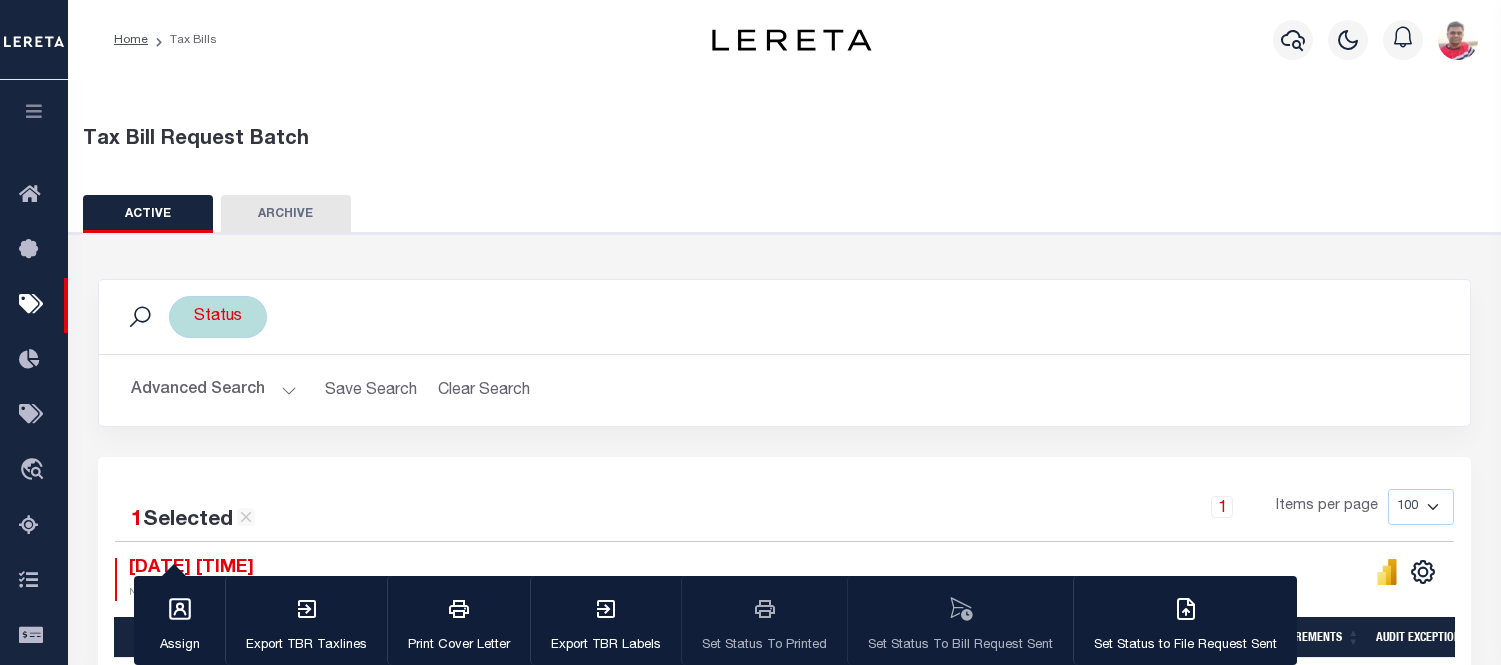scroll, scrollTop: 168, scrollLeft: 0, axis: vertical 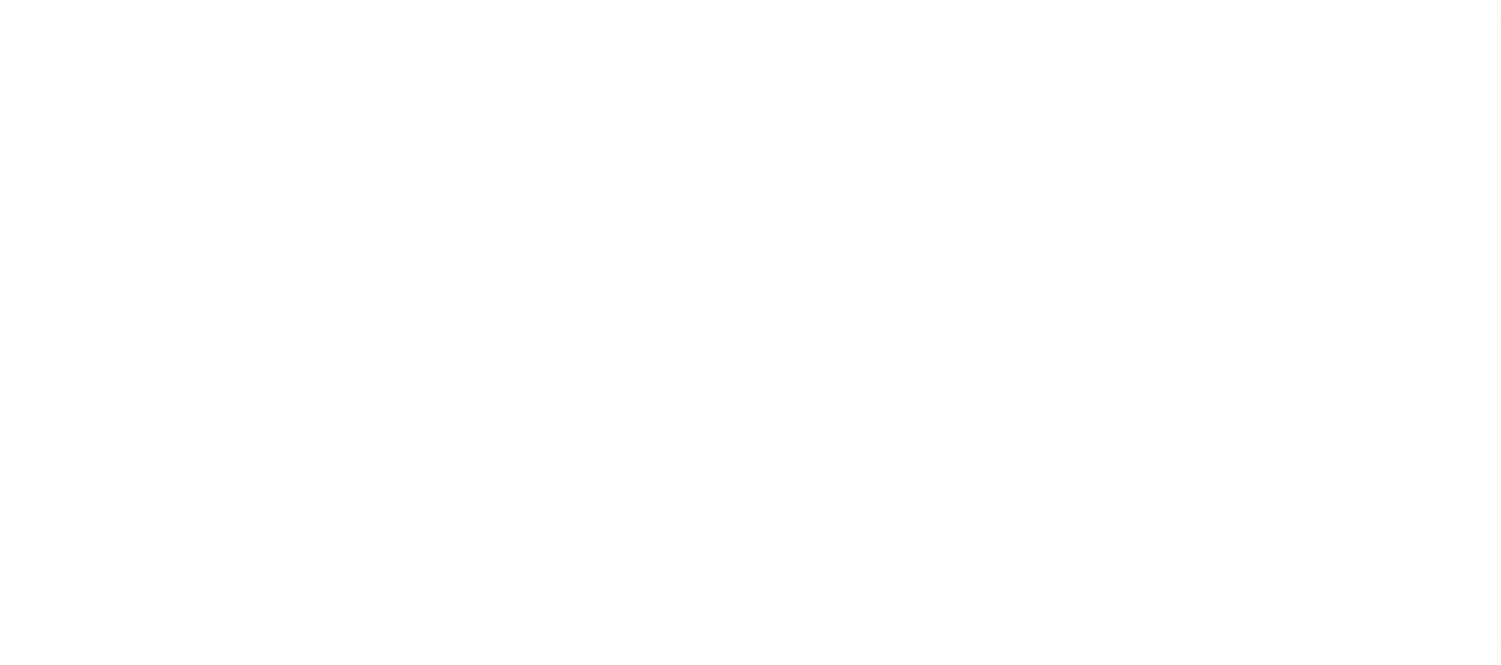 select 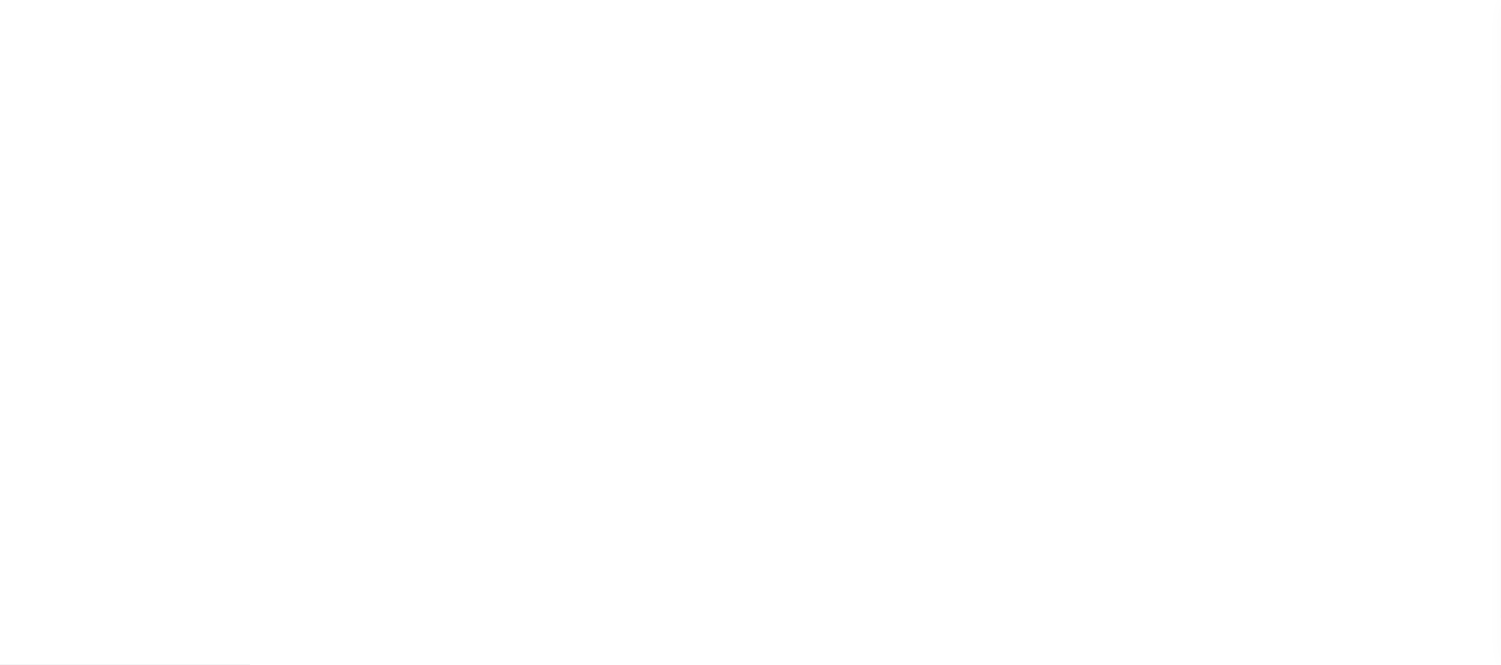 scroll, scrollTop: 146, scrollLeft: 0, axis: vertical 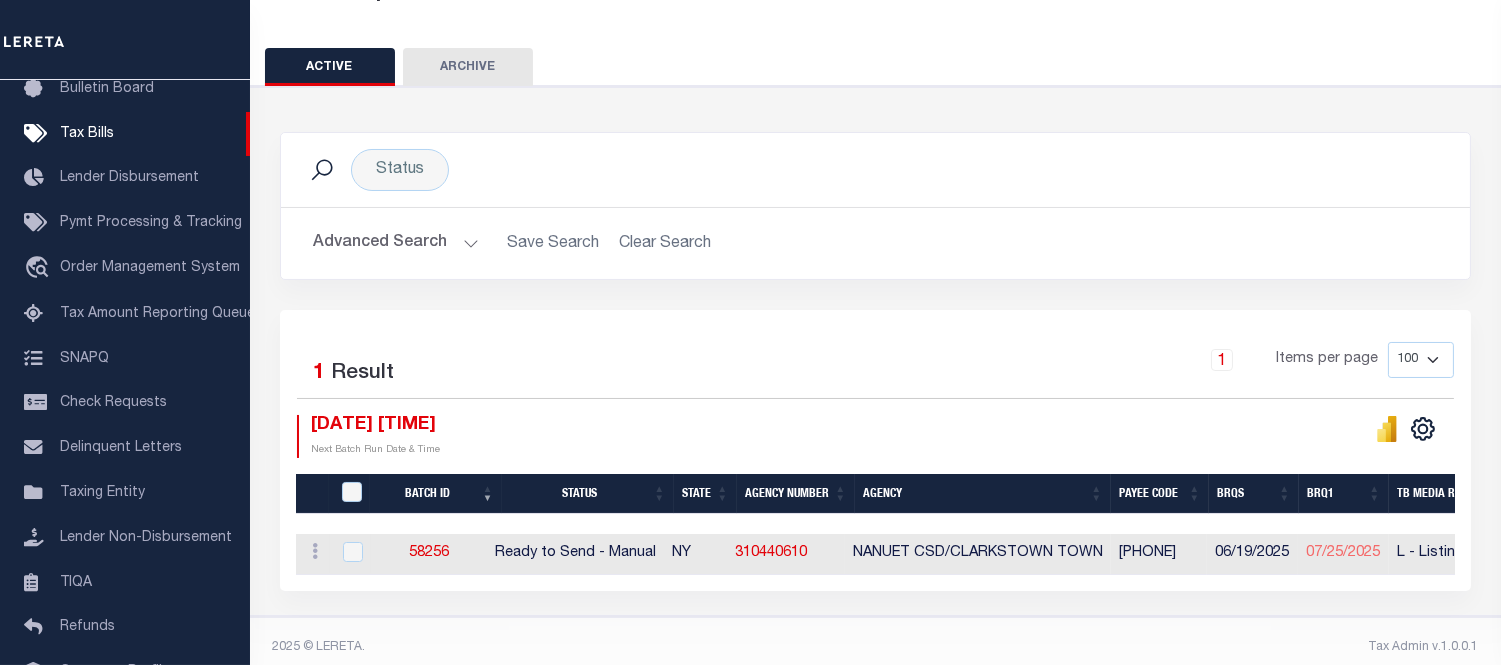click on "Advanced Search" at bounding box center (396, 243) 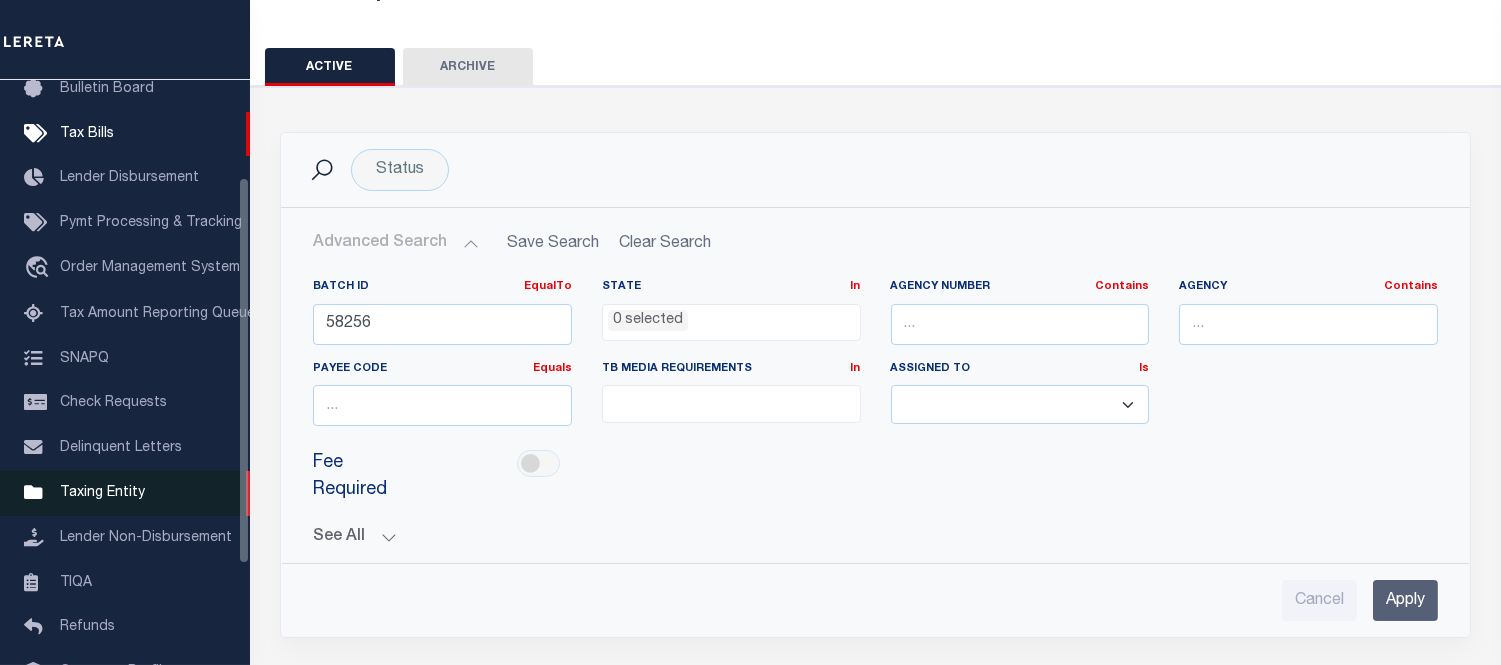 type 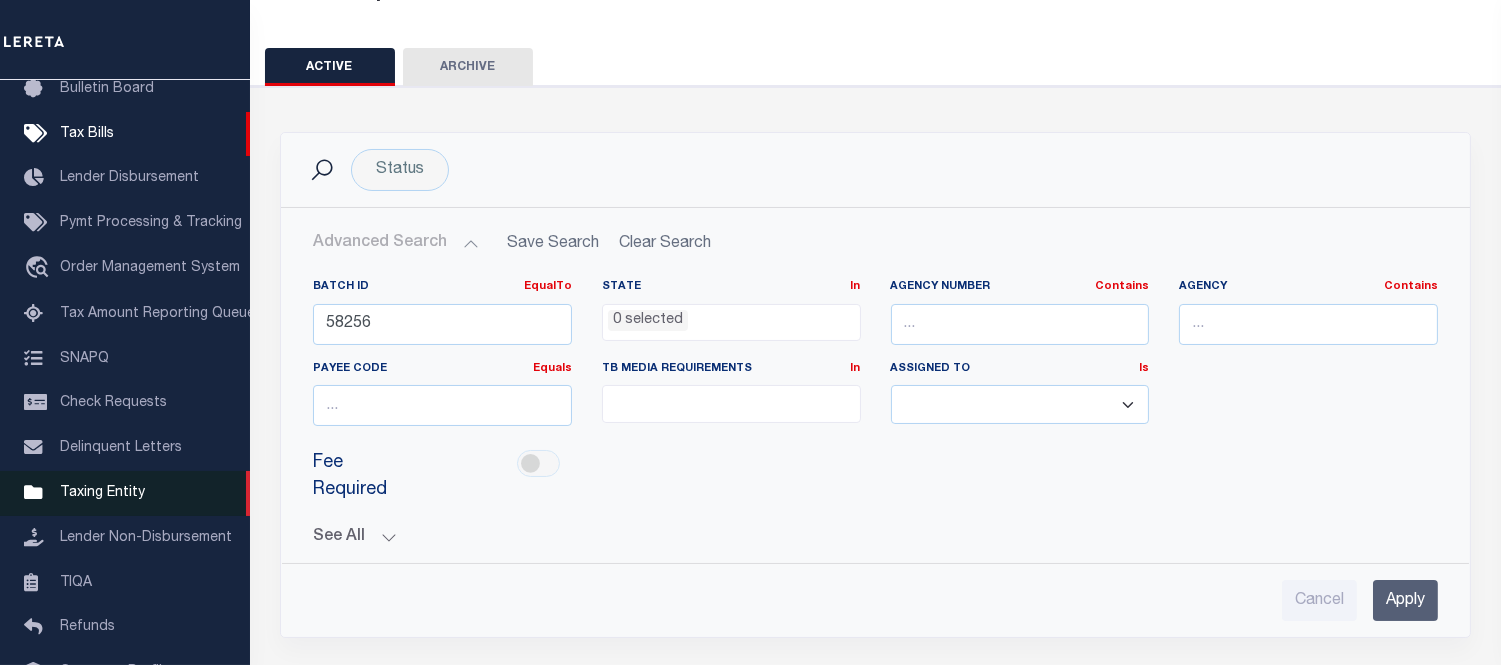 click on "Taxing Entity" at bounding box center [102, 493] 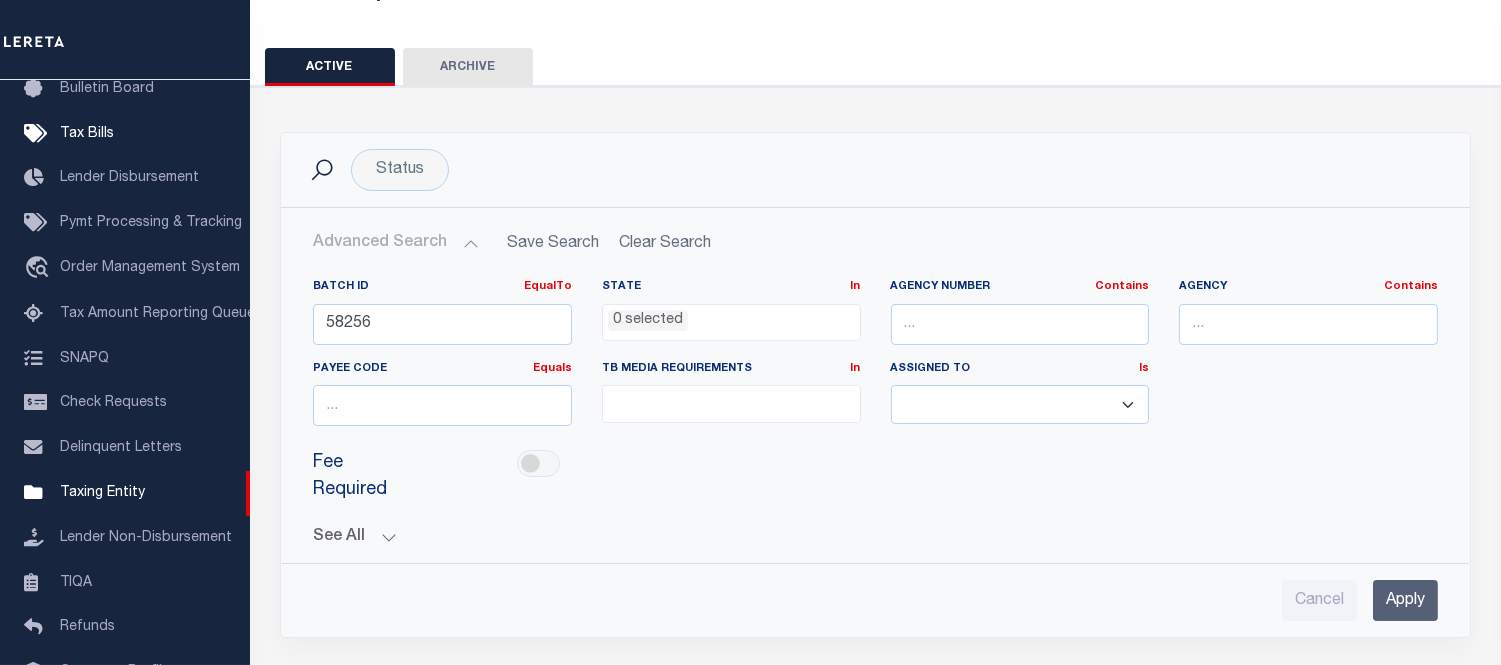 scroll, scrollTop: 370, scrollLeft: 0, axis: vertical 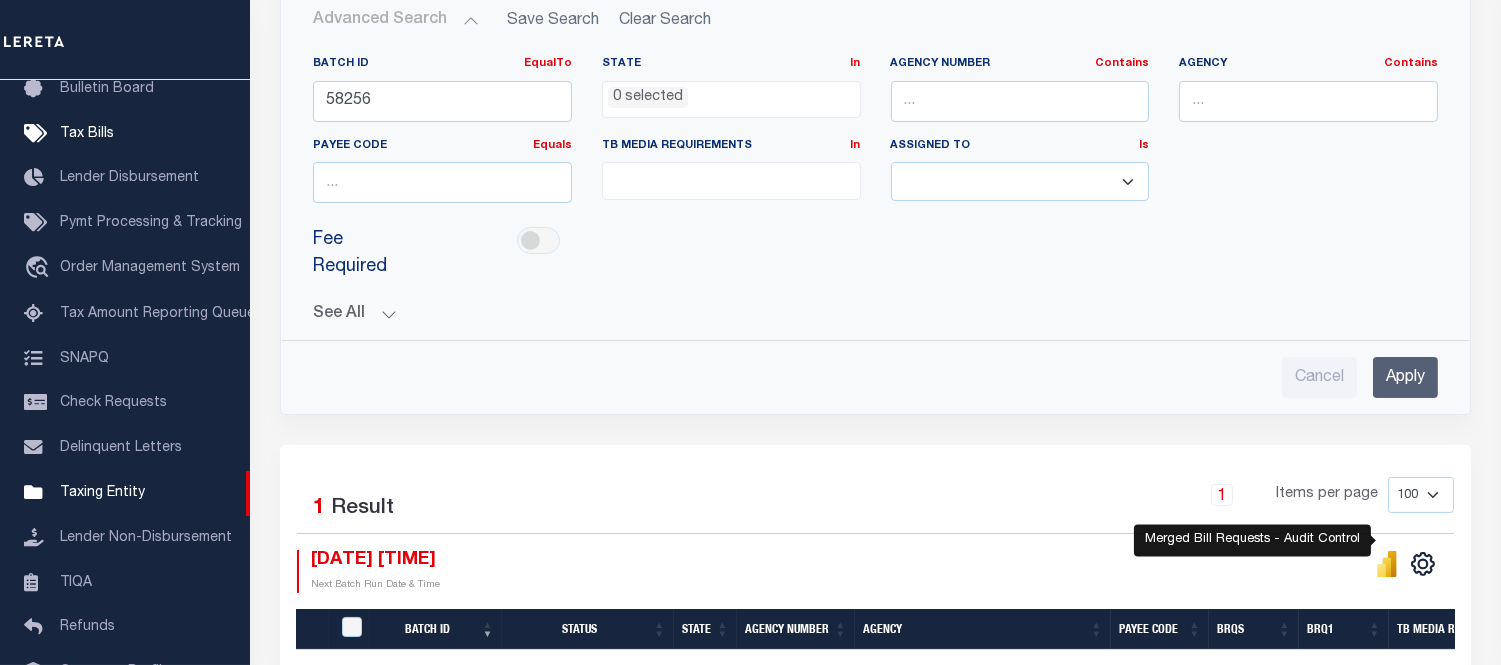 click 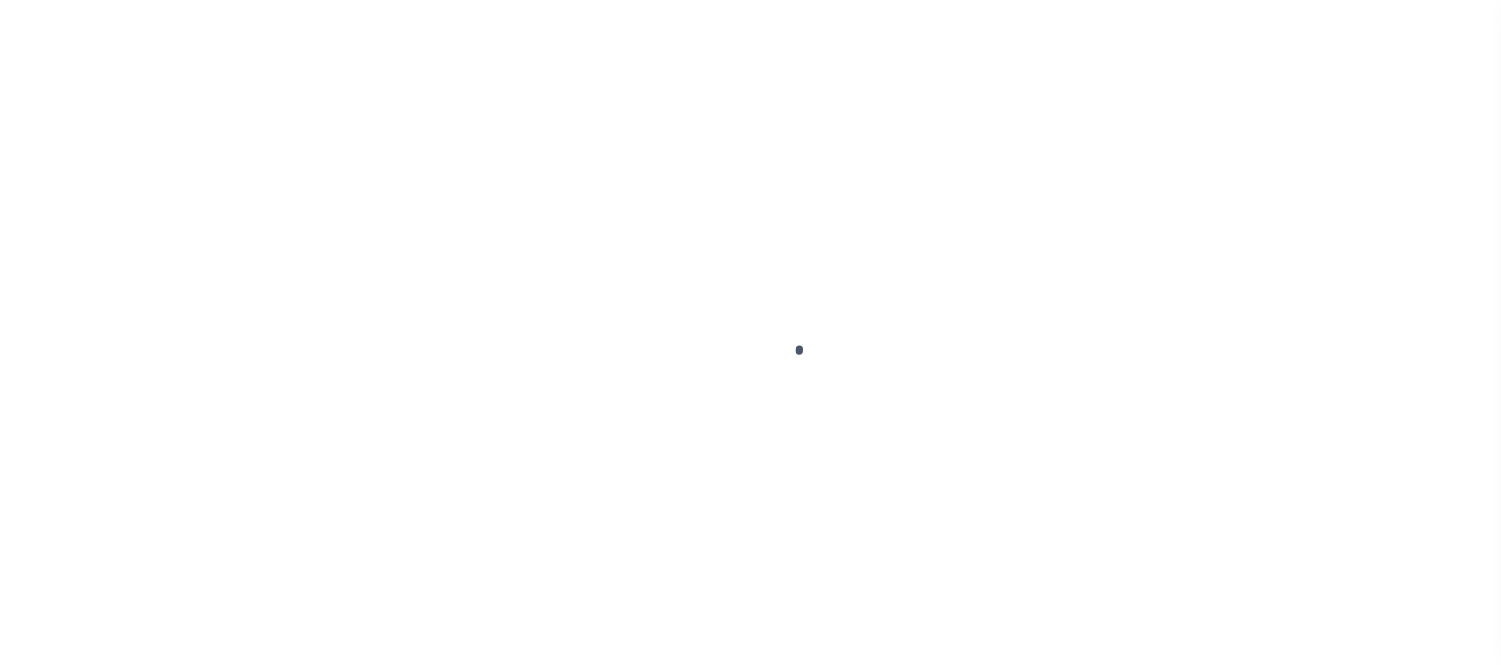 select 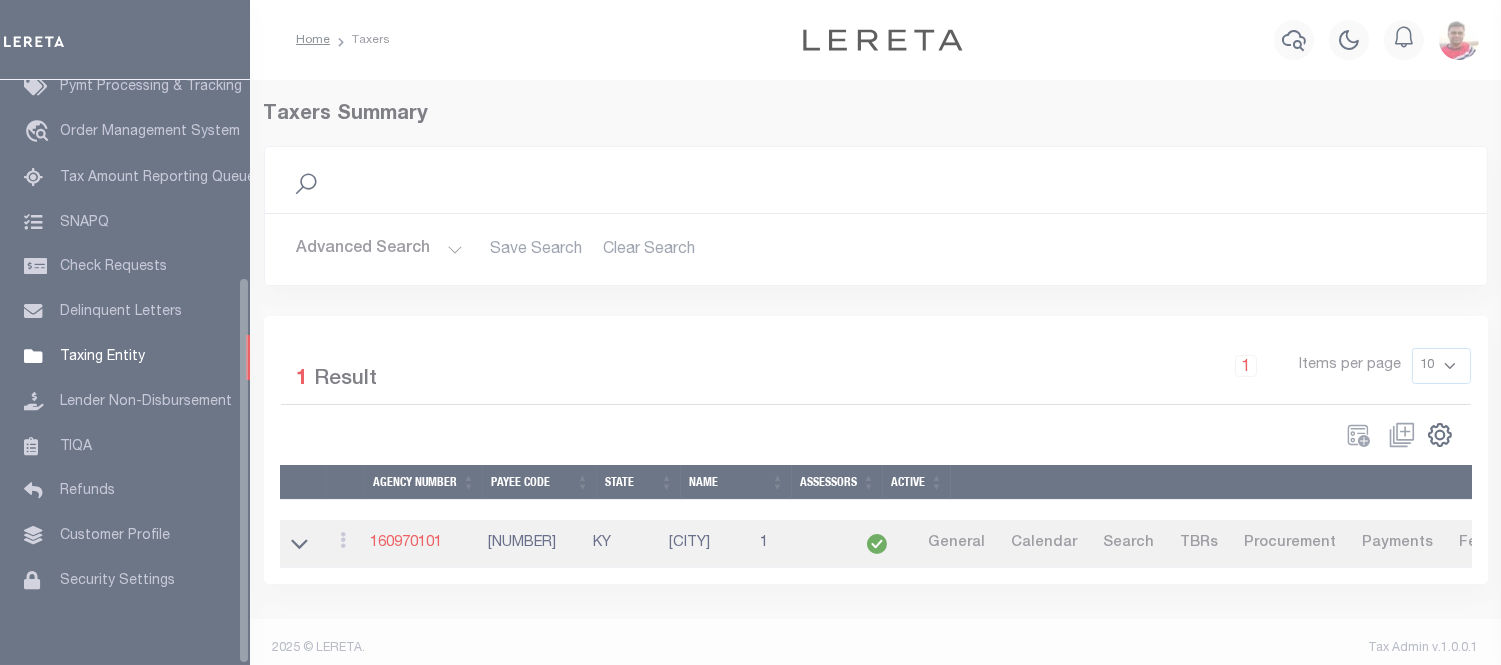 scroll, scrollTop: 298, scrollLeft: 0, axis: vertical 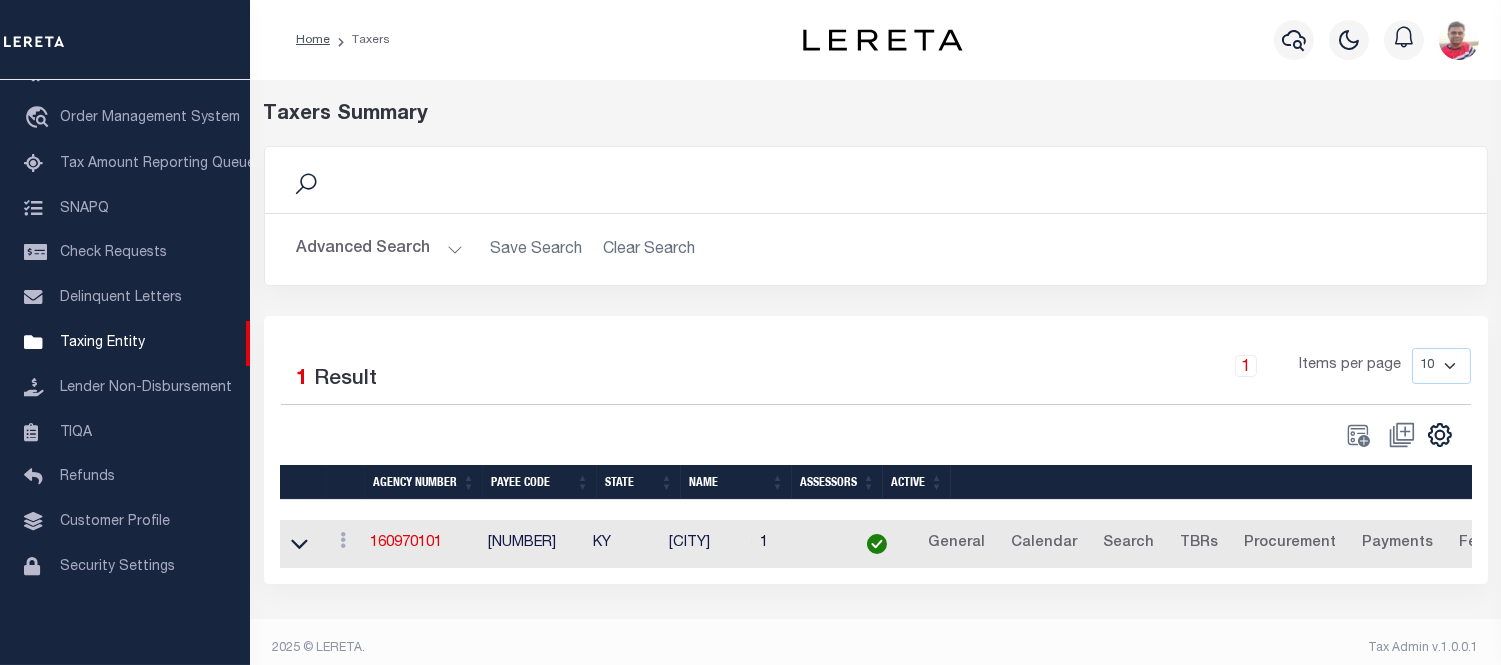 click on "Advanced Search" at bounding box center (380, 249) 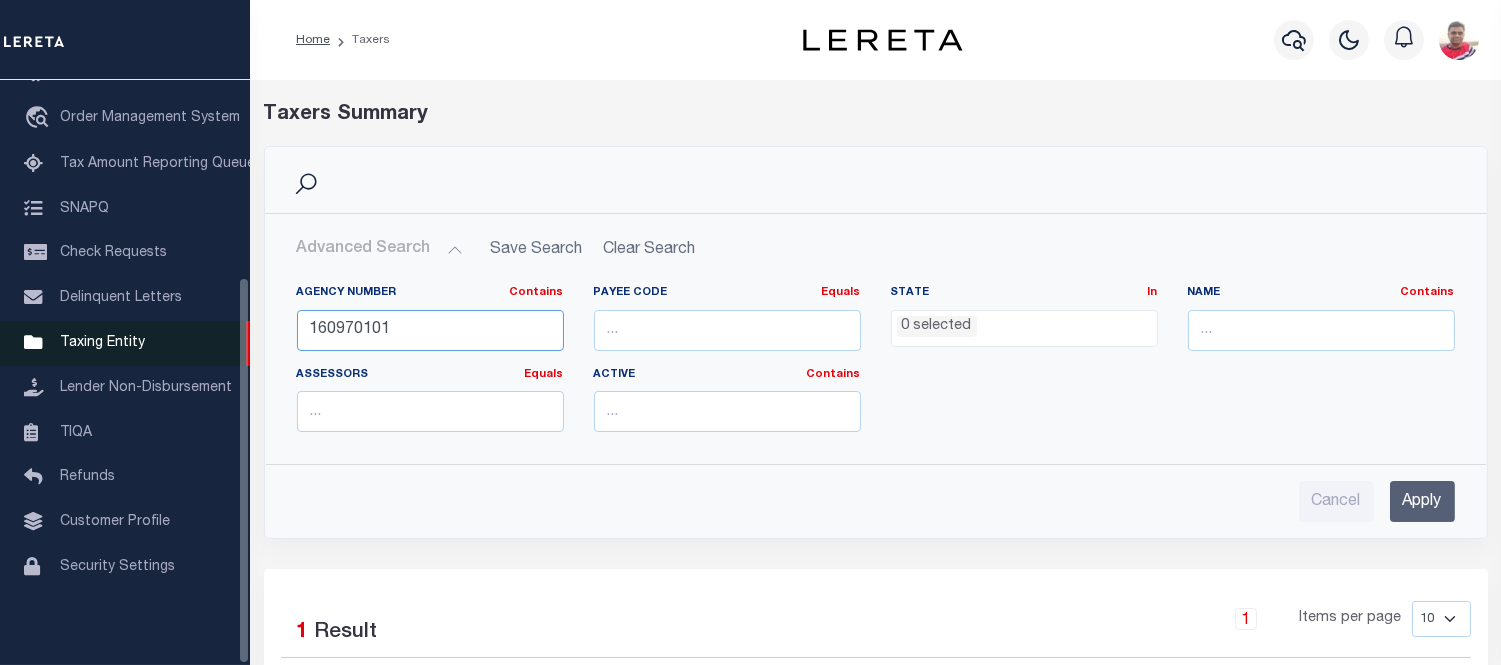 drag, startPoint x: 426, startPoint y: 331, endPoint x: 182, endPoint y: 353, distance: 244.98979 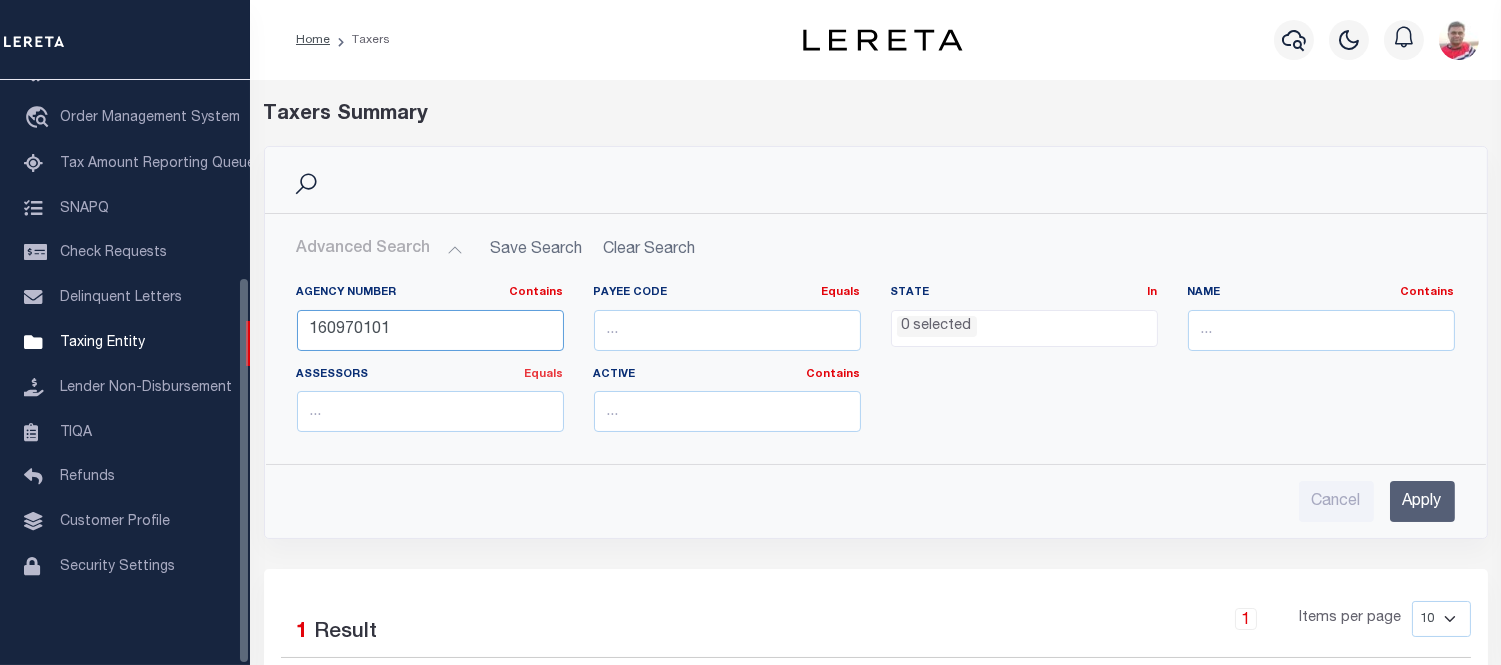paste on "20180000" 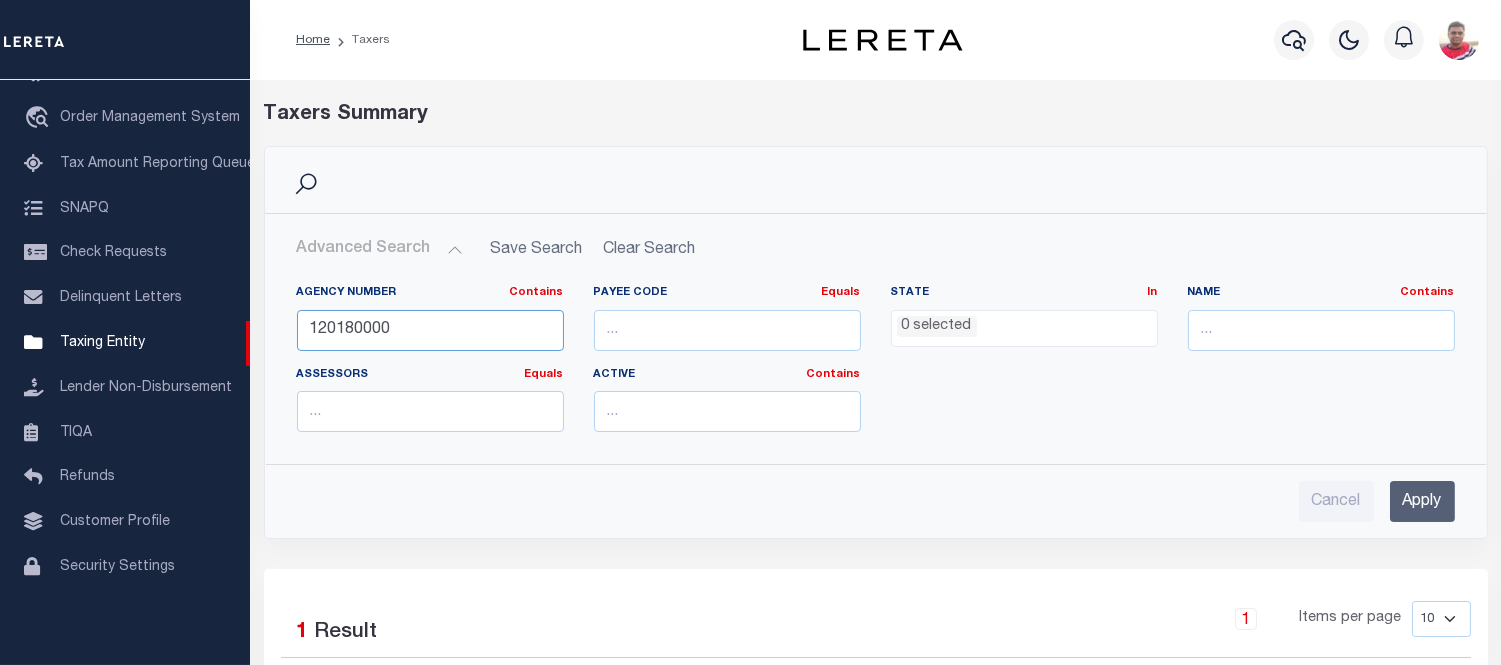 type on "120180000" 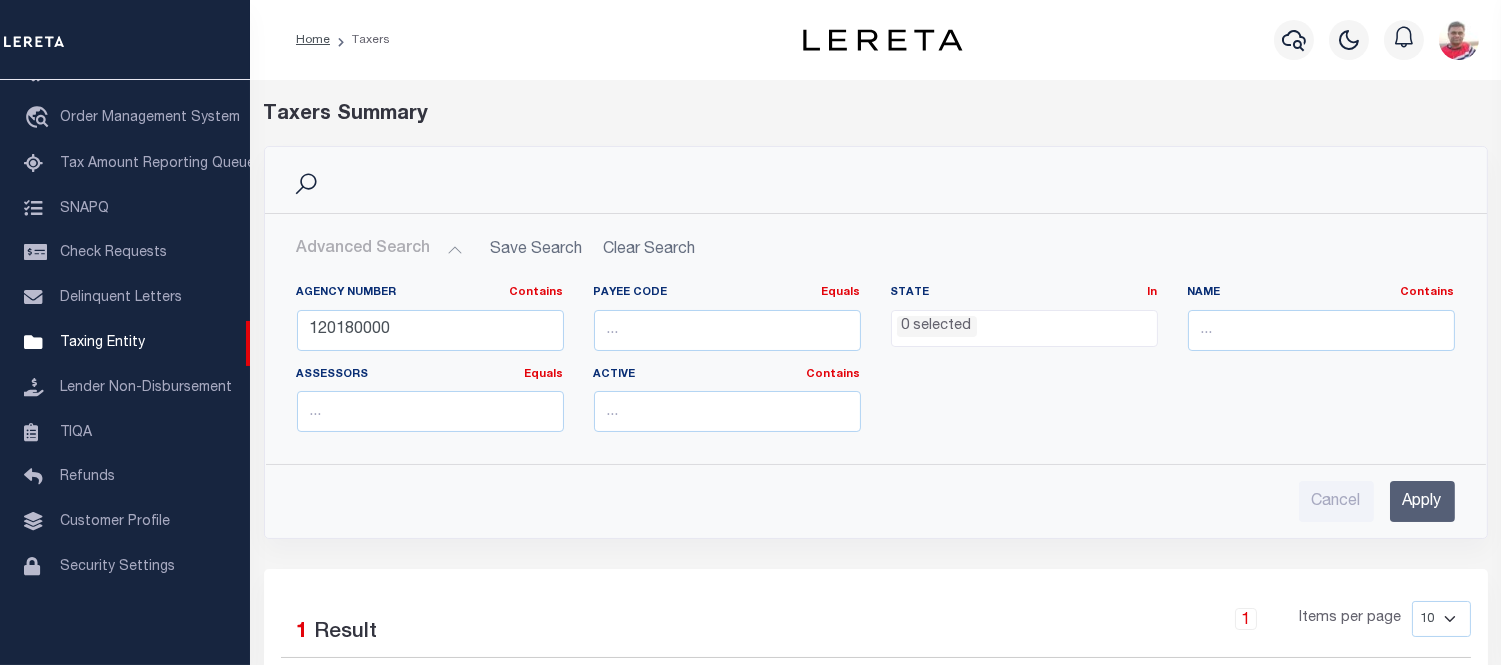 click on "Apply" at bounding box center [1422, 501] 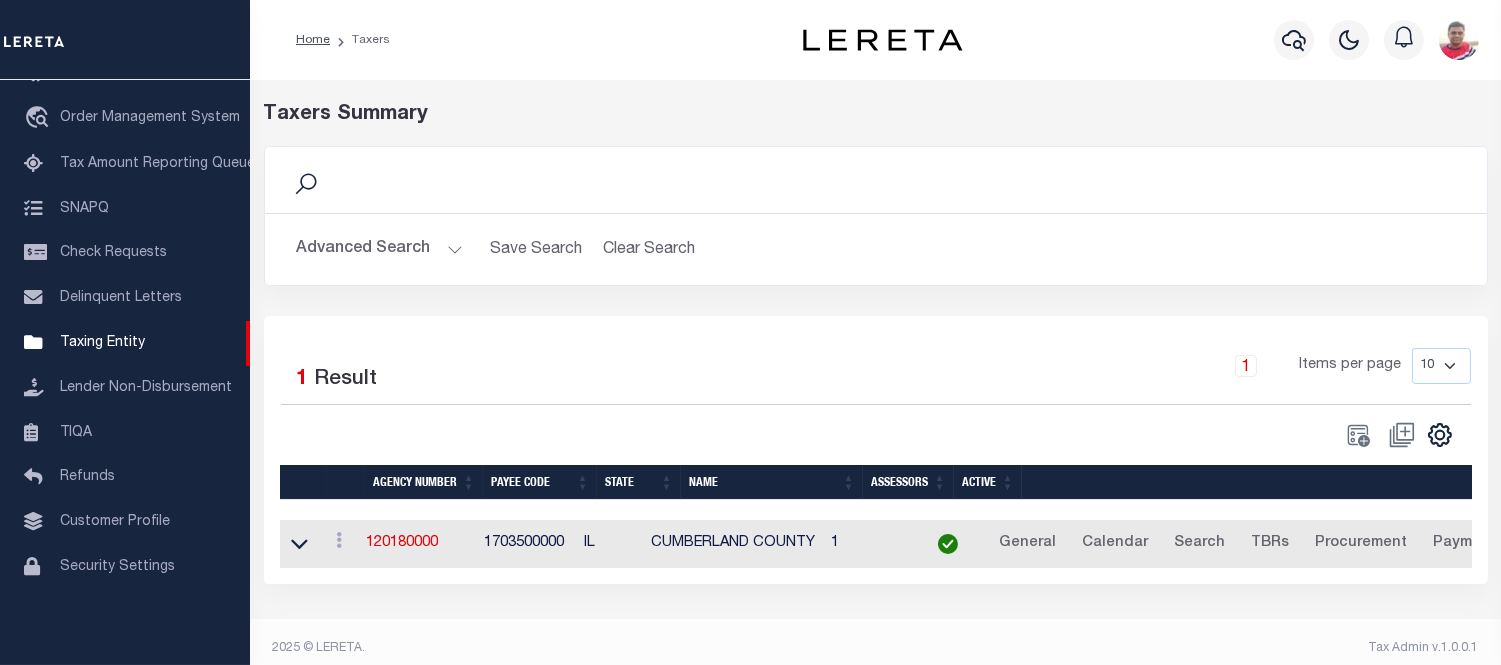scroll, scrollTop: 13, scrollLeft: 0, axis: vertical 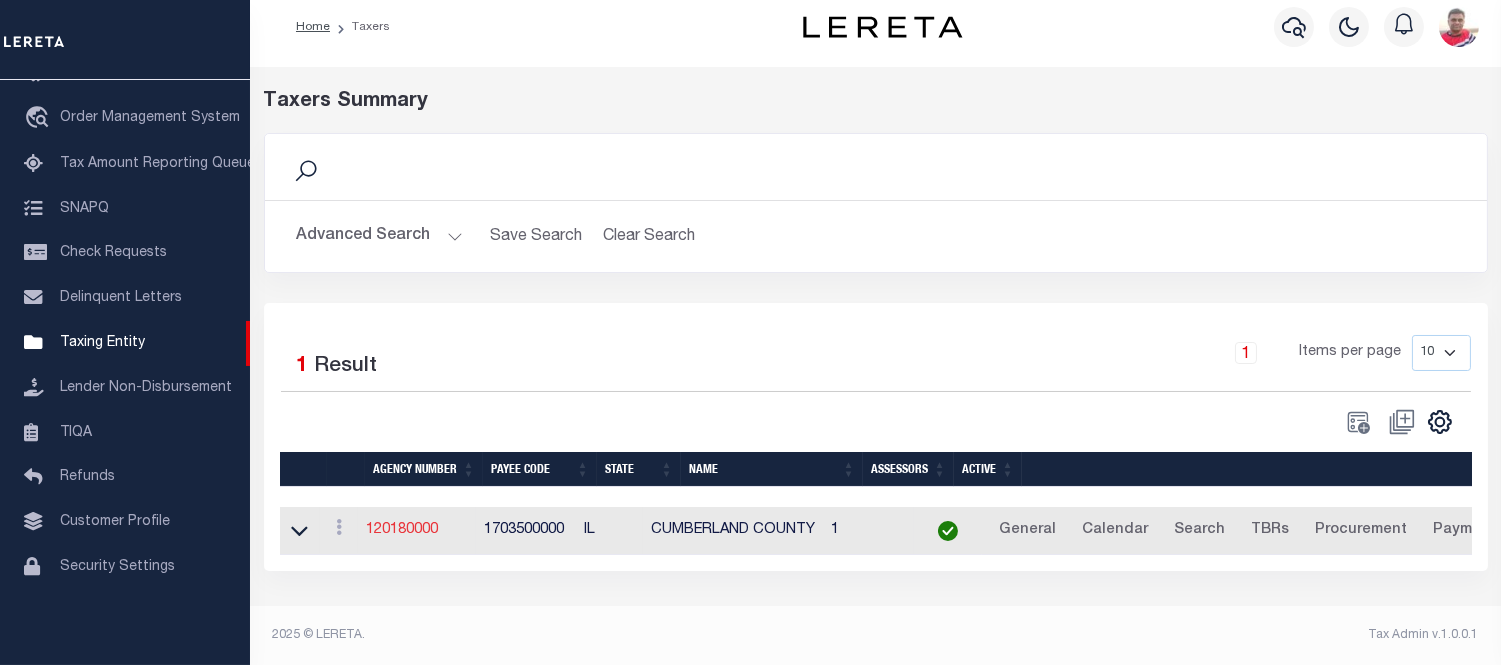 click on "120180000" at bounding box center (402, 530) 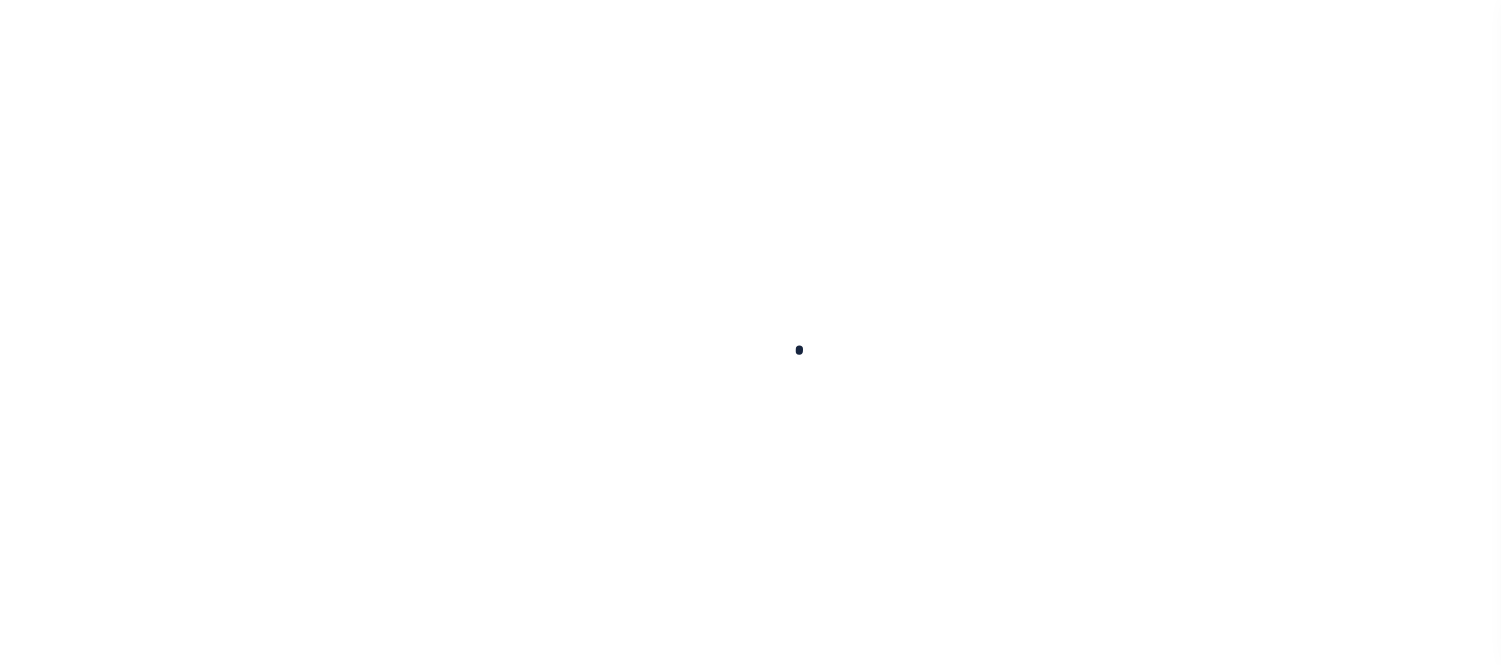 select 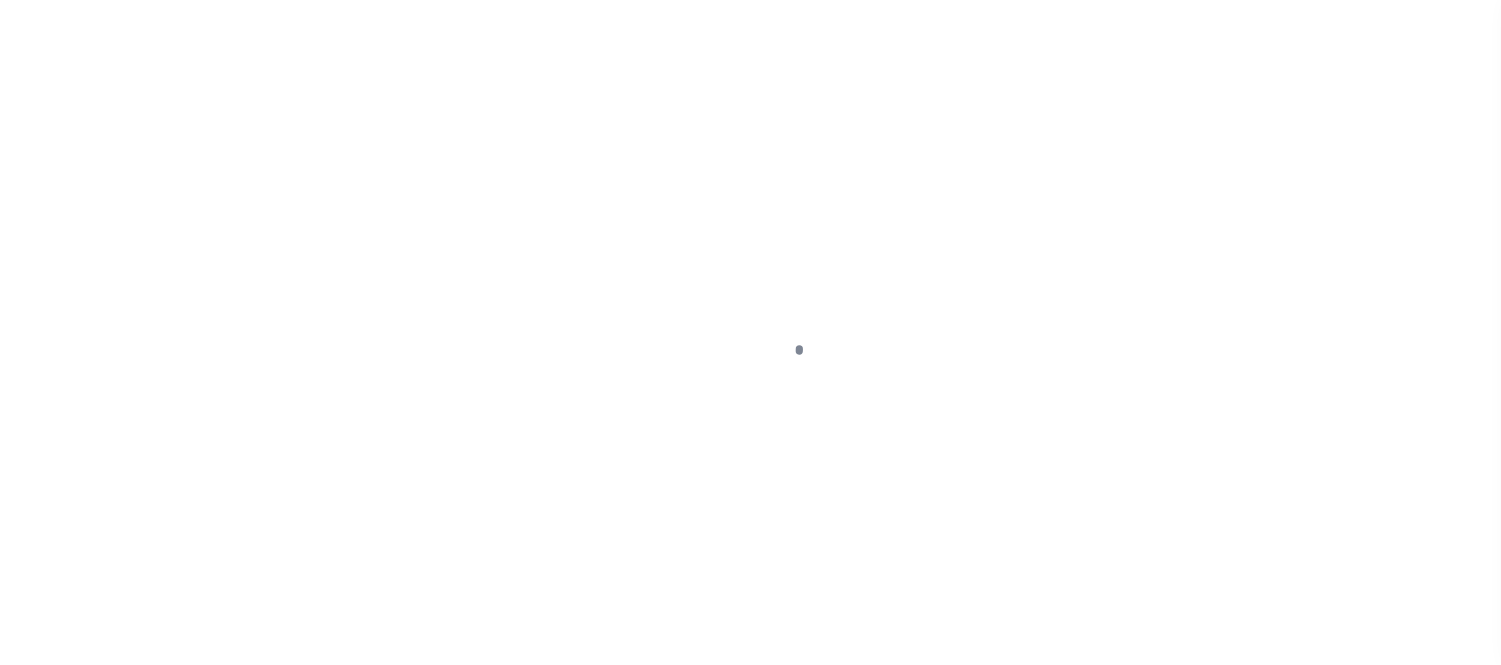 checkbox on "false" 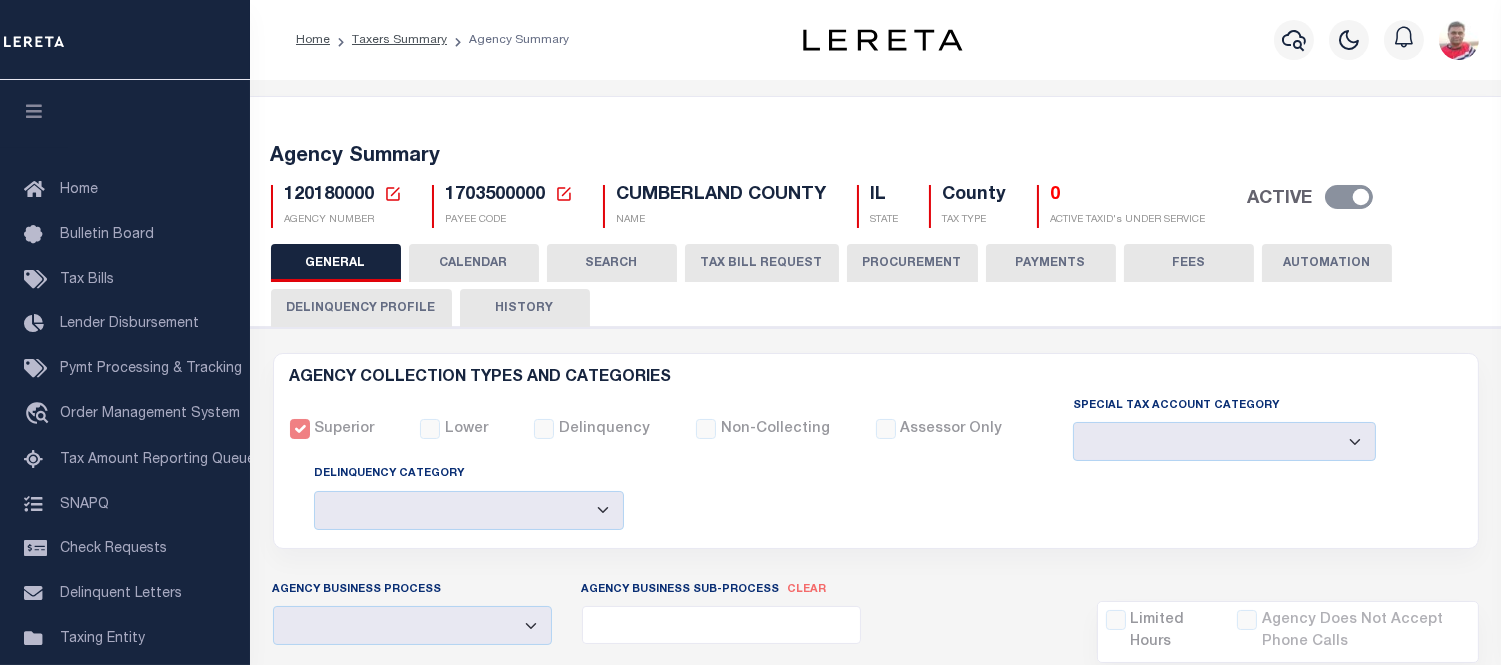 click on "CALENDAR" at bounding box center [474, 263] 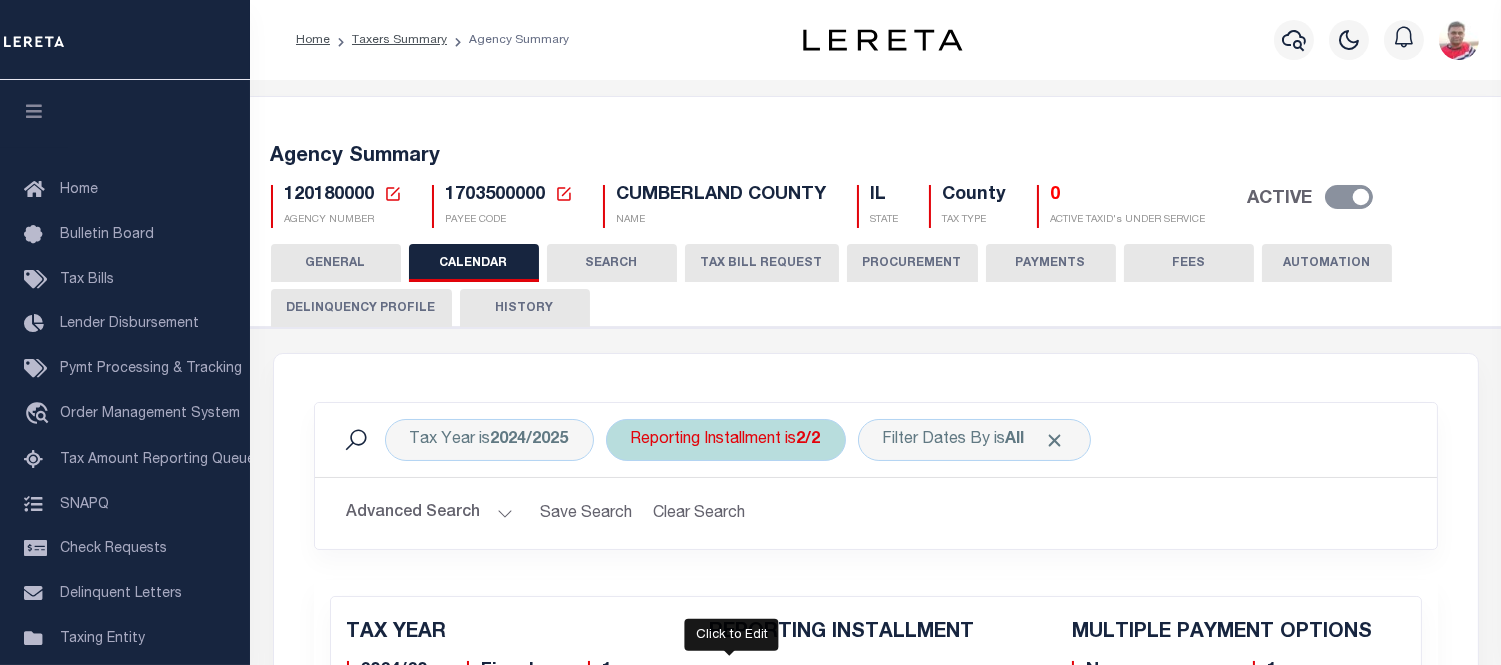 checkbox on "false" 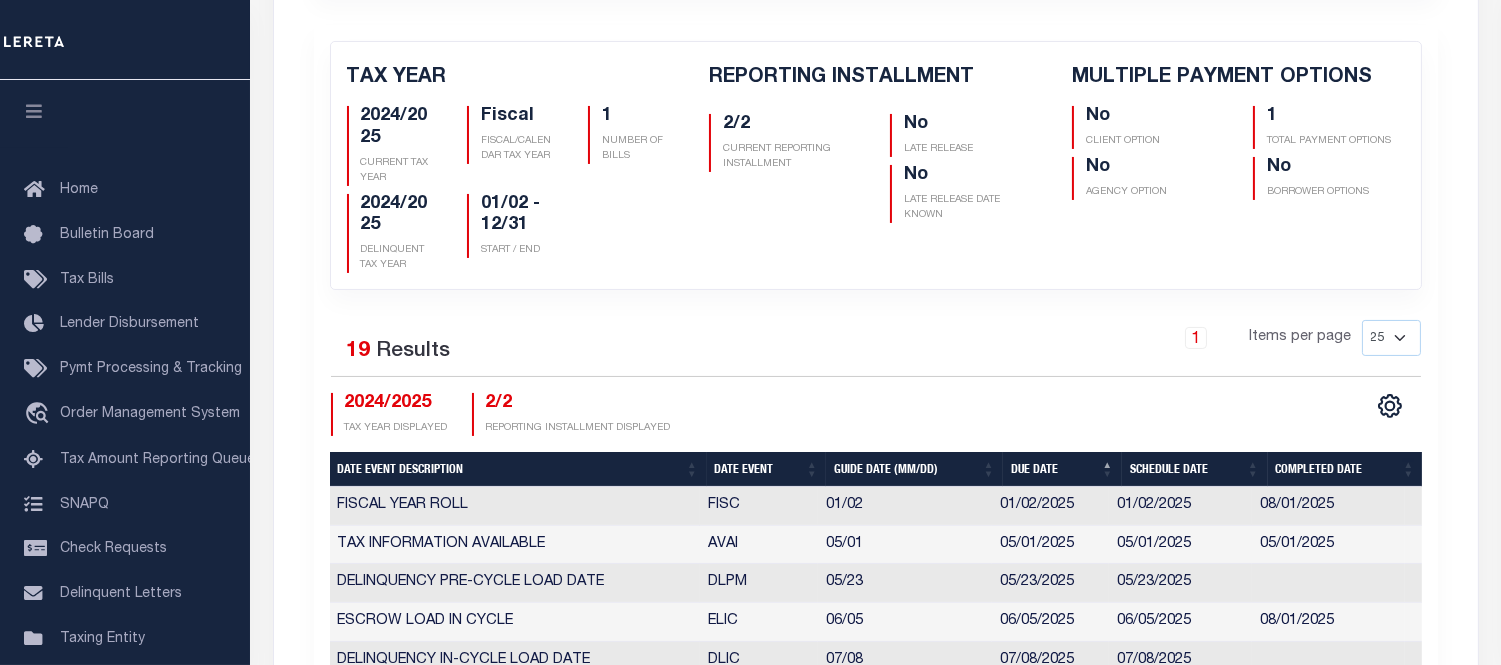 scroll, scrollTop: 888, scrollLeft: 0, axis: vertical 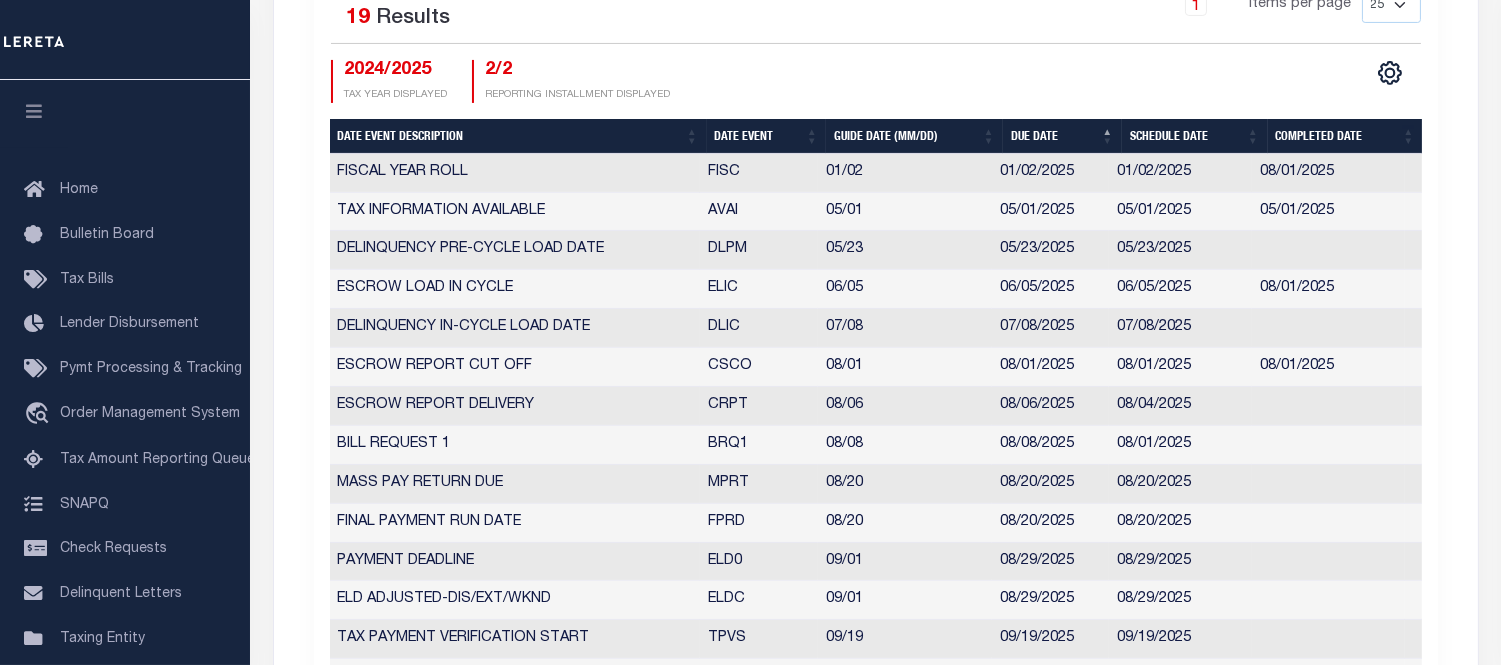 click on "Date Event" at bounding box center [767, 136] 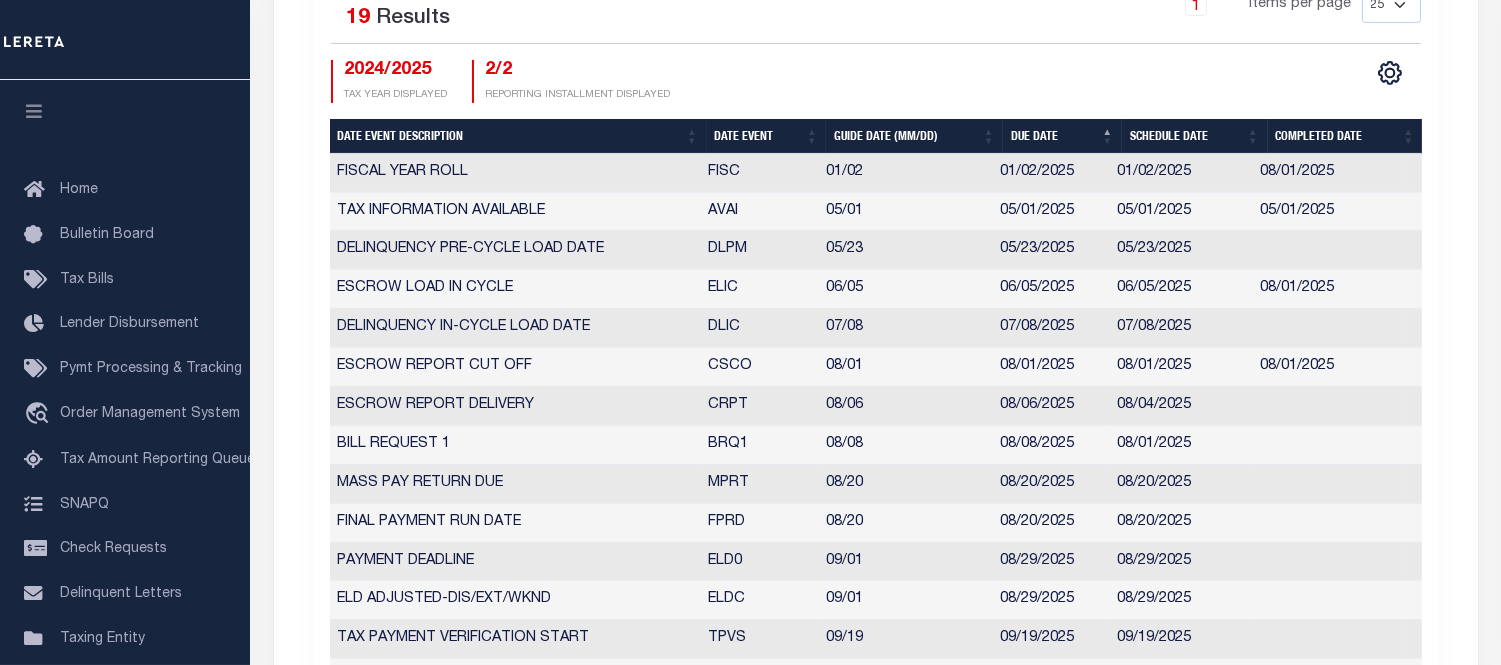 checkbox on "false" 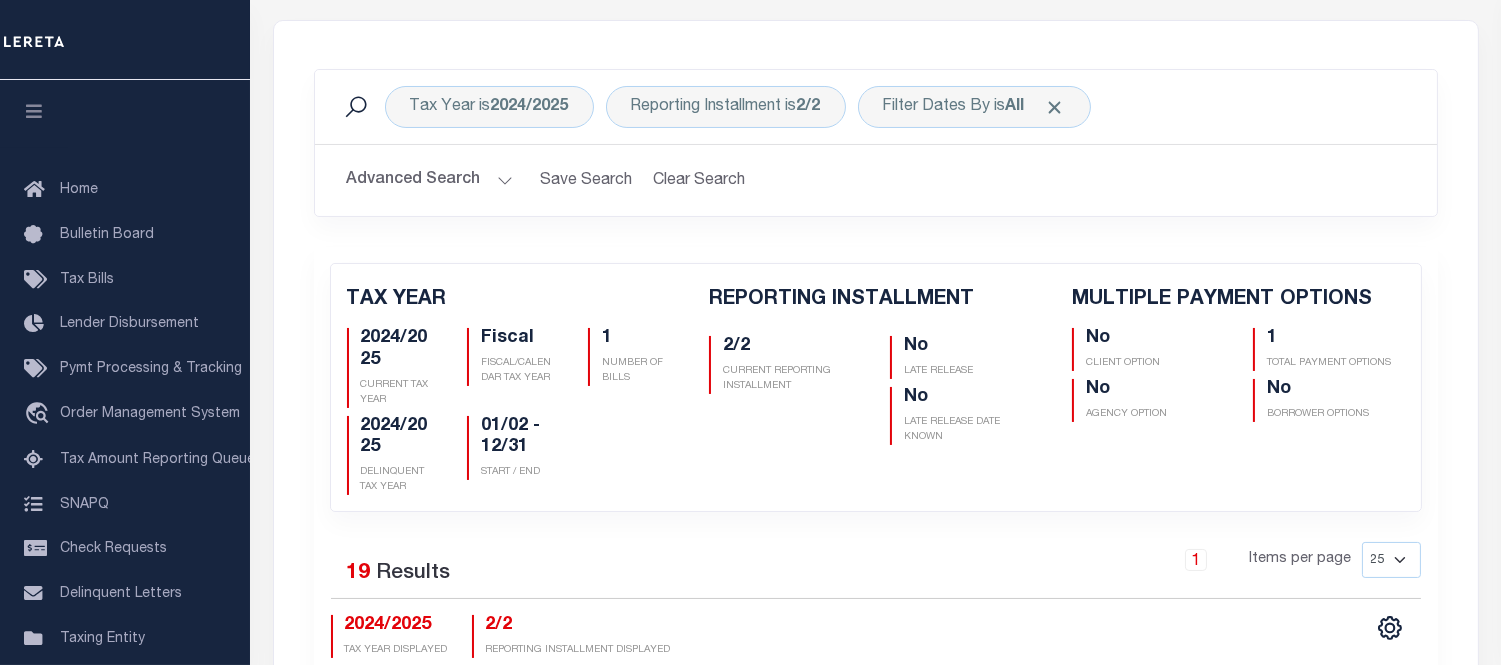 scroll, scrollTop: 0, scrollLeft: 0, axis: both 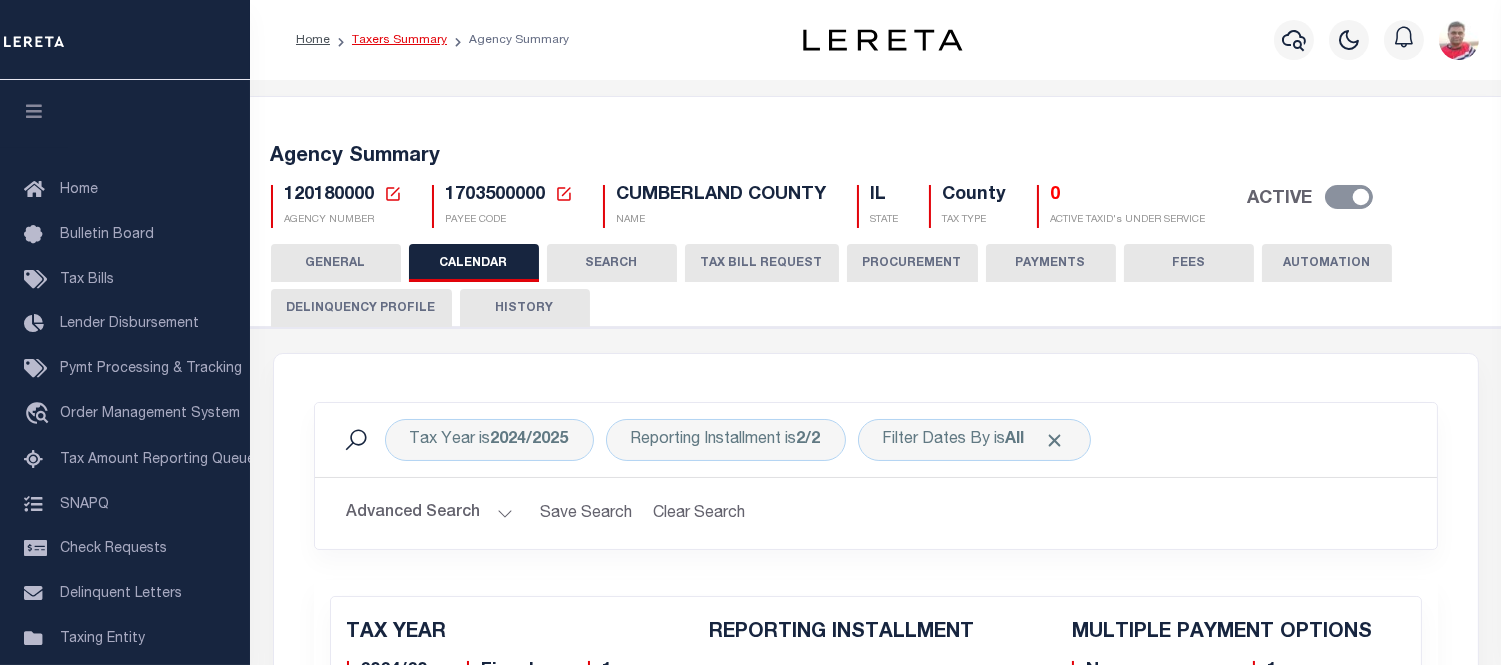 click on "Taxers Summary" at bounding box center [399, 40] 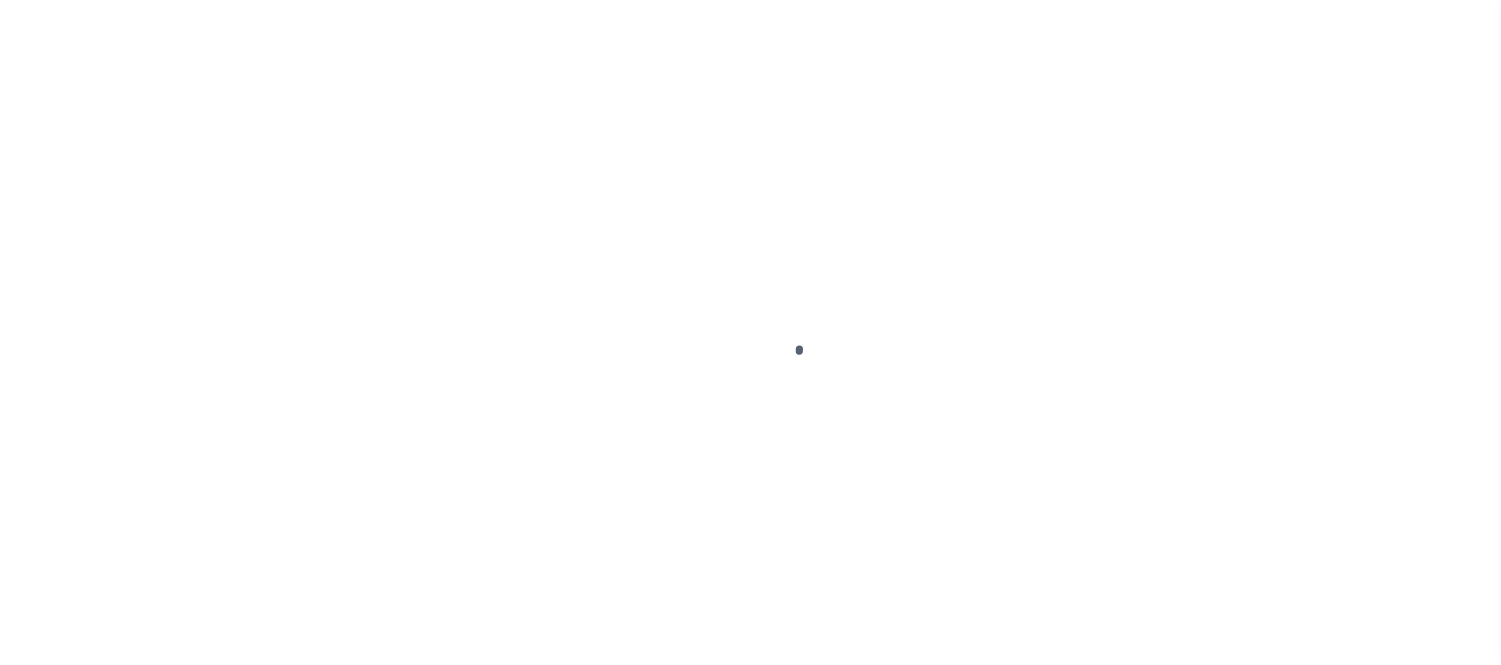 scroll, scrollTop: 0, scrollLeft: 0, axis: both 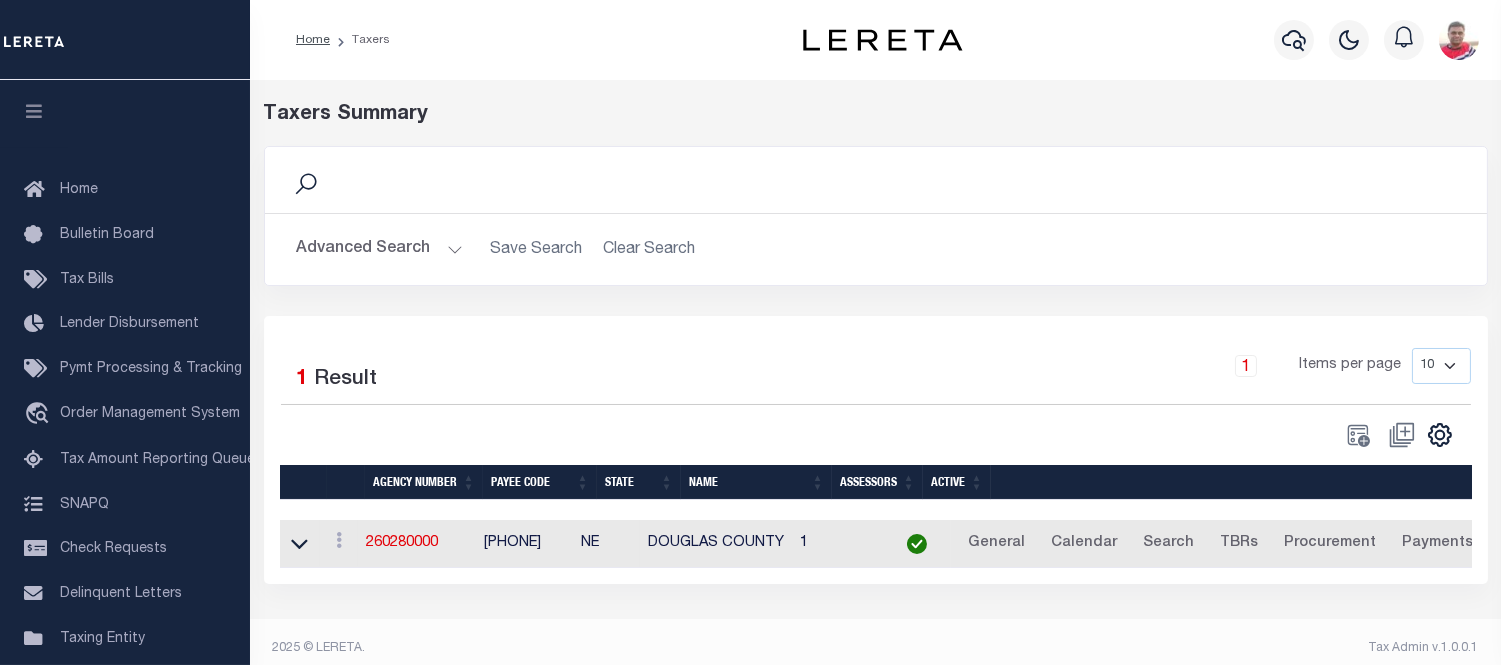 click on "Advanced Search" at bounding box center (380, 249) 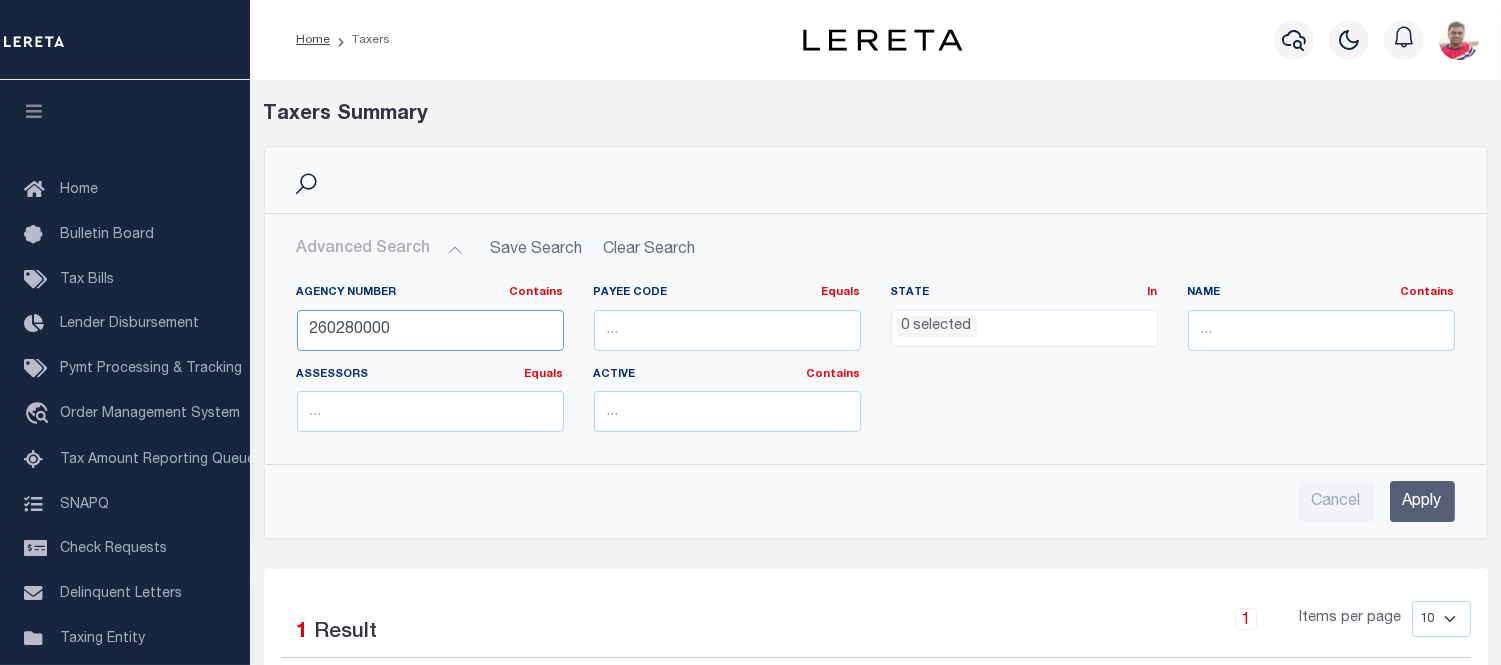 drag, startPoint x: 452, startPoint y: 328, endPoint x: 253, endPoint y: 334, distance: 199.09044 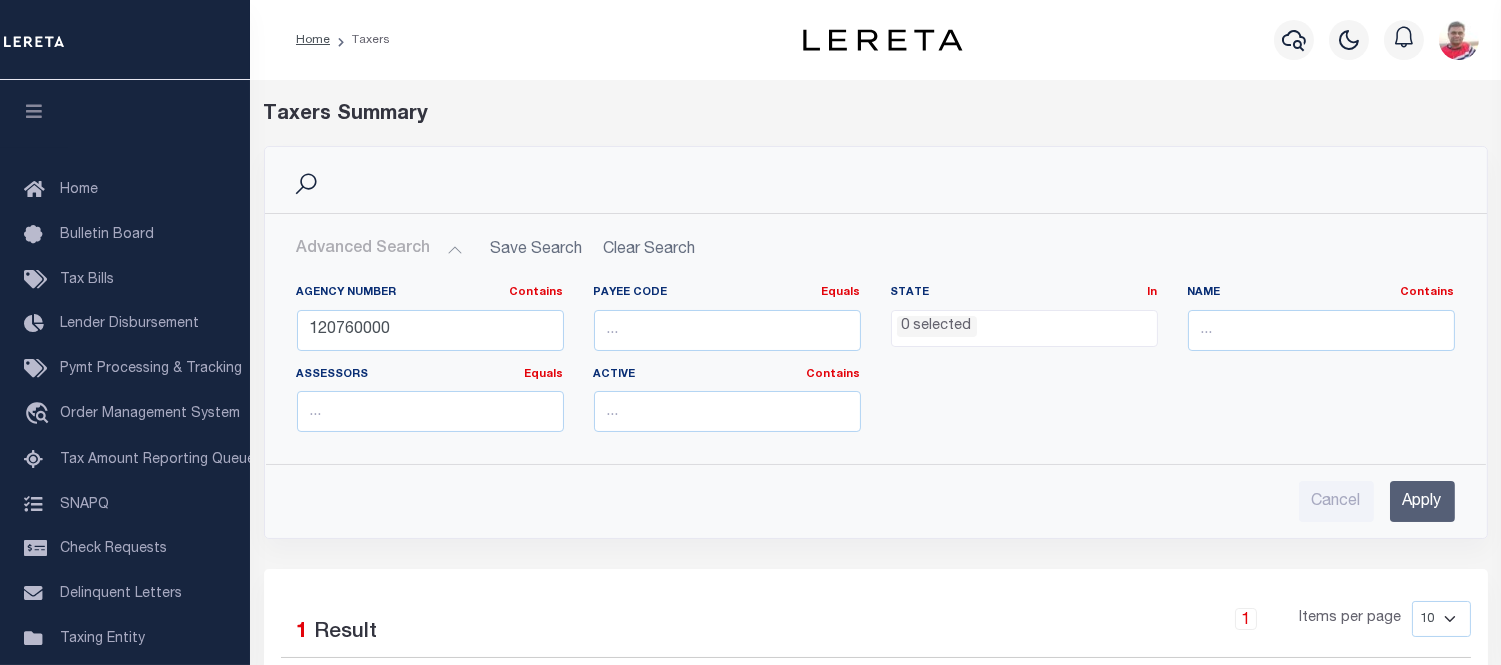 drag, startPoint x: 1400, startPoint y: 495, endPoint x: 878, endPoint y: 412, distance: 528.5575 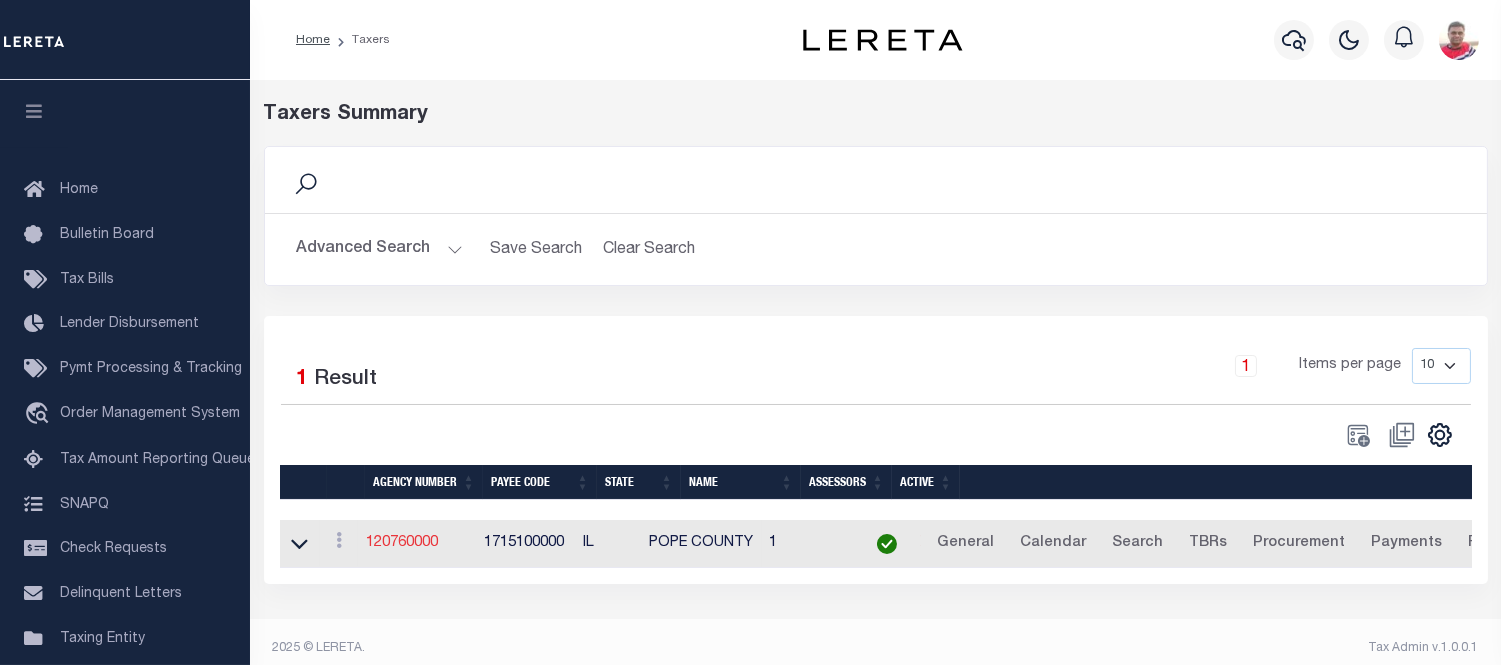 click on "120760000" at bounding box center (402, 543) 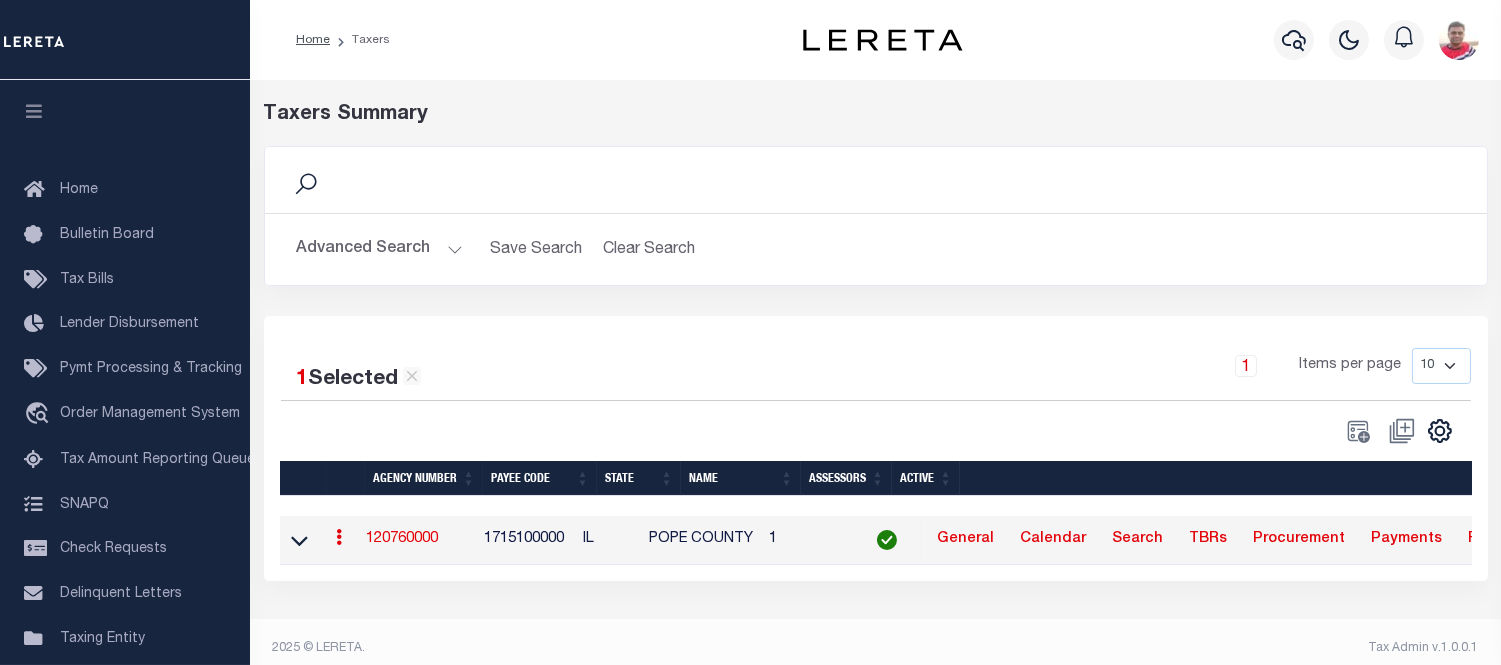click on "Advanced Search" at bounding box center [380, 249] 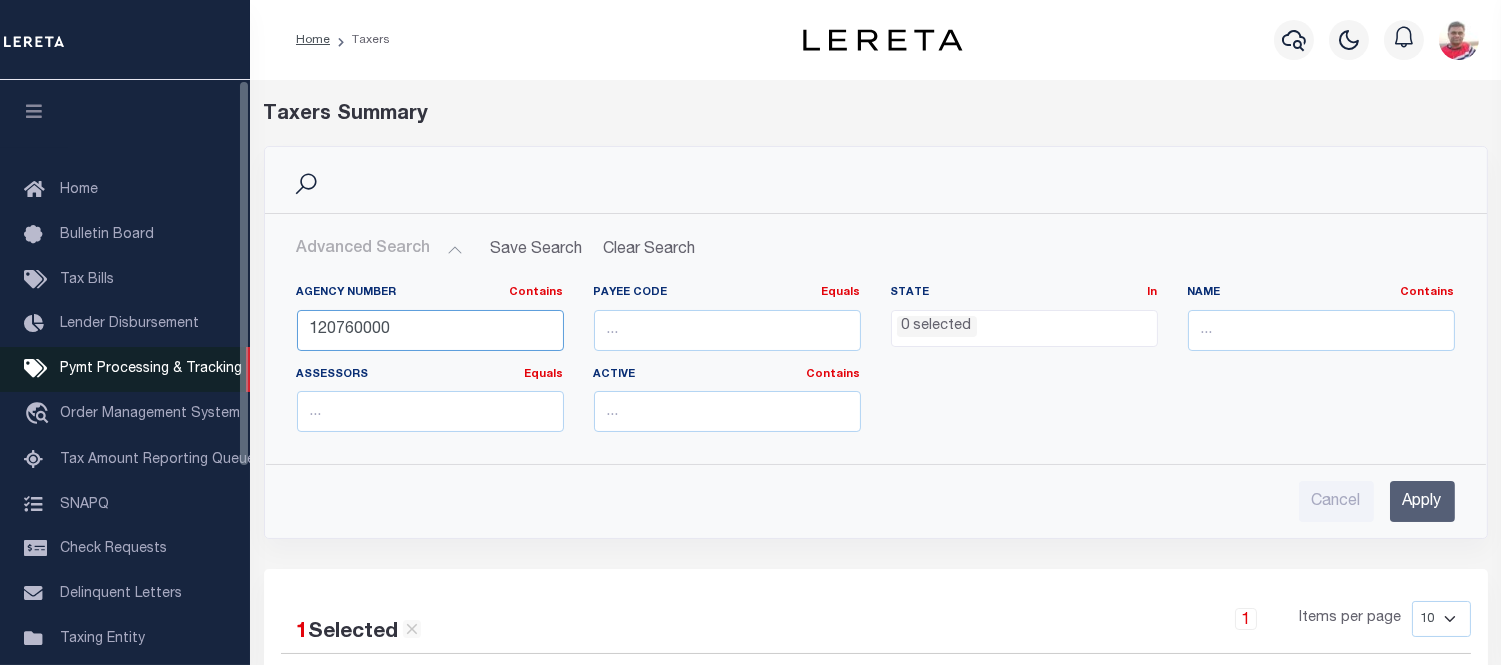 drag, startPoint x: 412, startPoint y: 342, endPoint x: 174, endPoint y: 353, distance: 238.25406 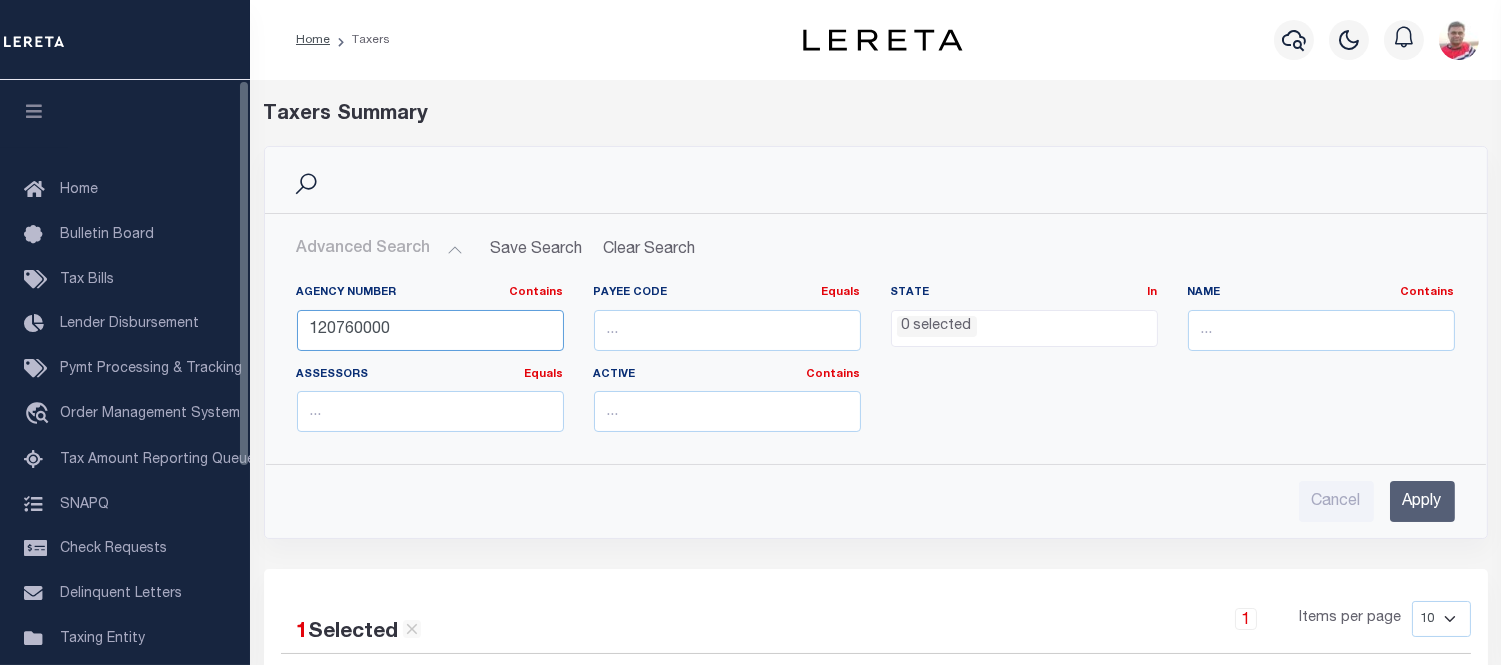paste on "24057" 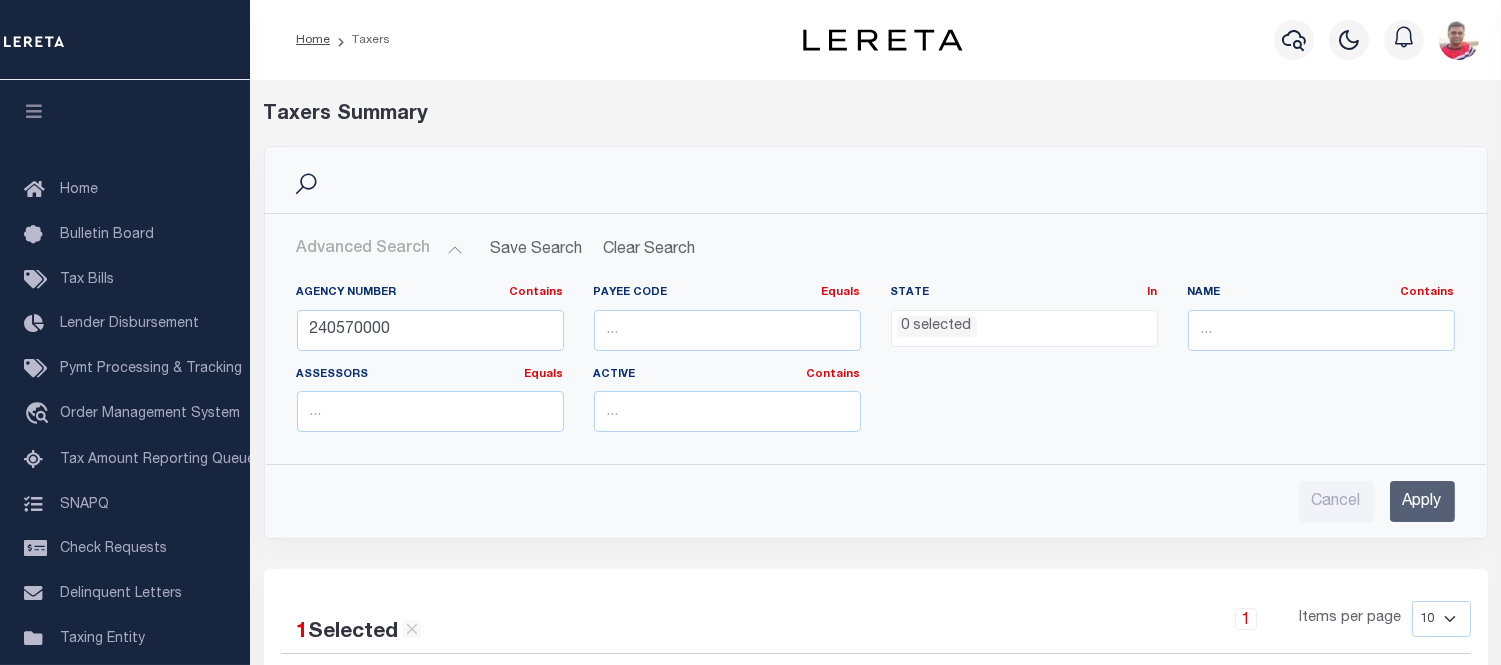 drag, startPoint x: 1413, startPoint y: 501, endPoint x: 1383, endPoint y: 480, distance: 36.619667 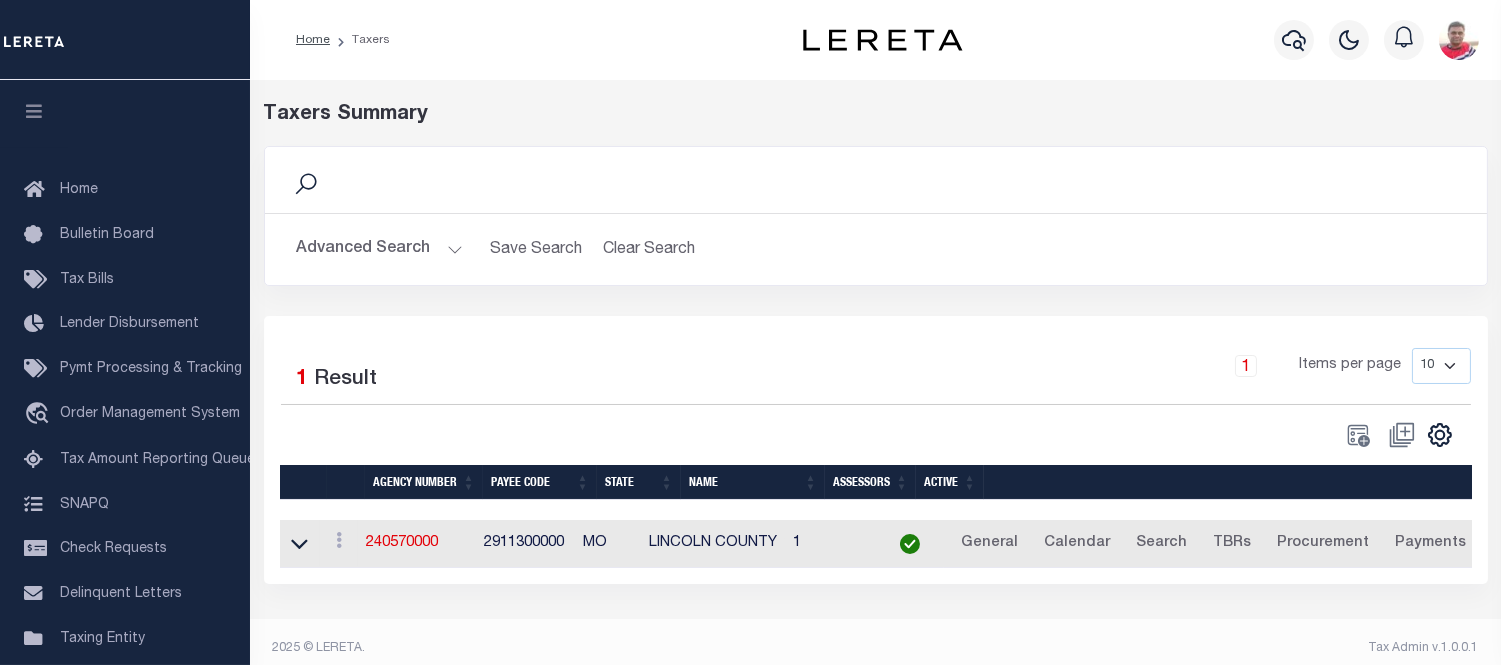 scroll, scrollTop: 13, scrollLeft: 0, axis: vertical 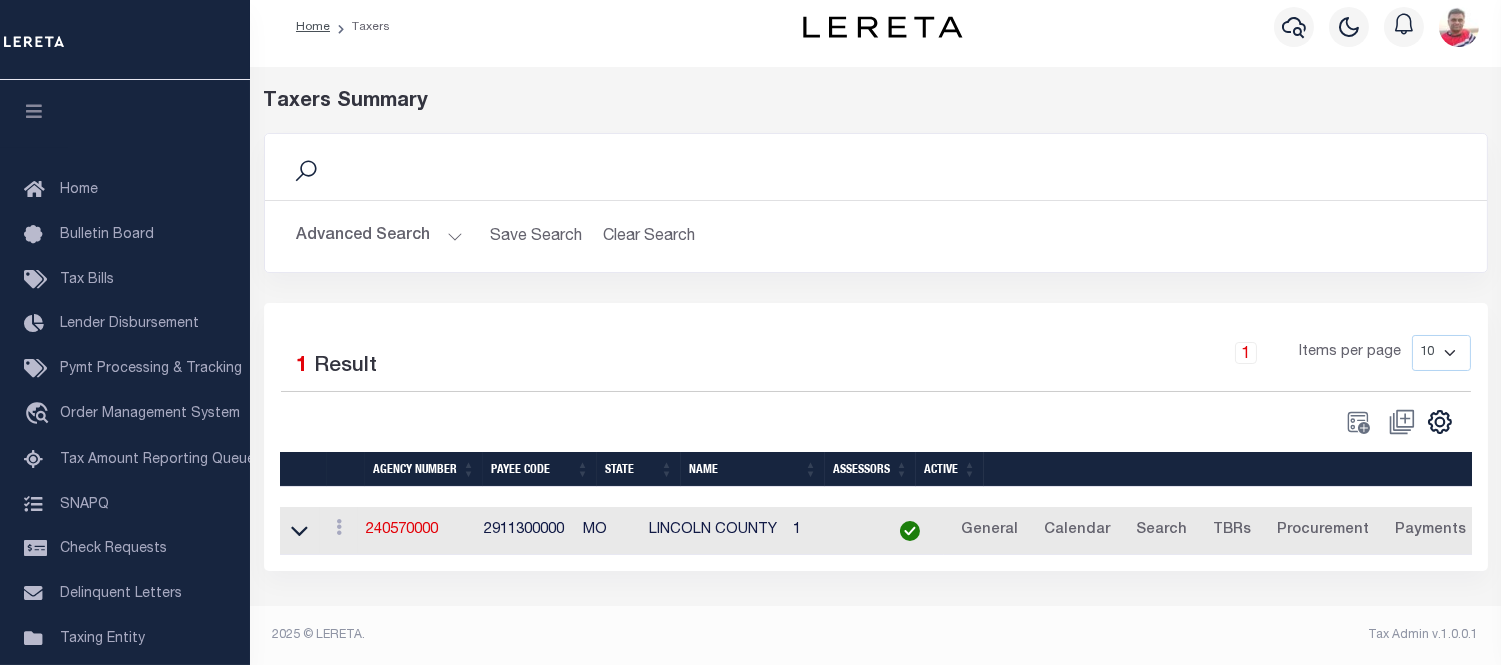 click on "Advanced Search" at bounding box center [380, 236] 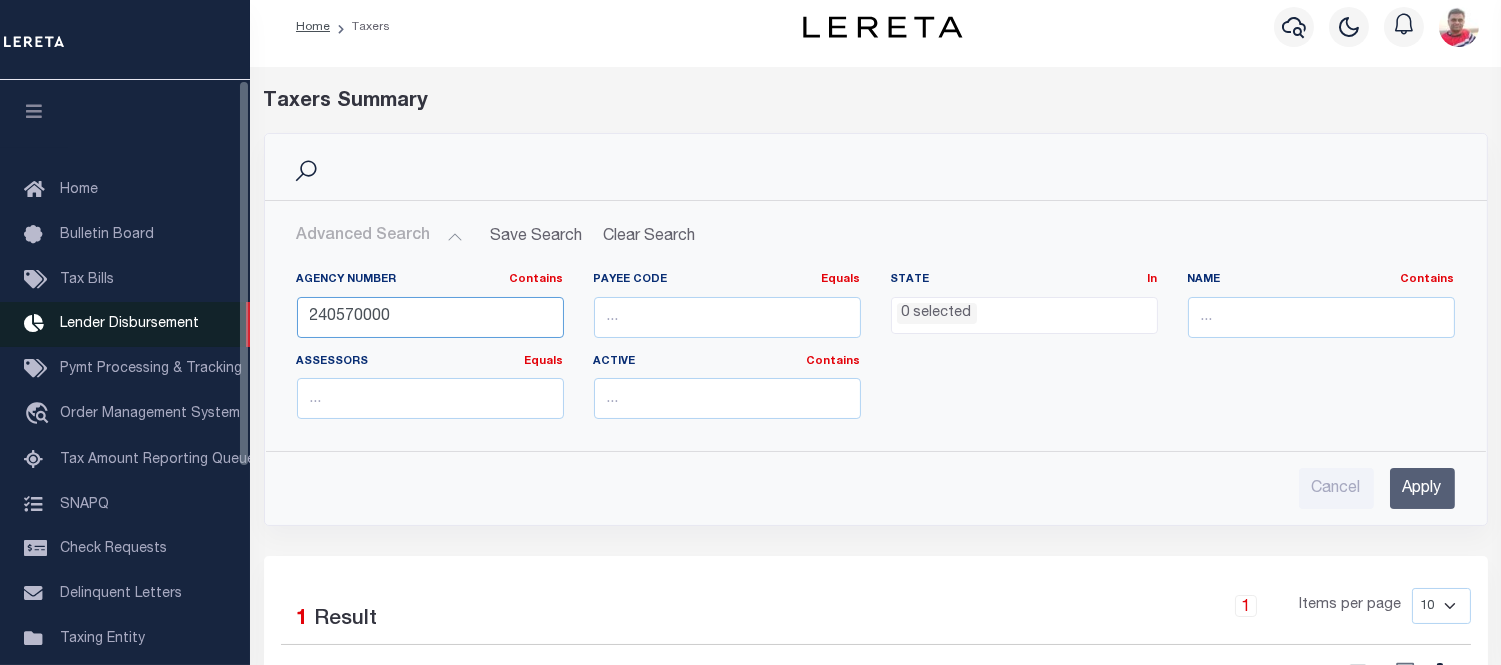 drag, startPoint x: 451, startPoint y: 312, endPoint x: 193, endPoint y: 328, distance: 258.49564 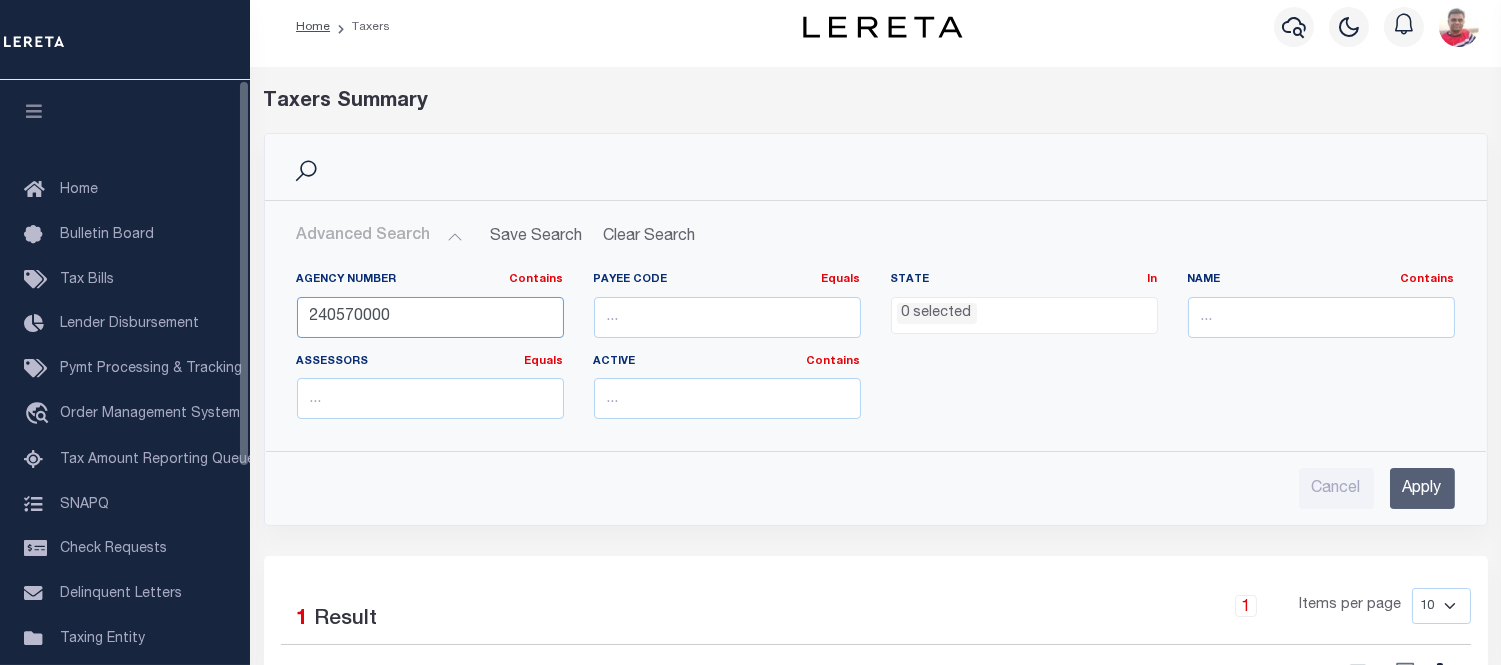 paste on "12076" 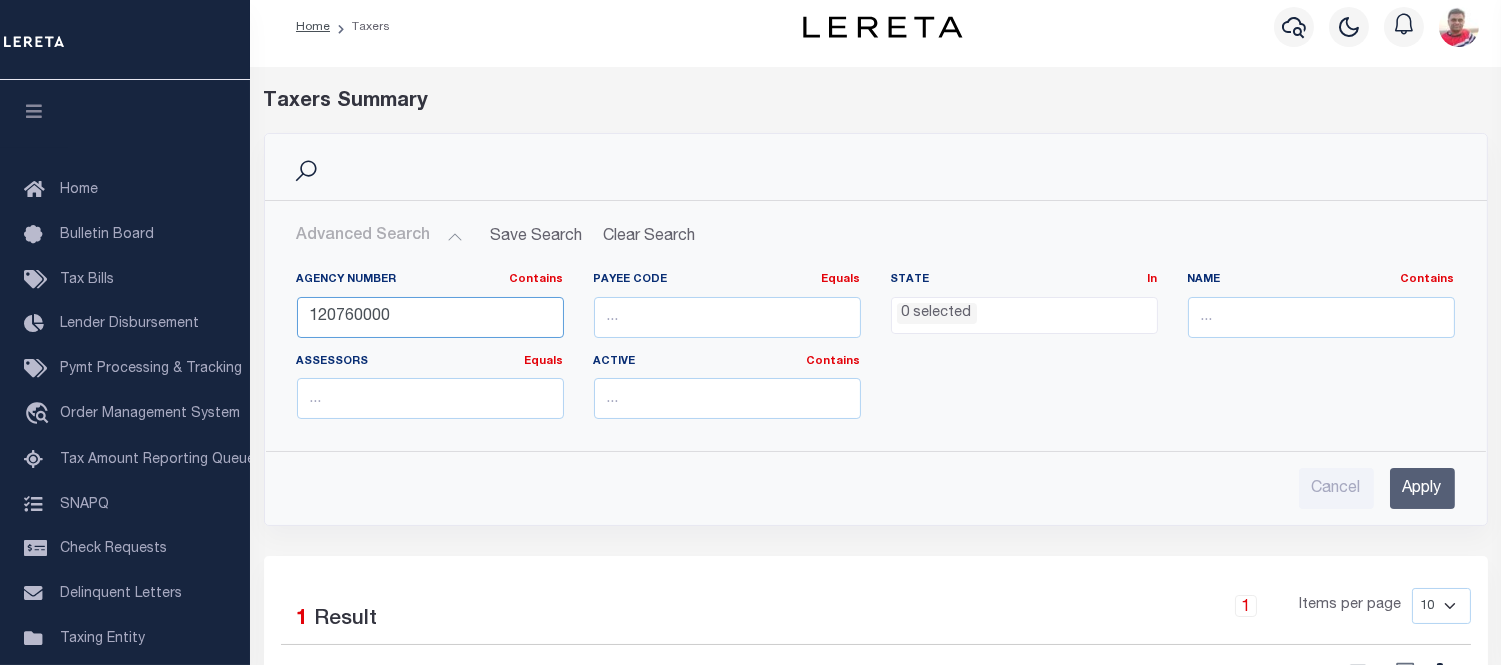 type on "120760000" 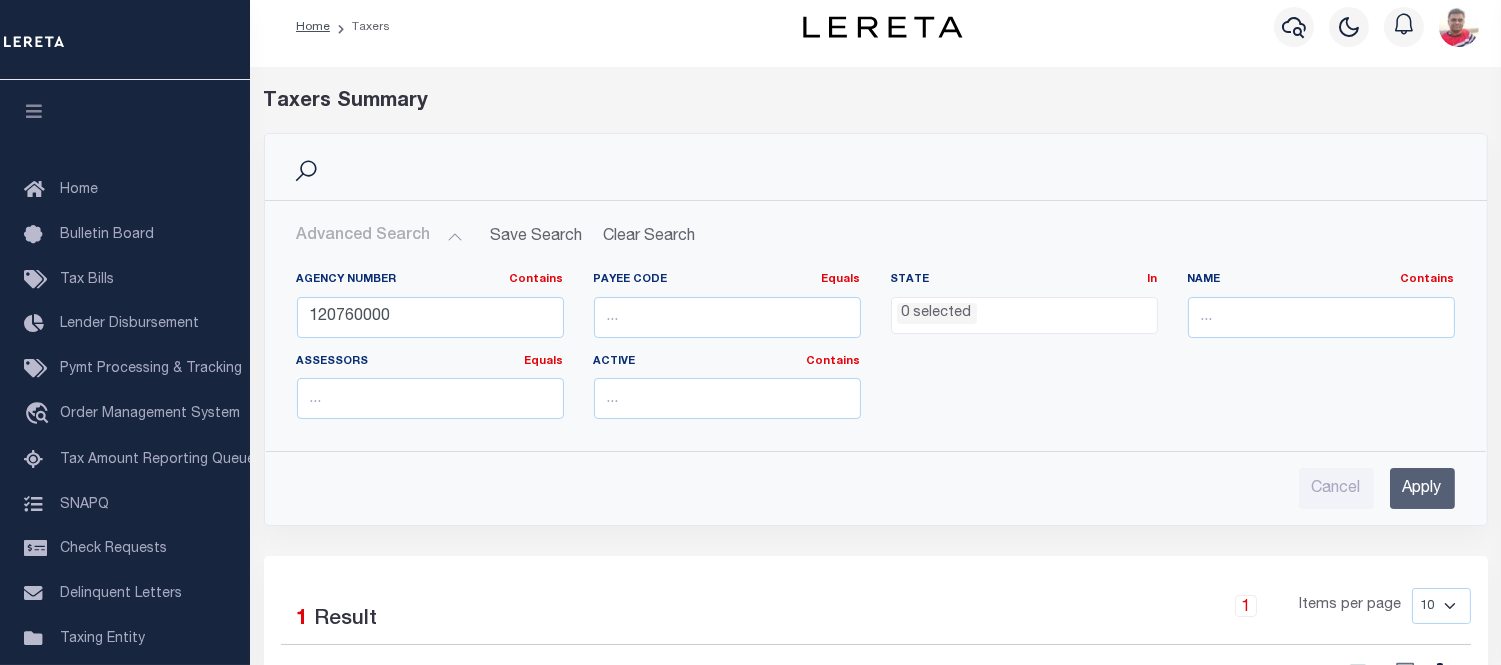 click on "Apply" at bounding box center (1422, 488) 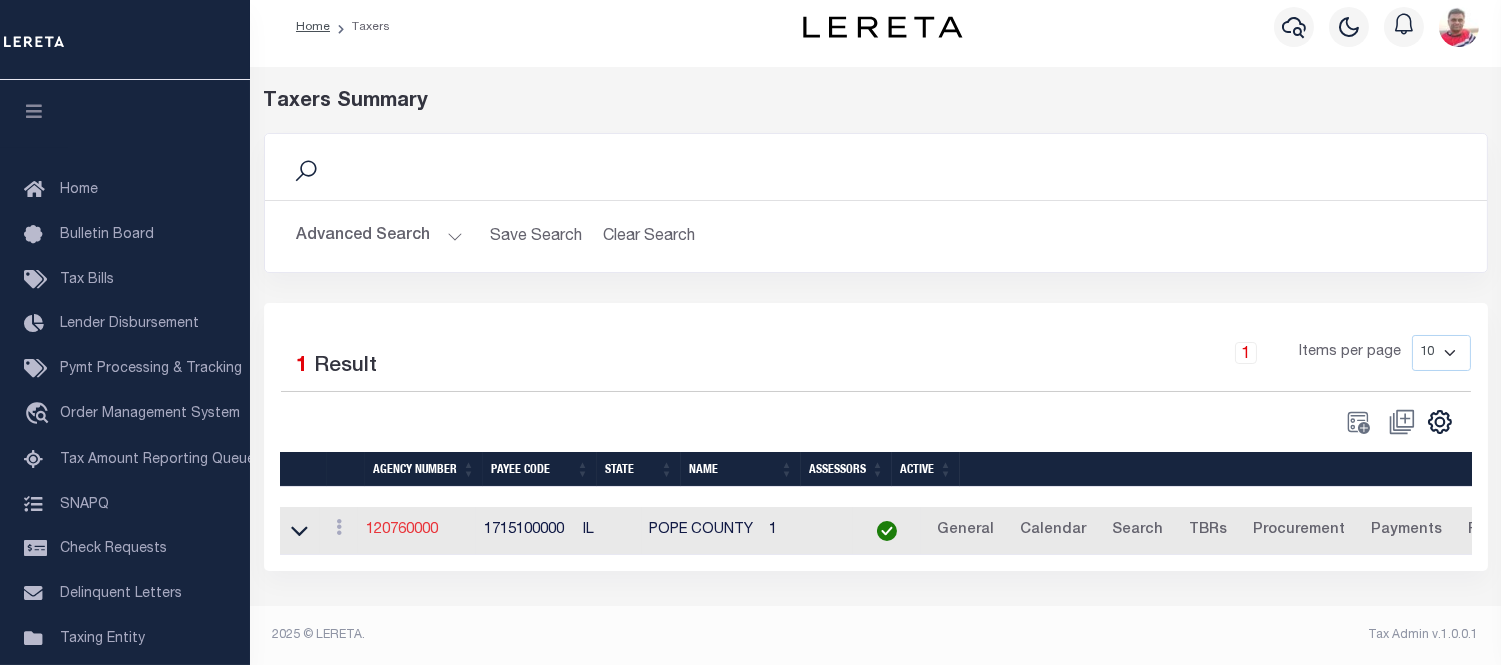 click on "120760000" at bounding box center (402, 530) 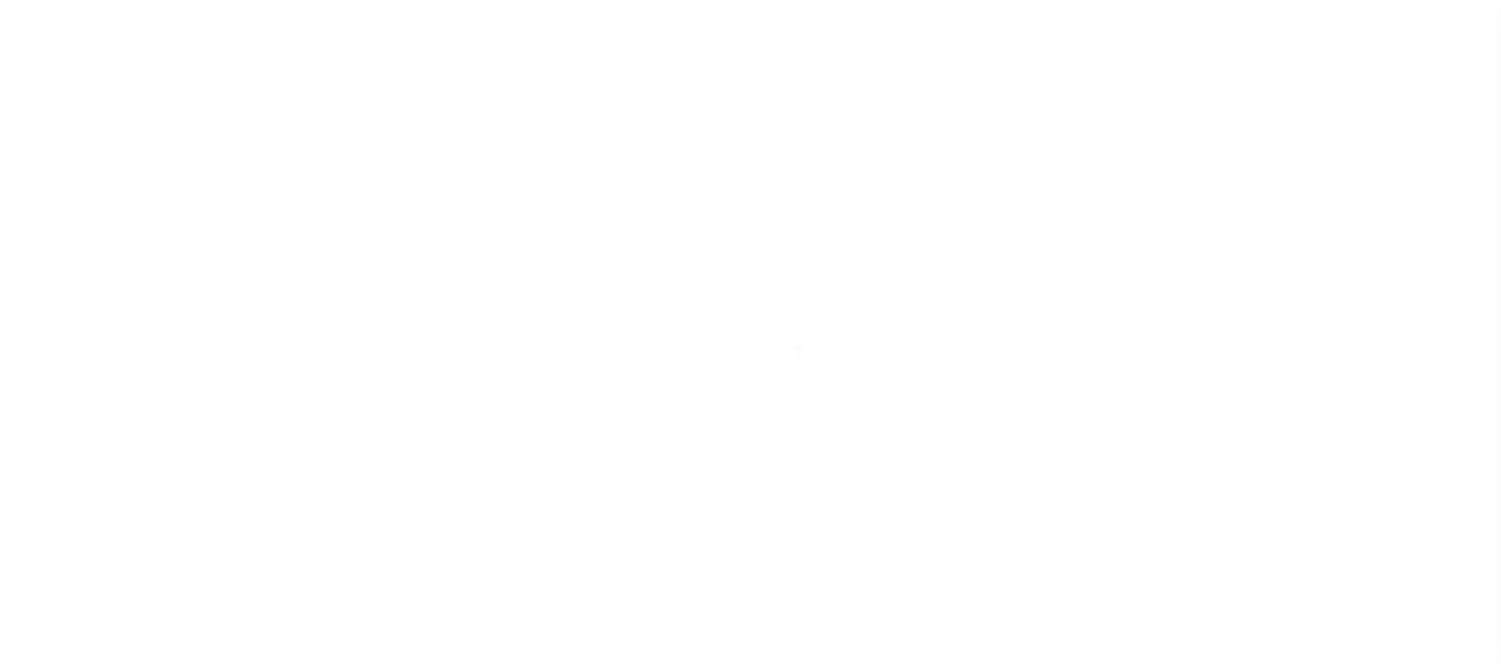 select 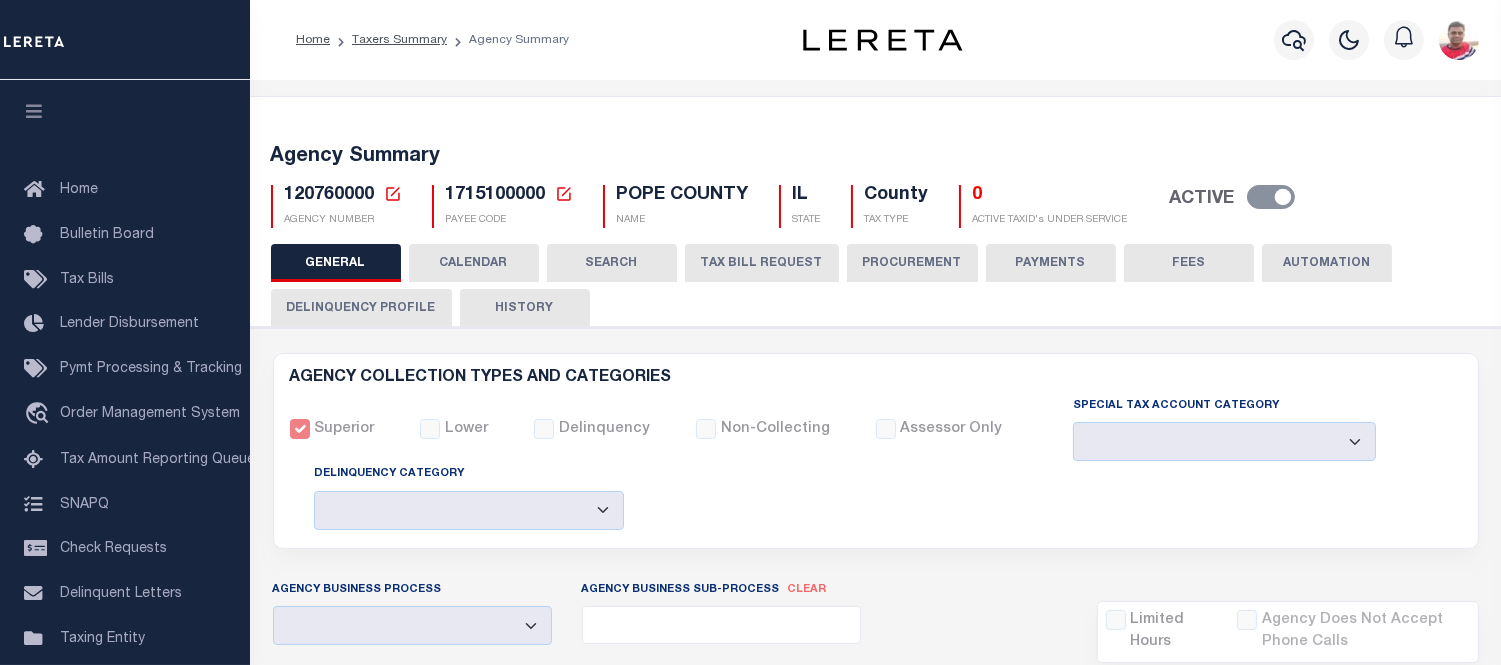click on "CALENDAR" at bounding box center [474, 263] 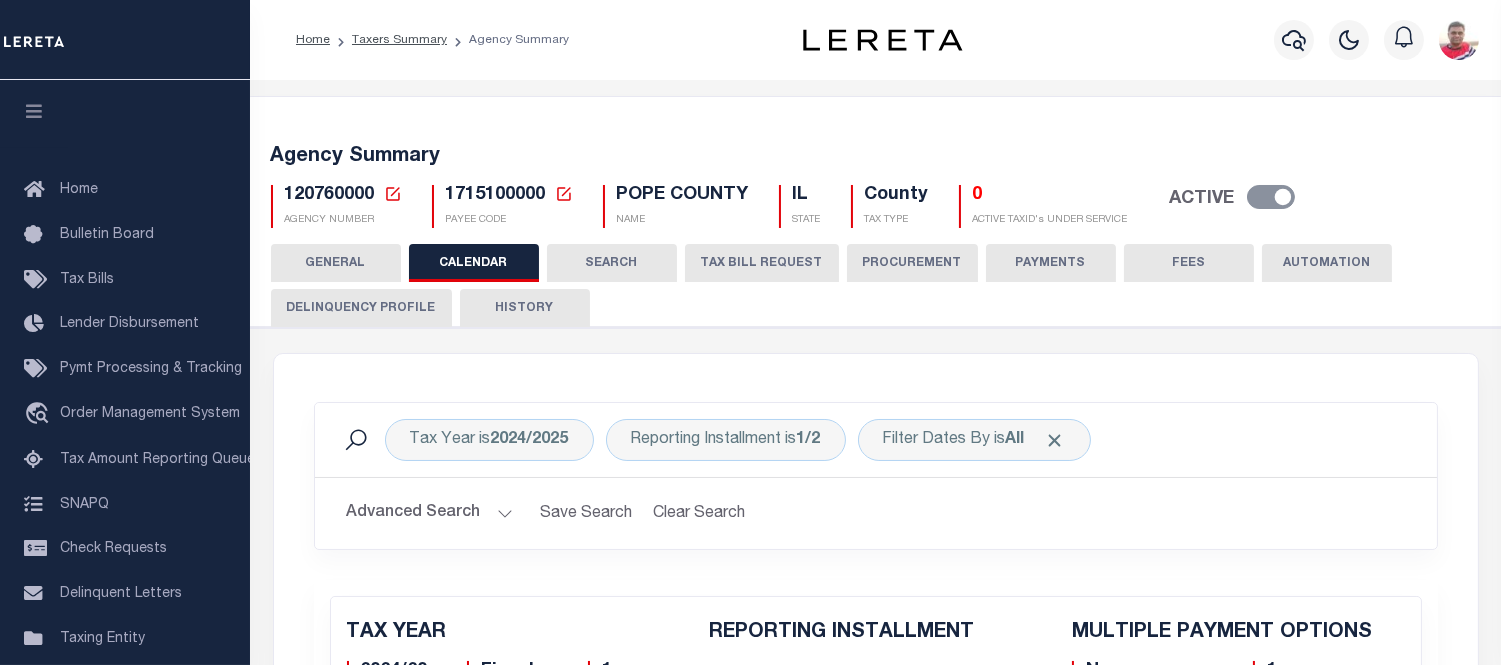 checkbox on "false" 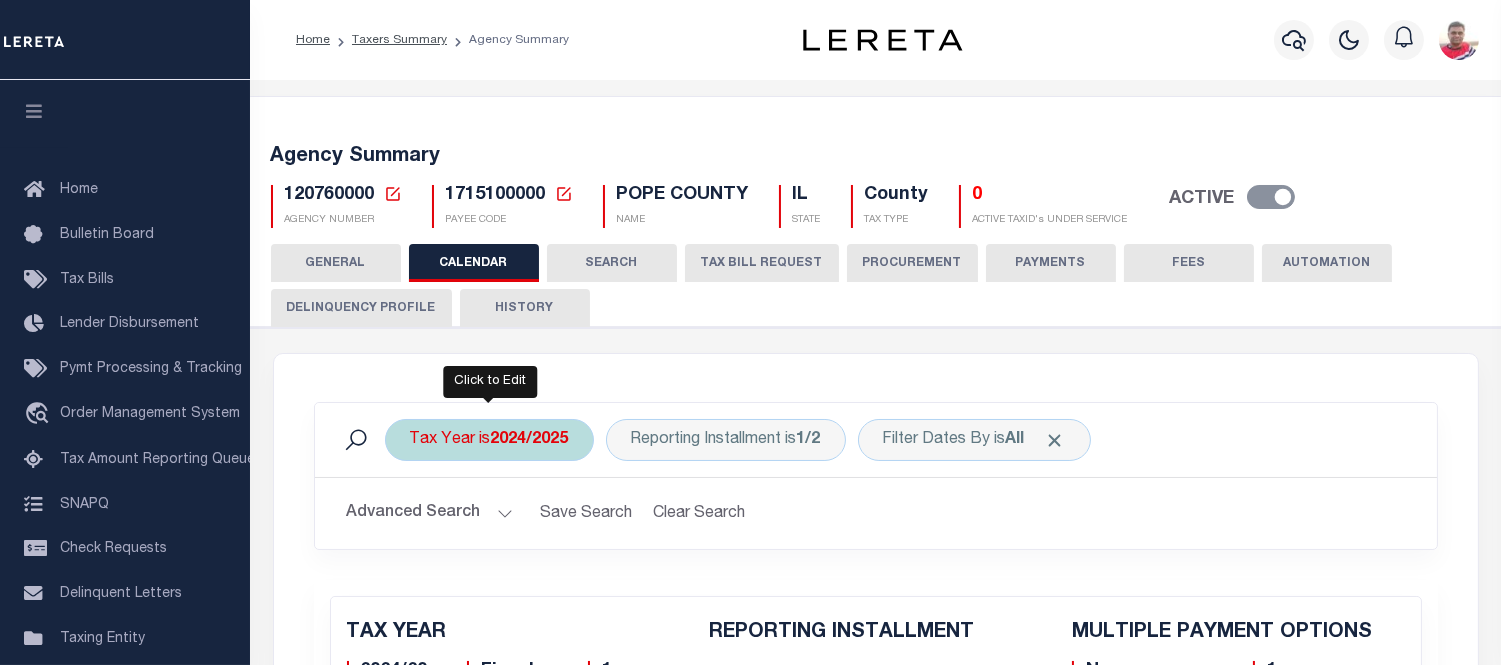 scroll, scrollTop: 222, scrollLeft: 0, axis: vertical 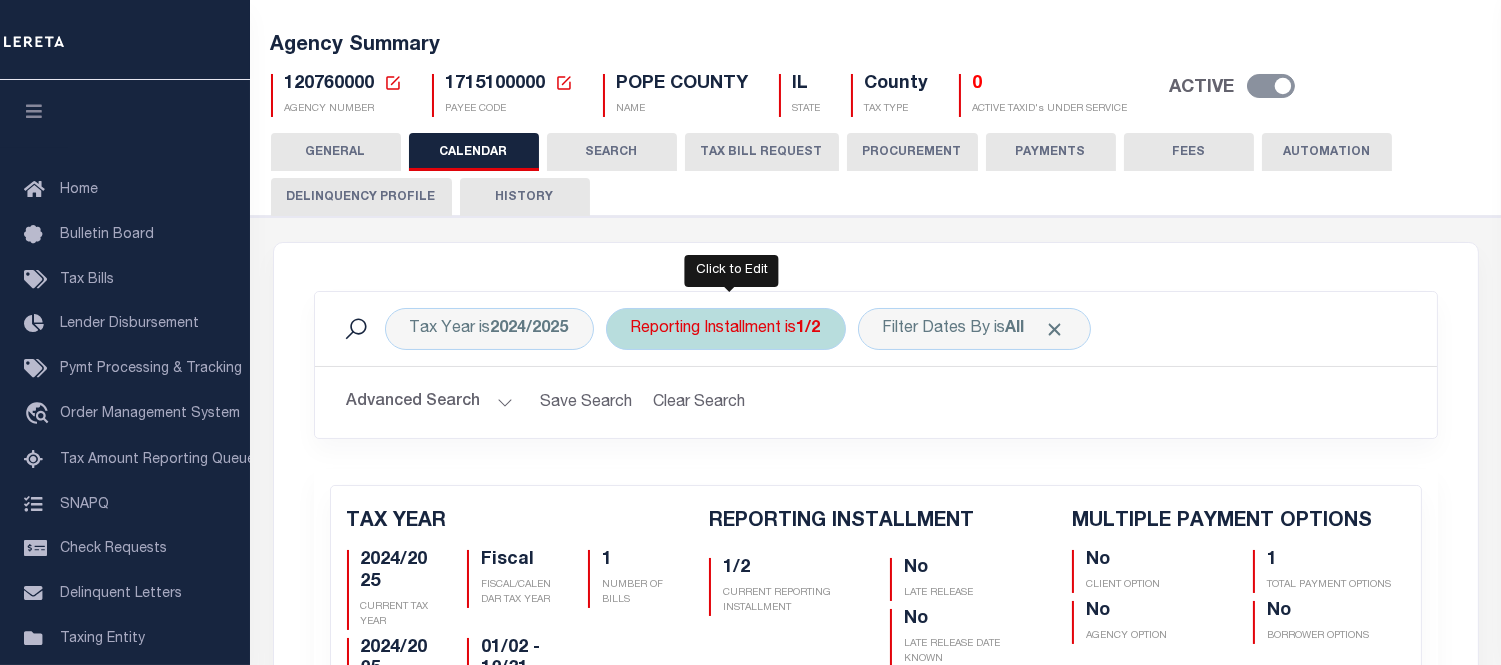 click on "Reporting Installment is  1/2" at bounding box center [726, 329] 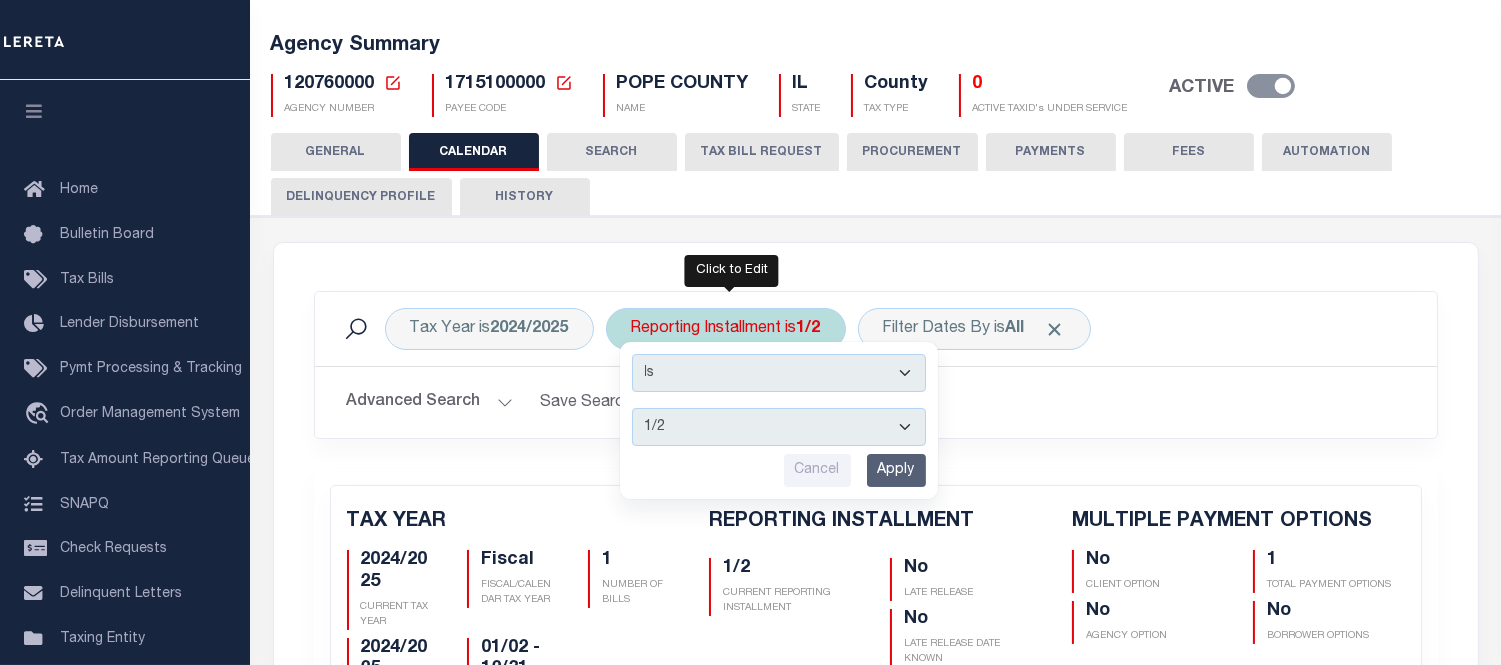 click on "1/2 2/2" at bounding box center [779, 427] 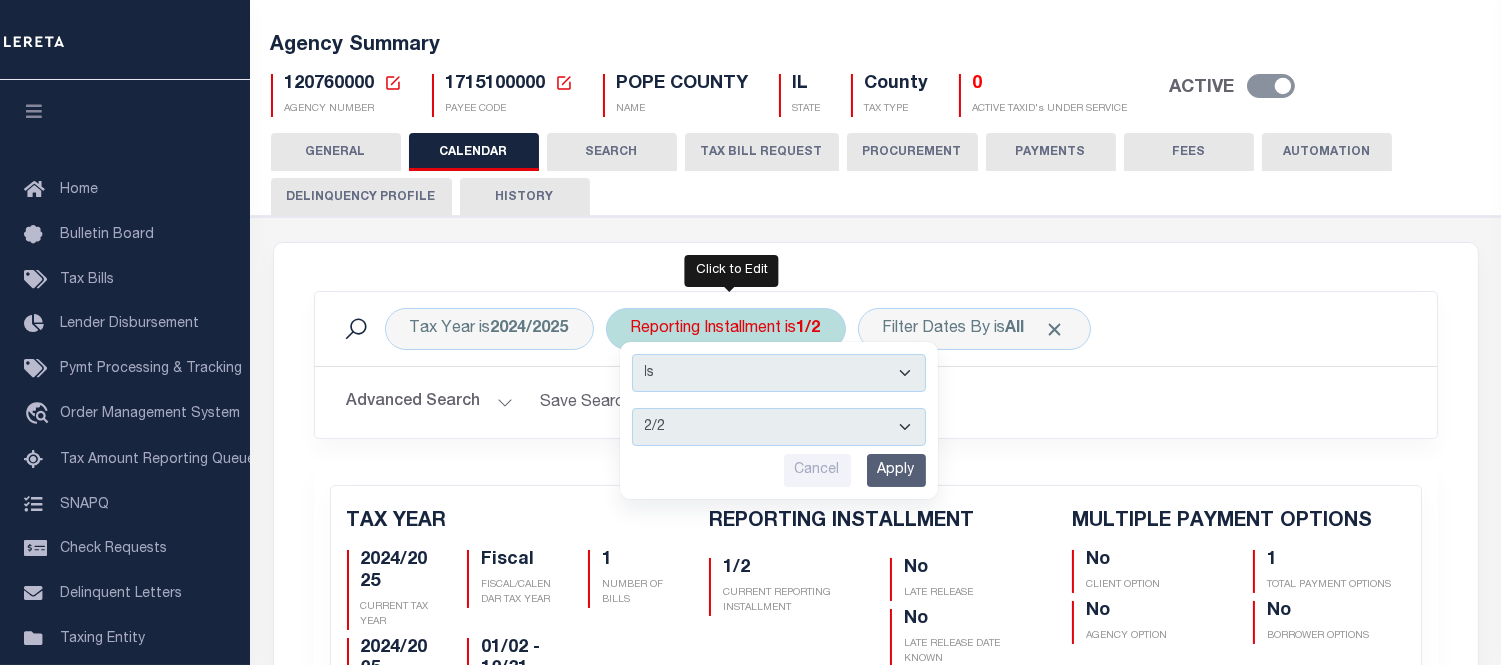 click on "1/2 2/2" at bounding box center [779, 427] 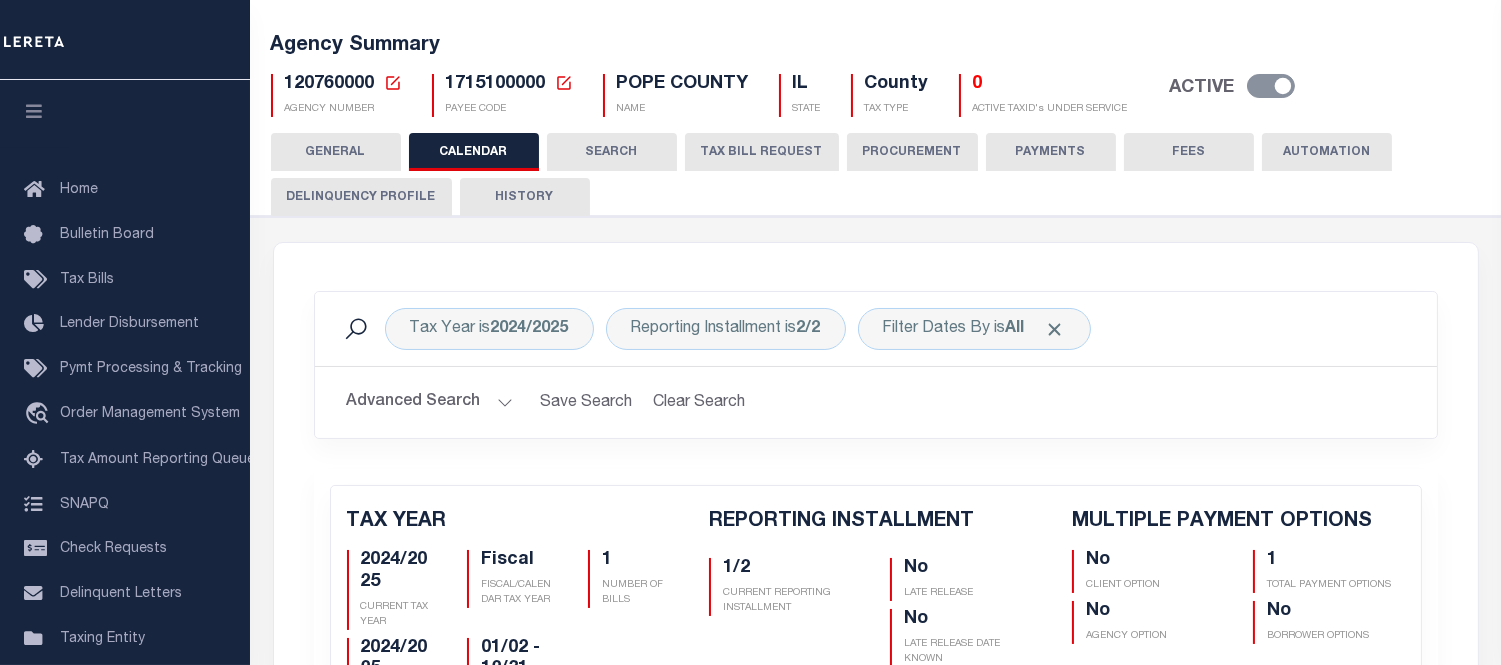 checkbox on "false" 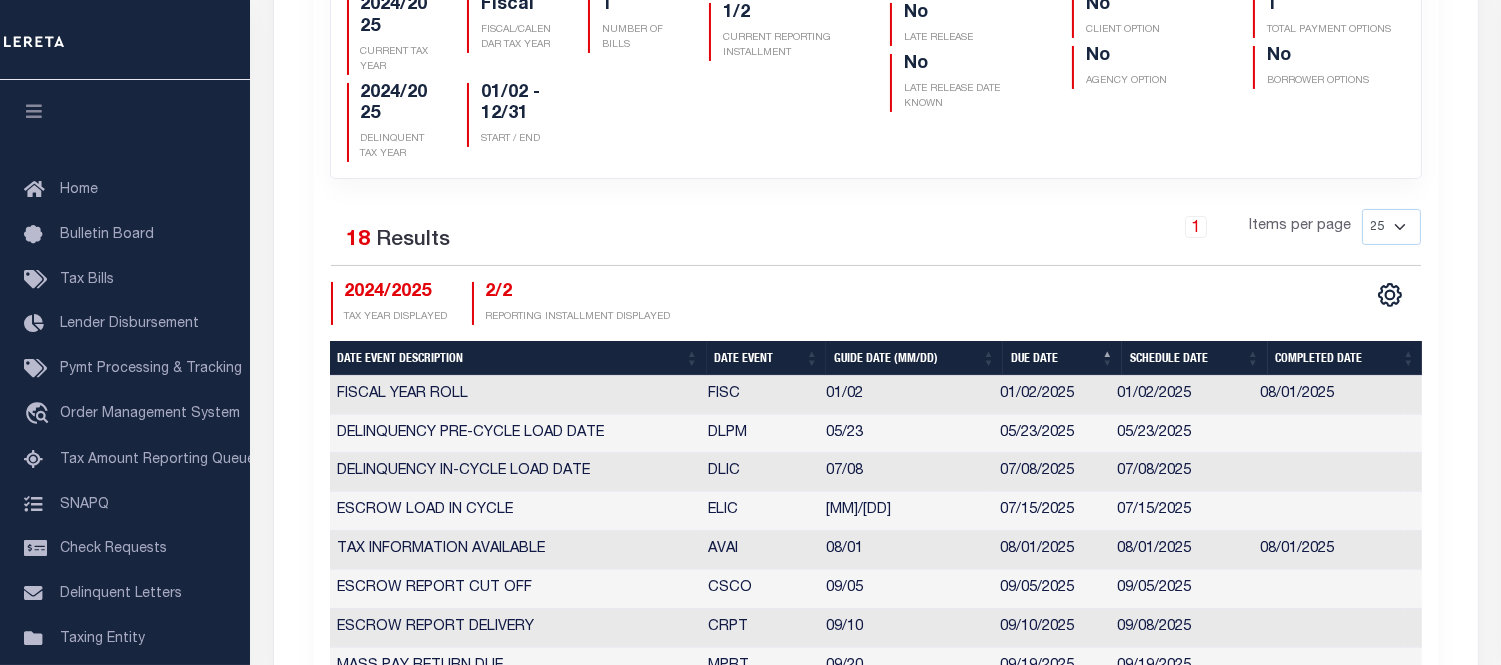 scroll, scrollTop: 208, scrollLeft: 0, axis: vertical 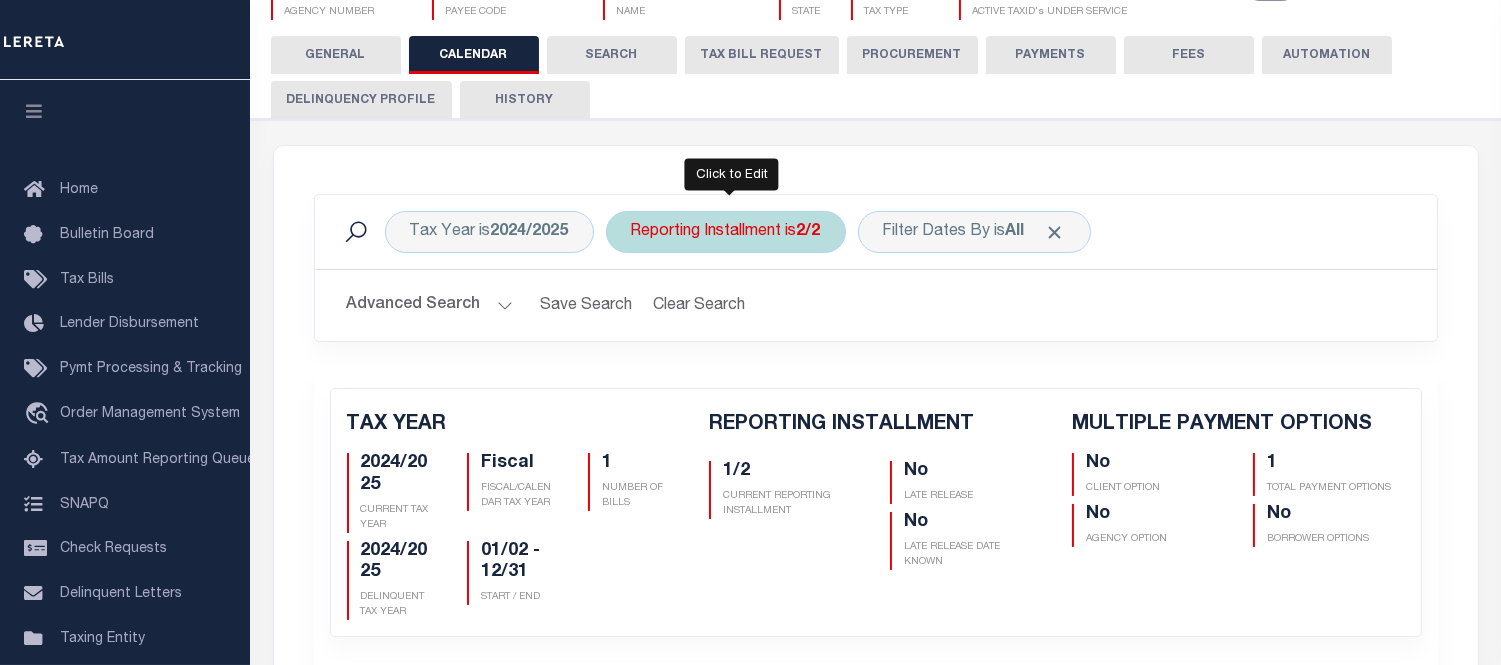 drag, startPoint x: 681, startPoint y: 224, endPoint x: 688, endPoint y: 235, distance: 13.038404 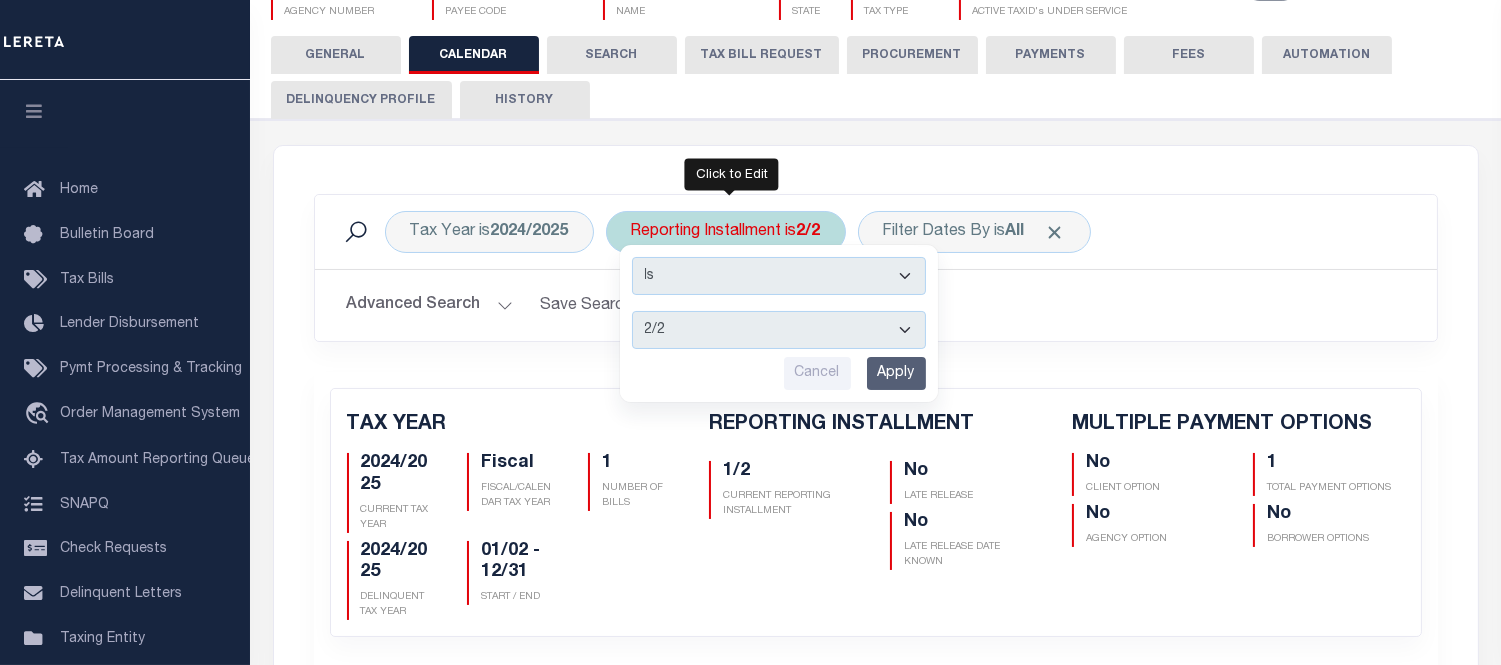 click on "1/2 2/2" at bounding box center [779, 330] 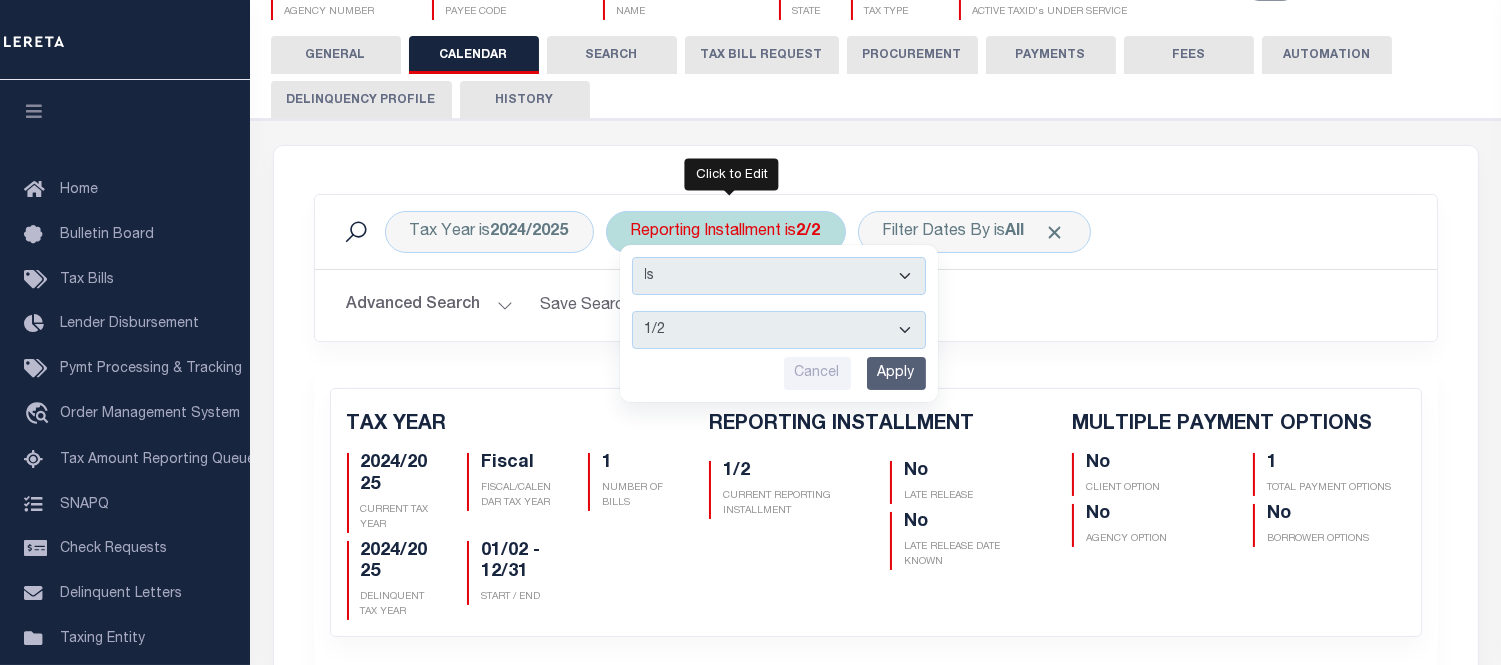 click on "Apply" at bounding box center (896, 373) 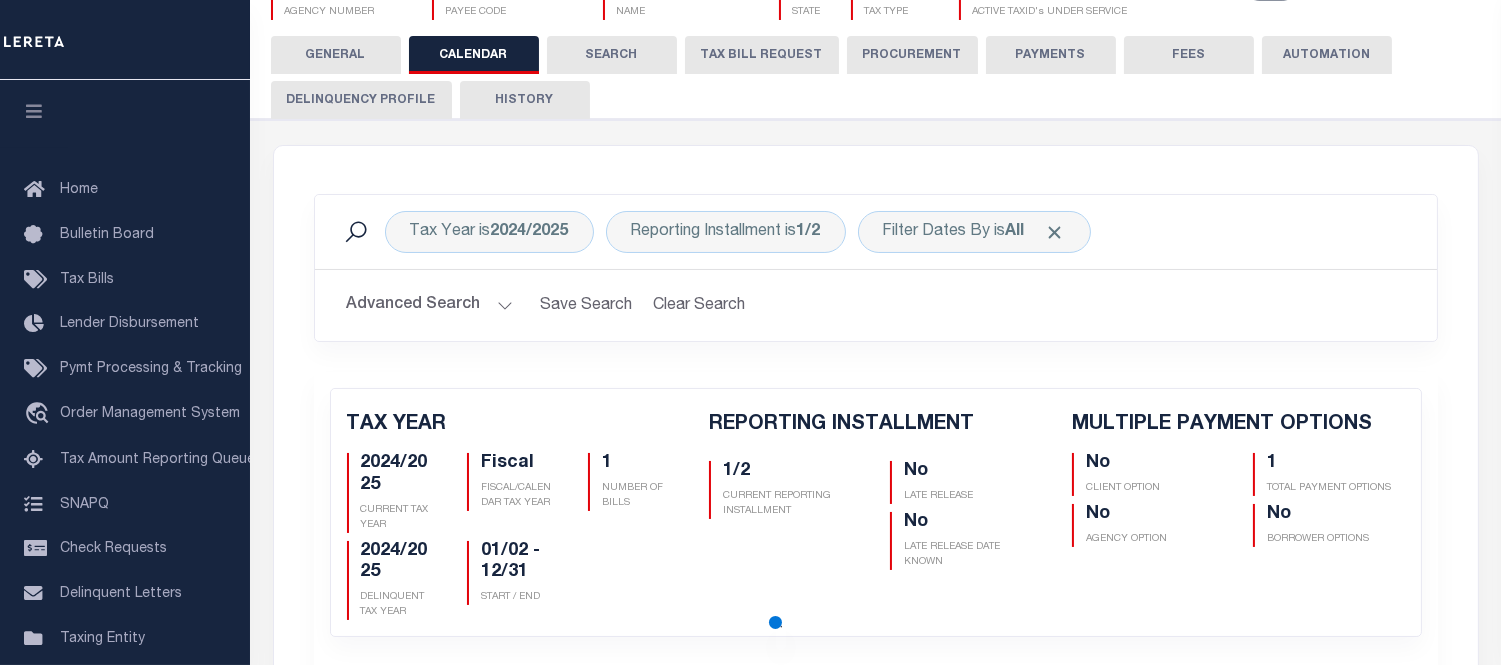 checkbox on "false" 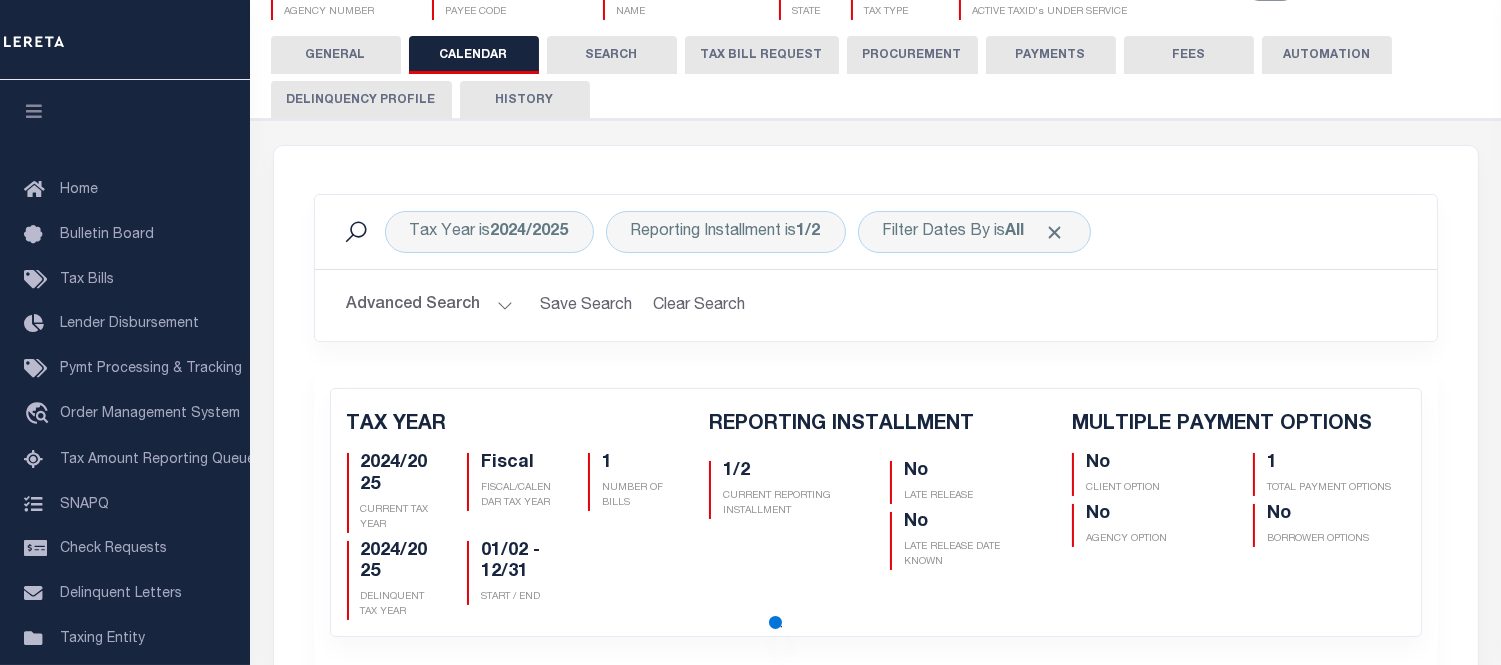checkbox on "false" 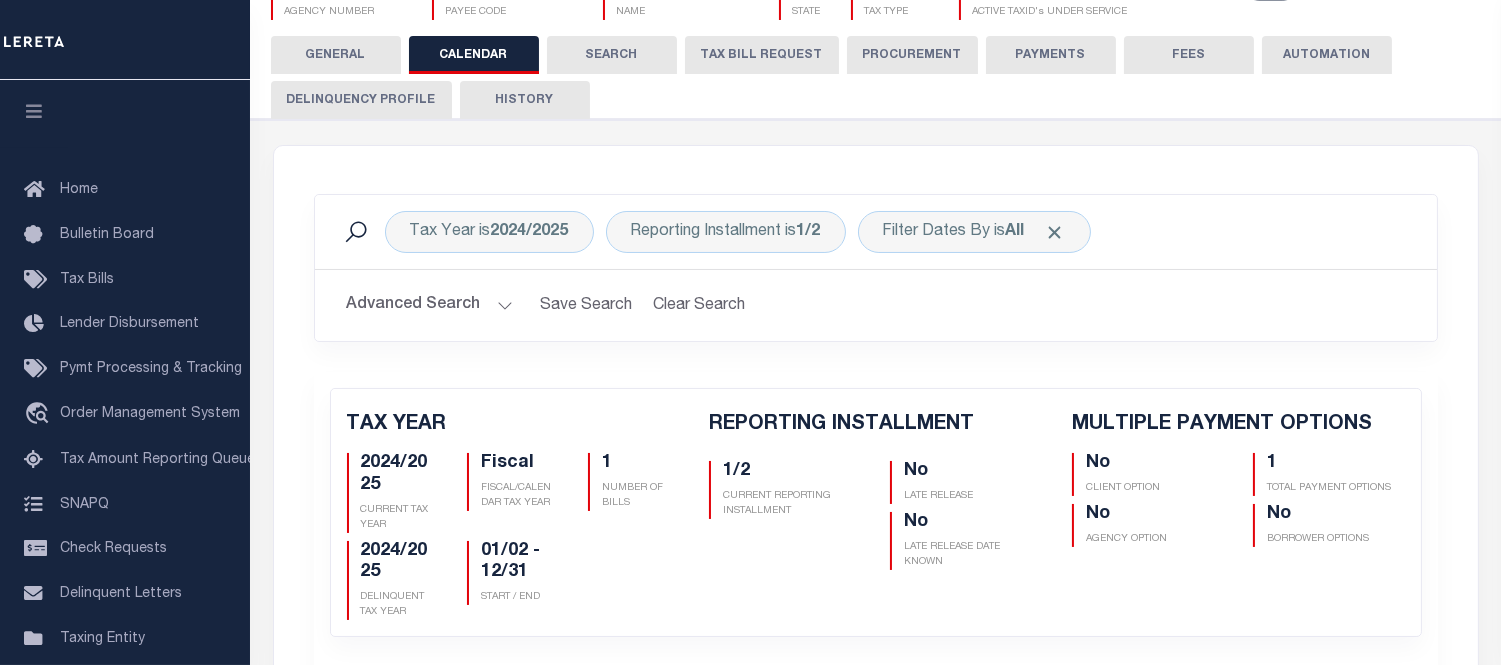 scroll, scrollTop: 653, scrollLeft: 0, axis: vertical 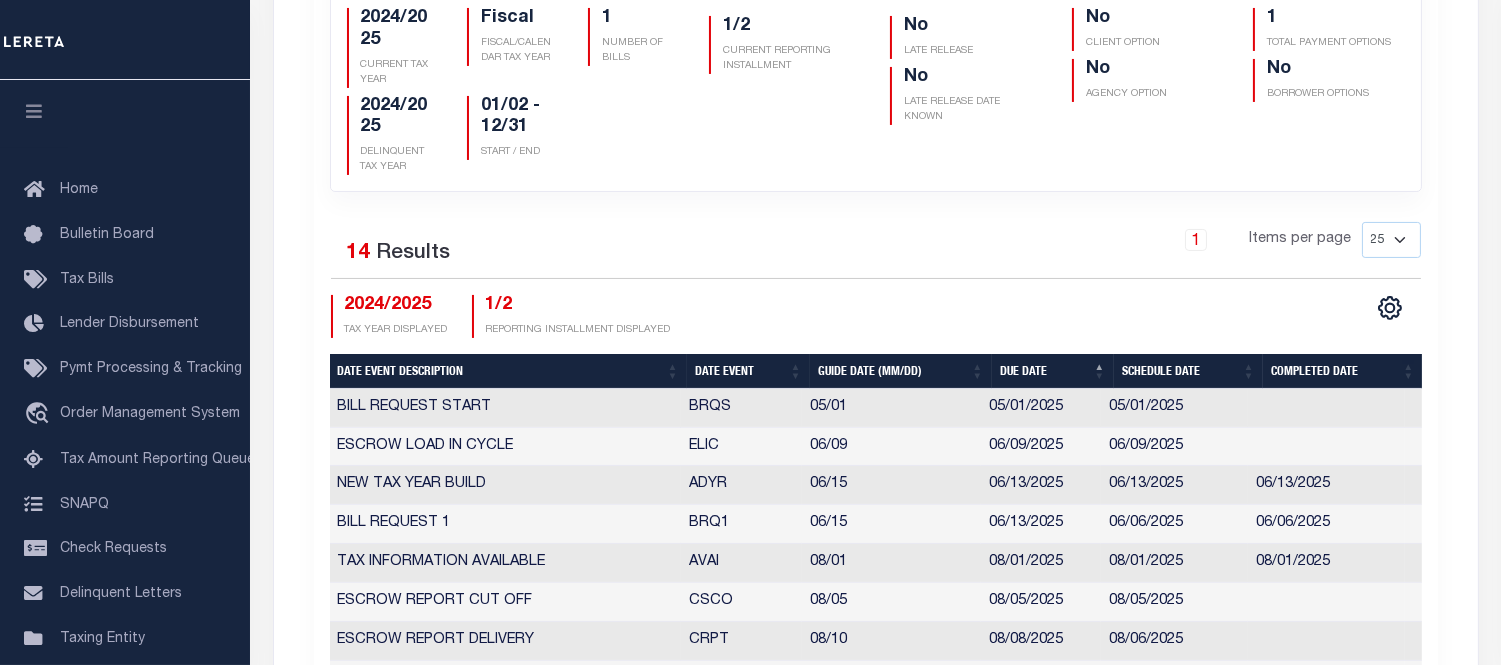 click on "Date Event" at bounding box center [748, 371] 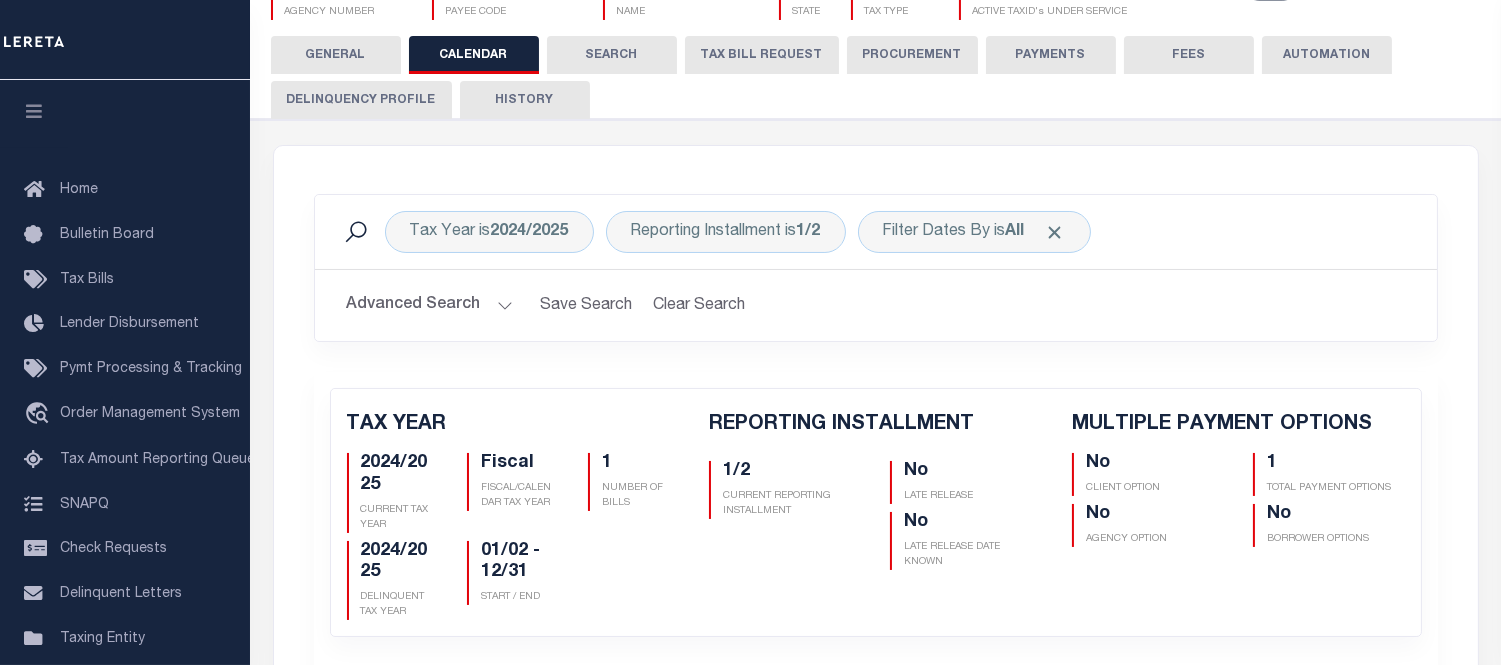 scroll, scrollTop: 0, scrollLeft: 0, axis: both 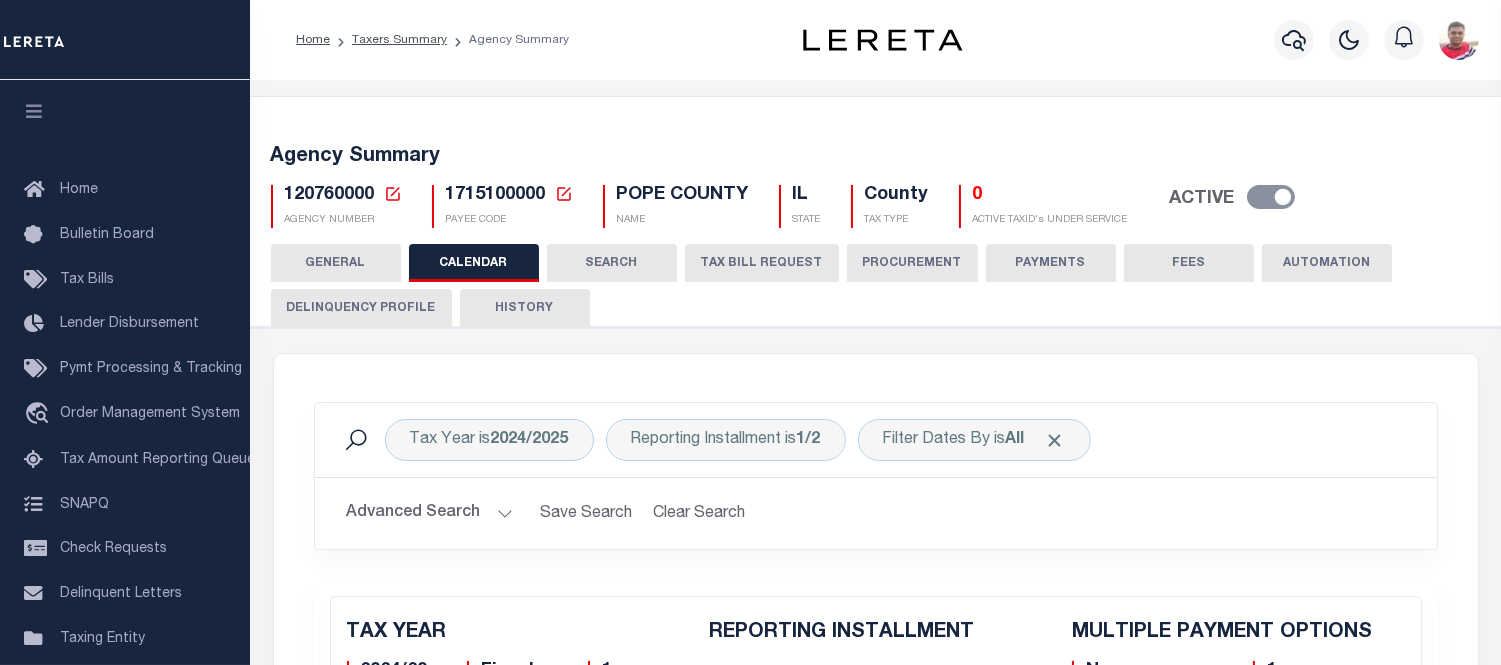 click on "TAX BILL REQUEST" at bounding box center [762, 263] 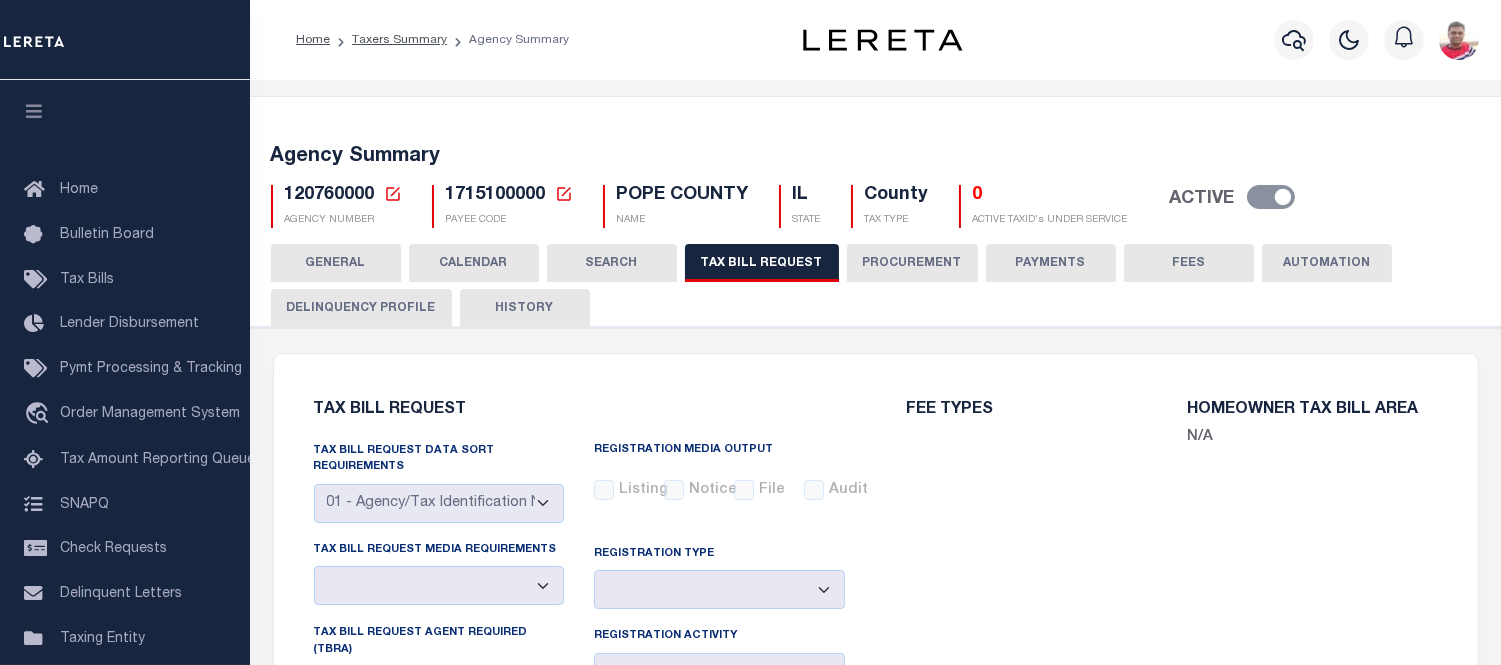 select on "27" 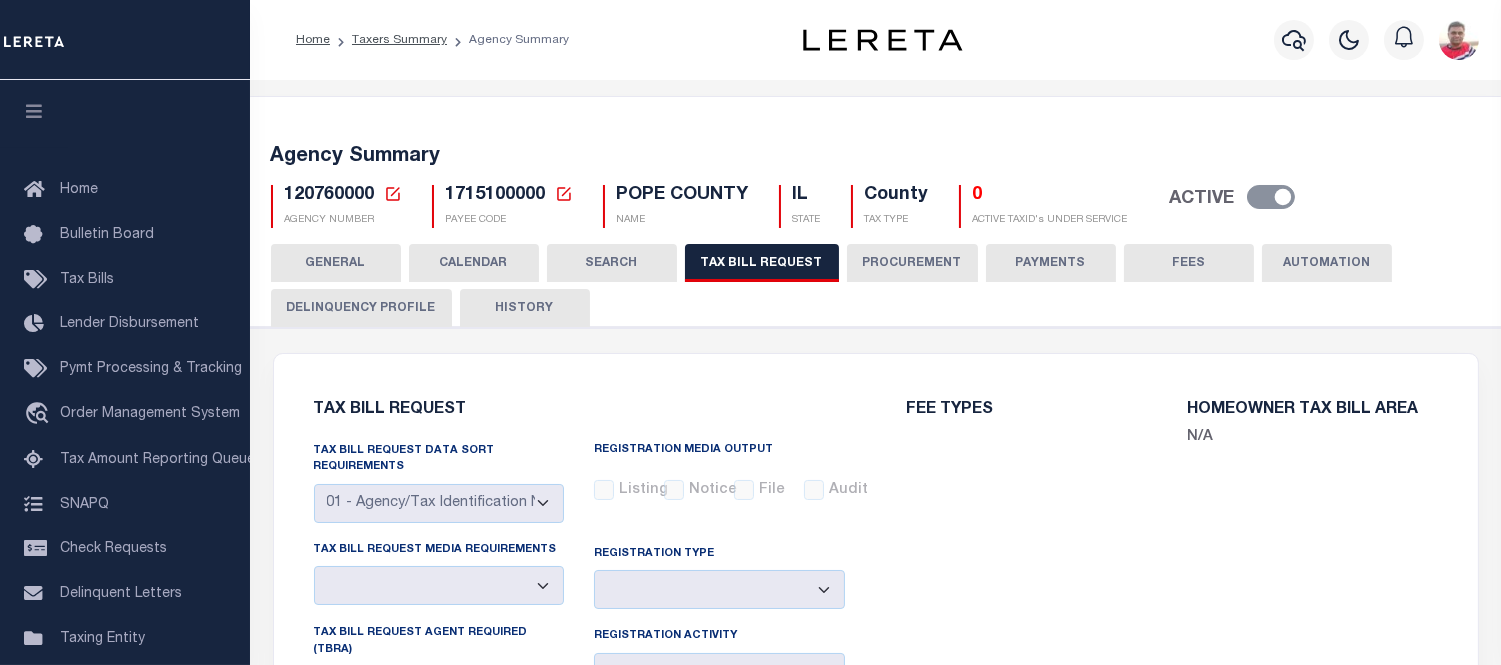 checkbox on "false" 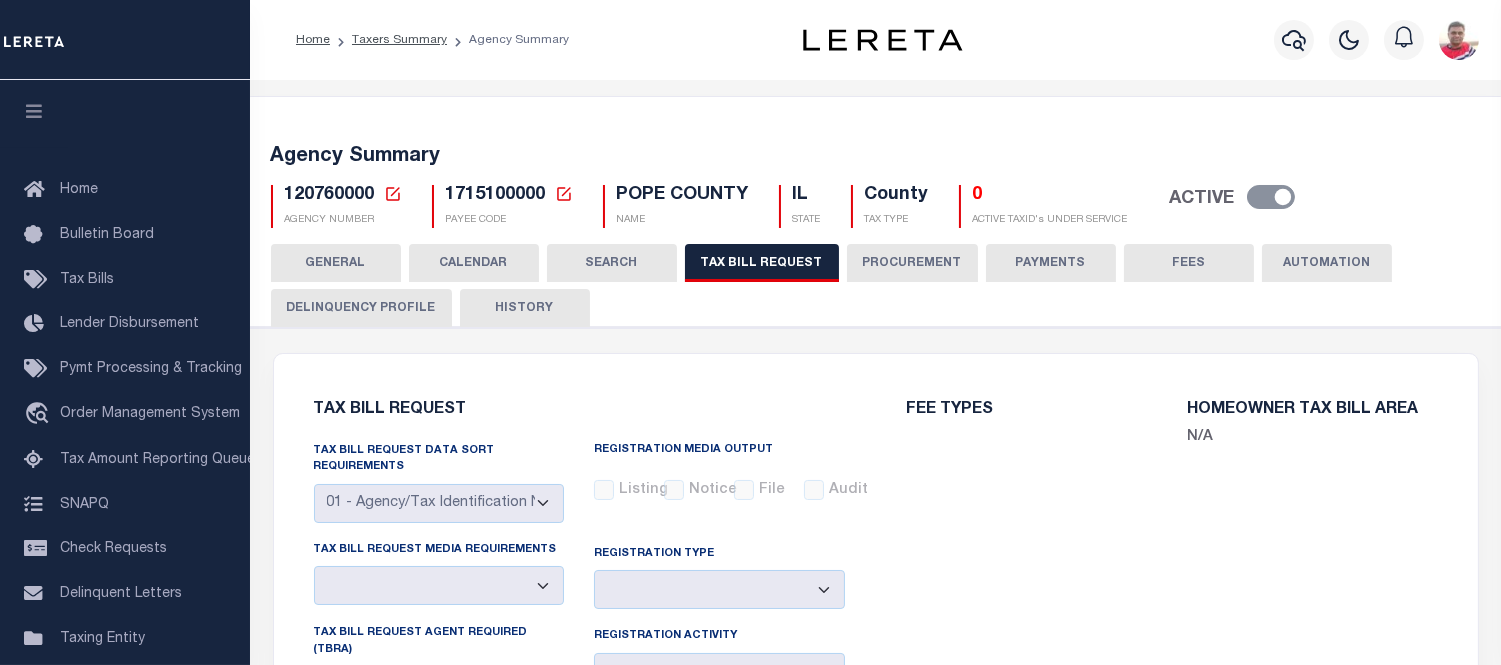select on "22" 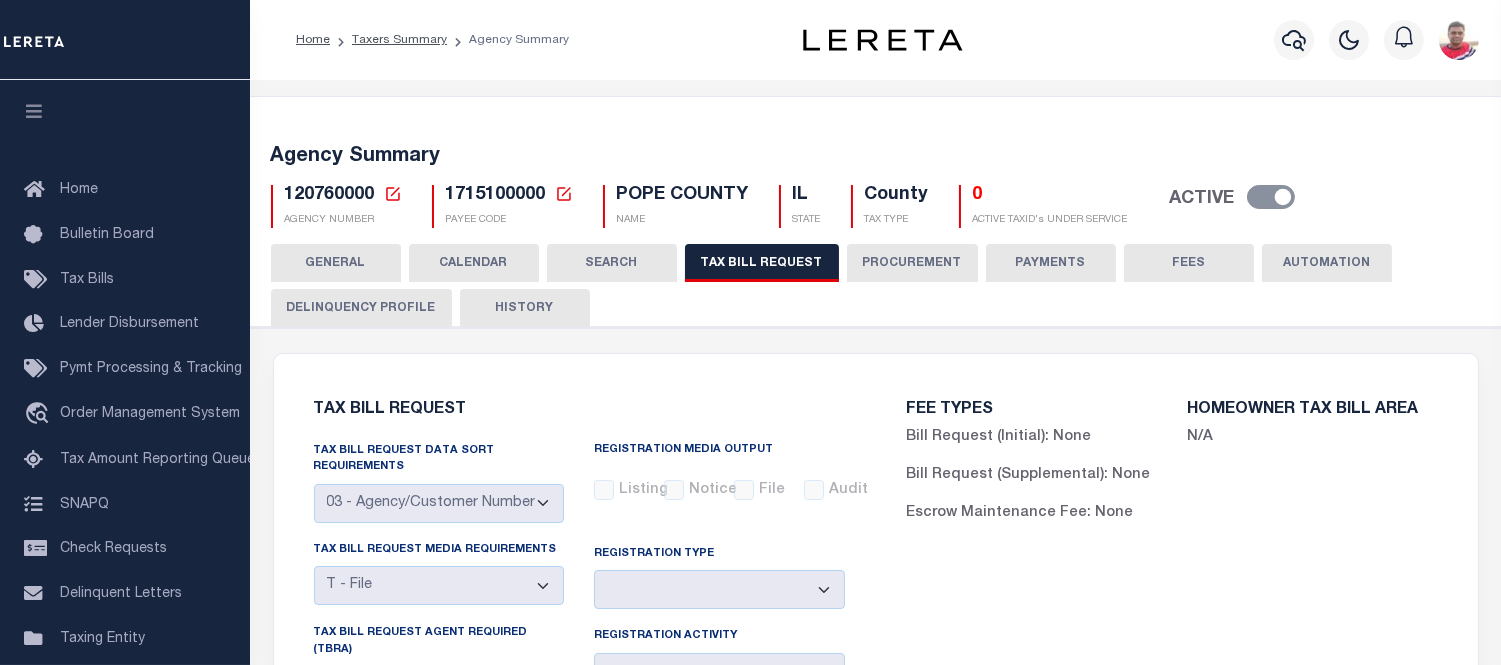 scroll, scrollTop: 444, scrollLeft: 0, axis: vertical 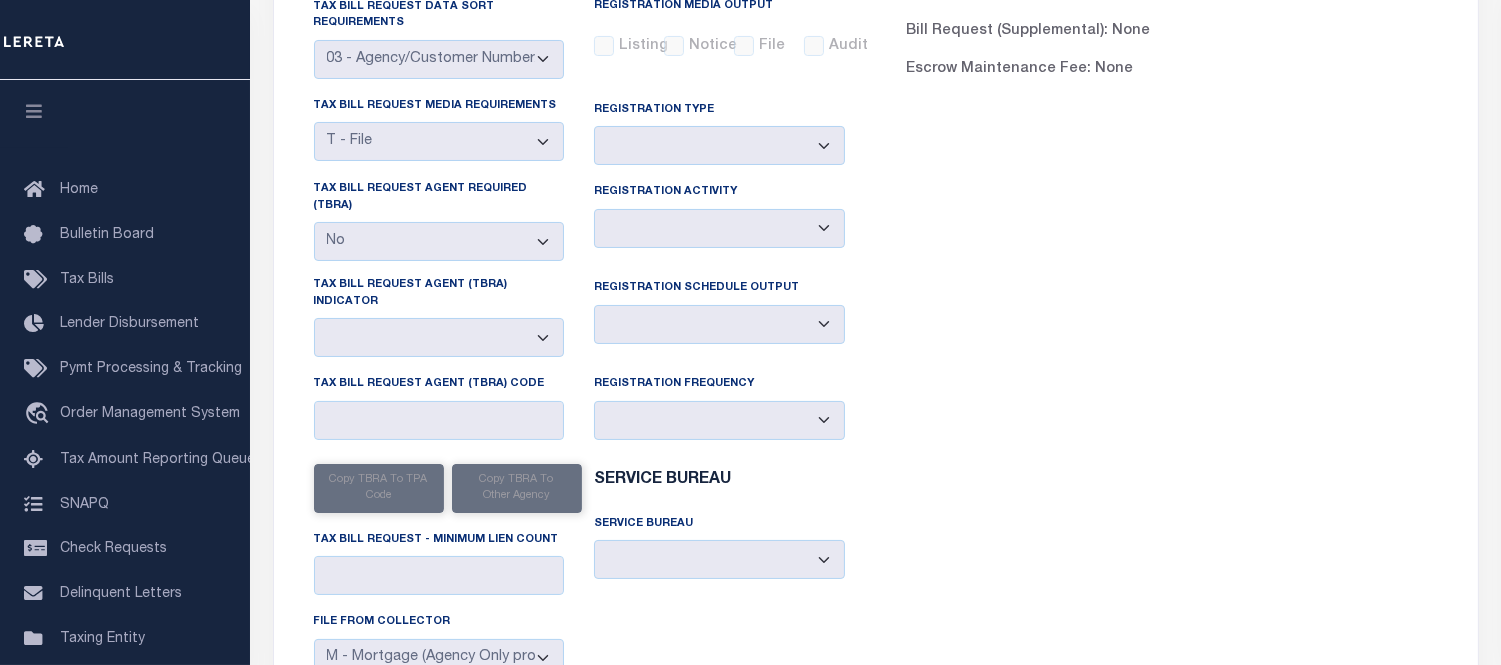 click on "FEE TYPES
Bill Request (Initial): None Bill Request (Supplemental): None Escrow Maintenance Fee: None
HOMEOWNER TAX BILL AREA
N/A" at bounding box center [1172, 337] 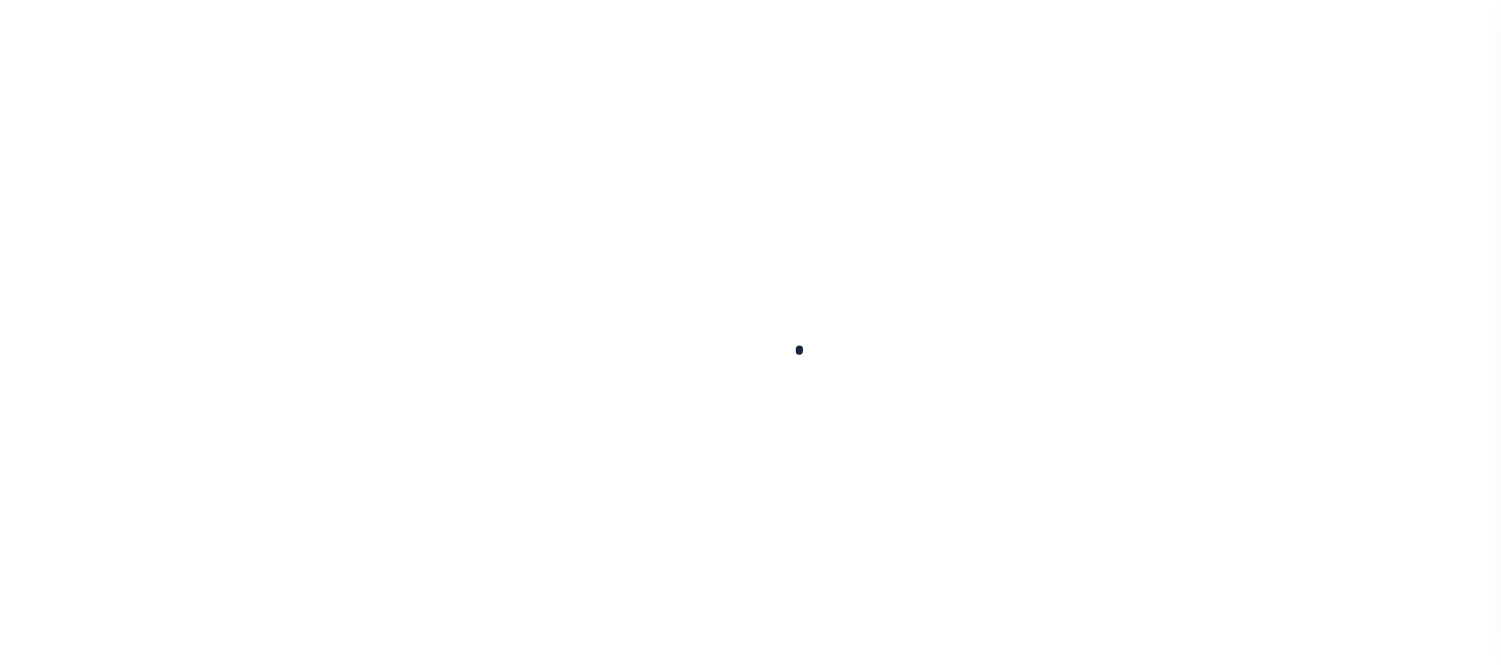 select 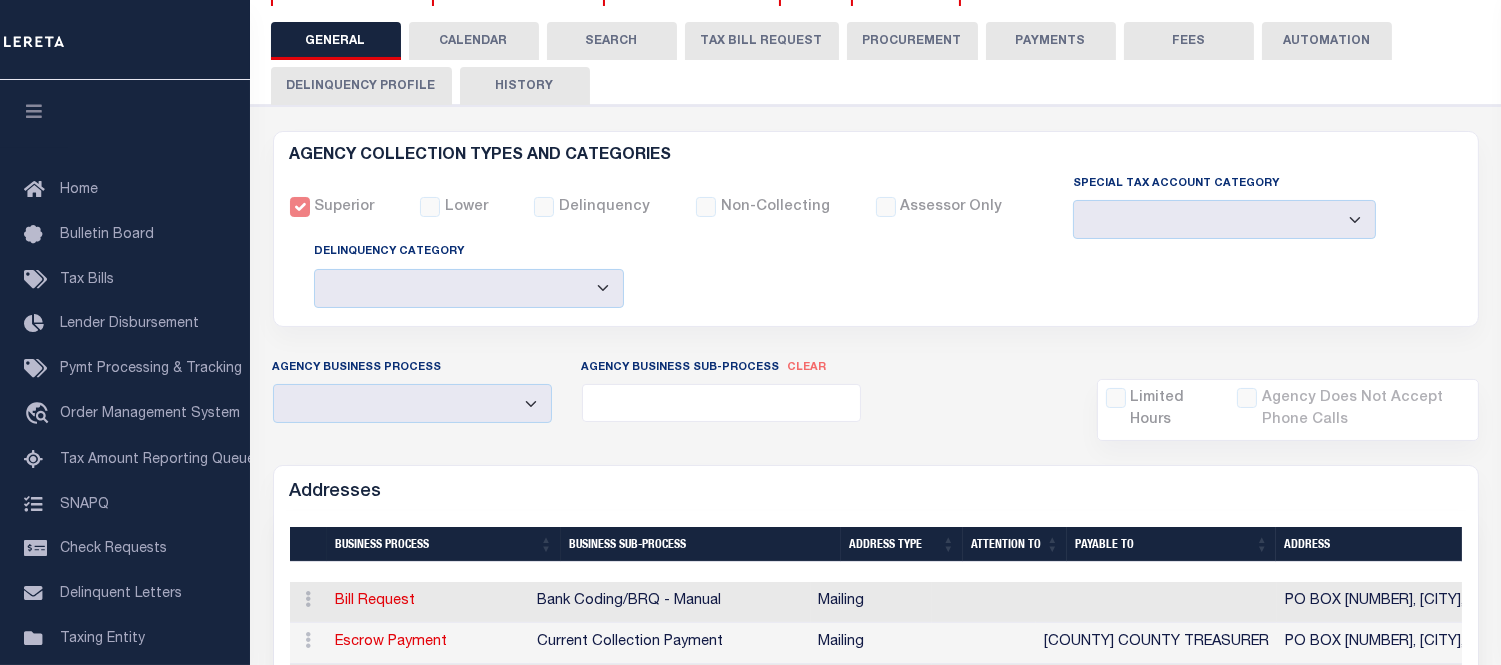 scroll, scrollTop: 0, scrollLeft: 0, axis: both 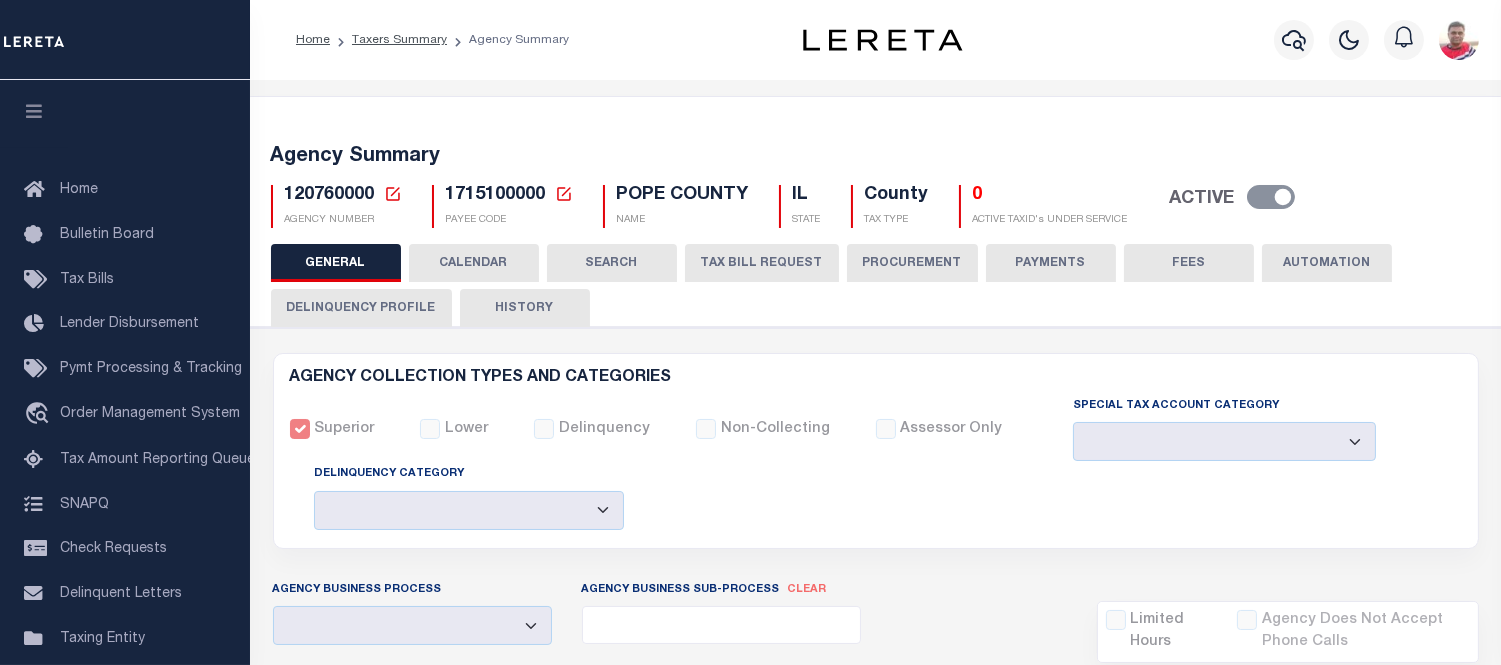 click on "SEARCH" at bounding box center [612, 263] 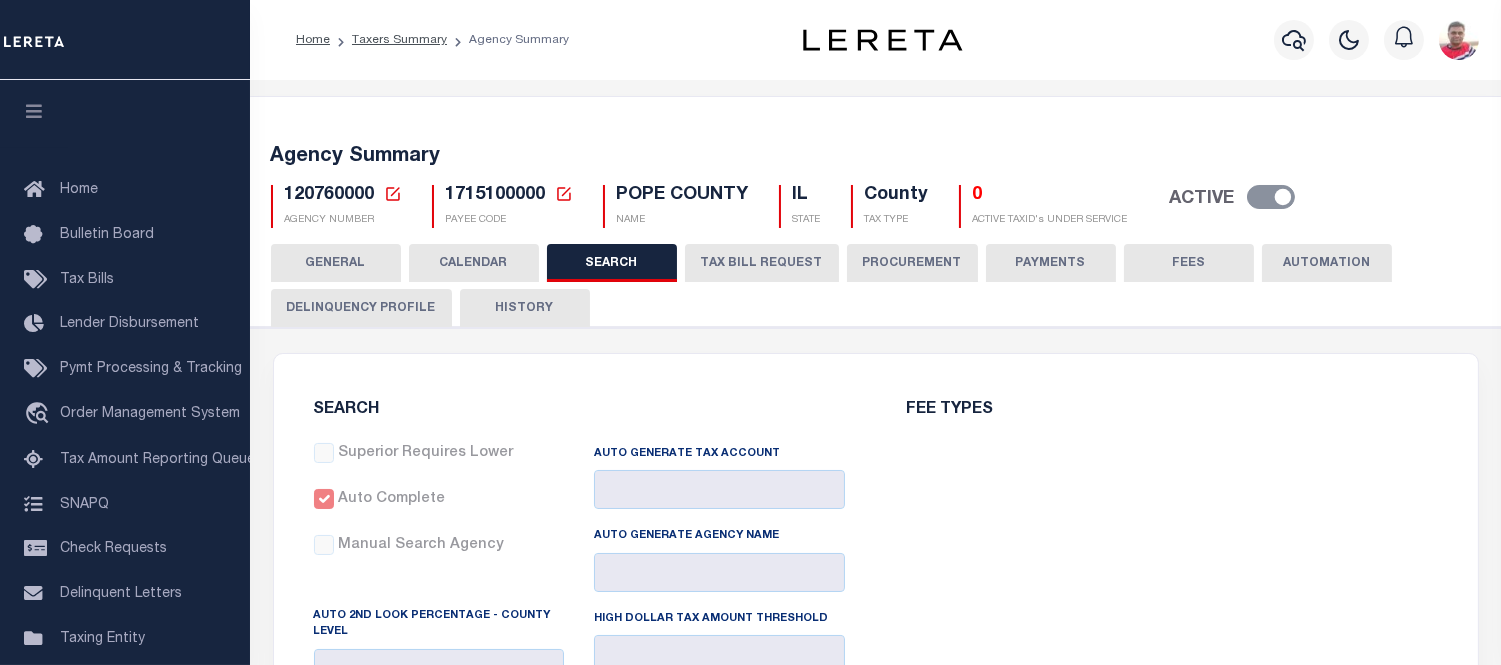 checkbox on "false" 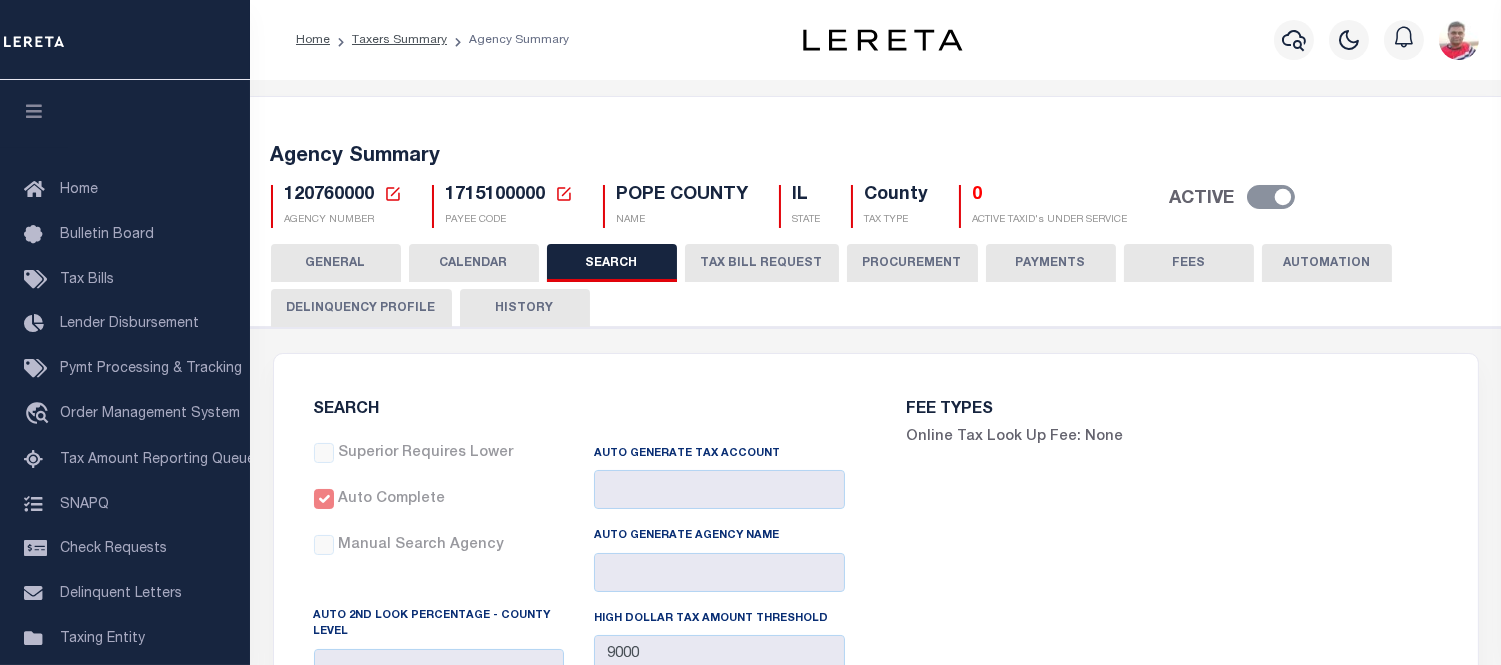 click on "TAX BILL REQUEST" at bounding box center [762, 263] 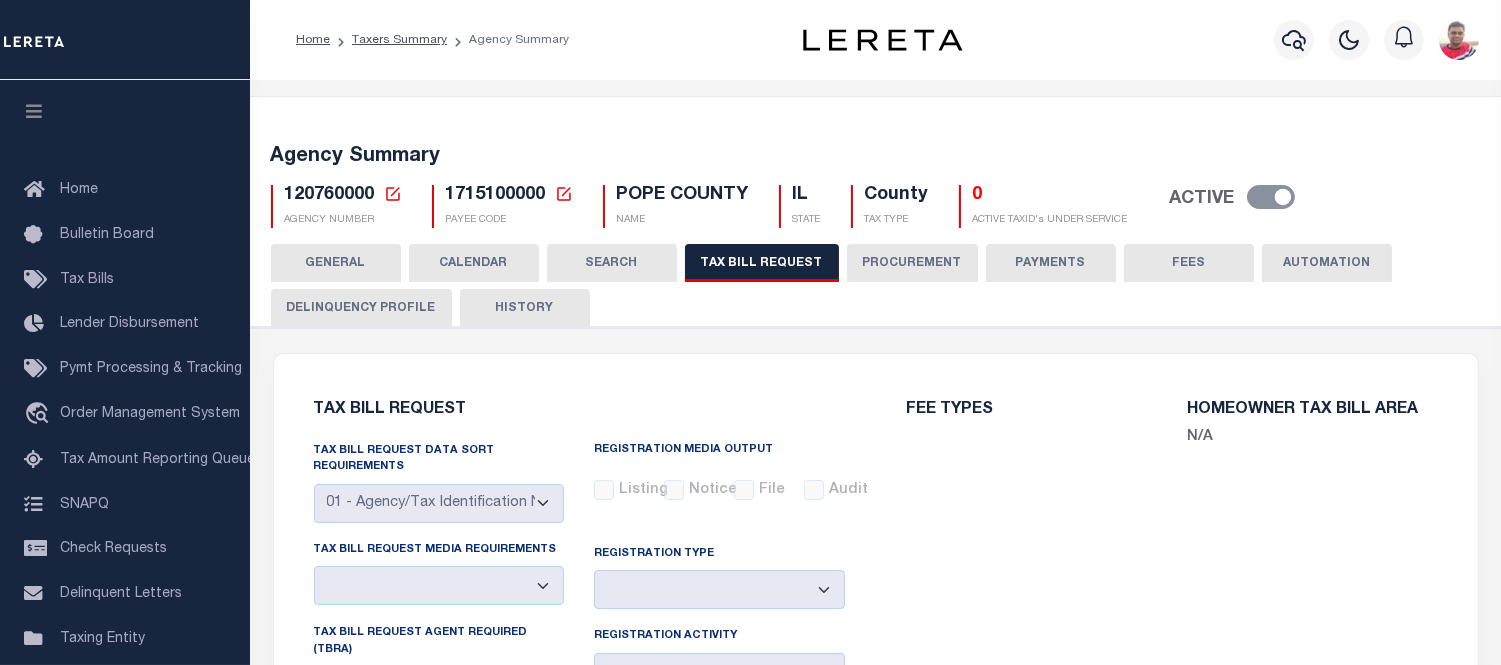 select on "27" 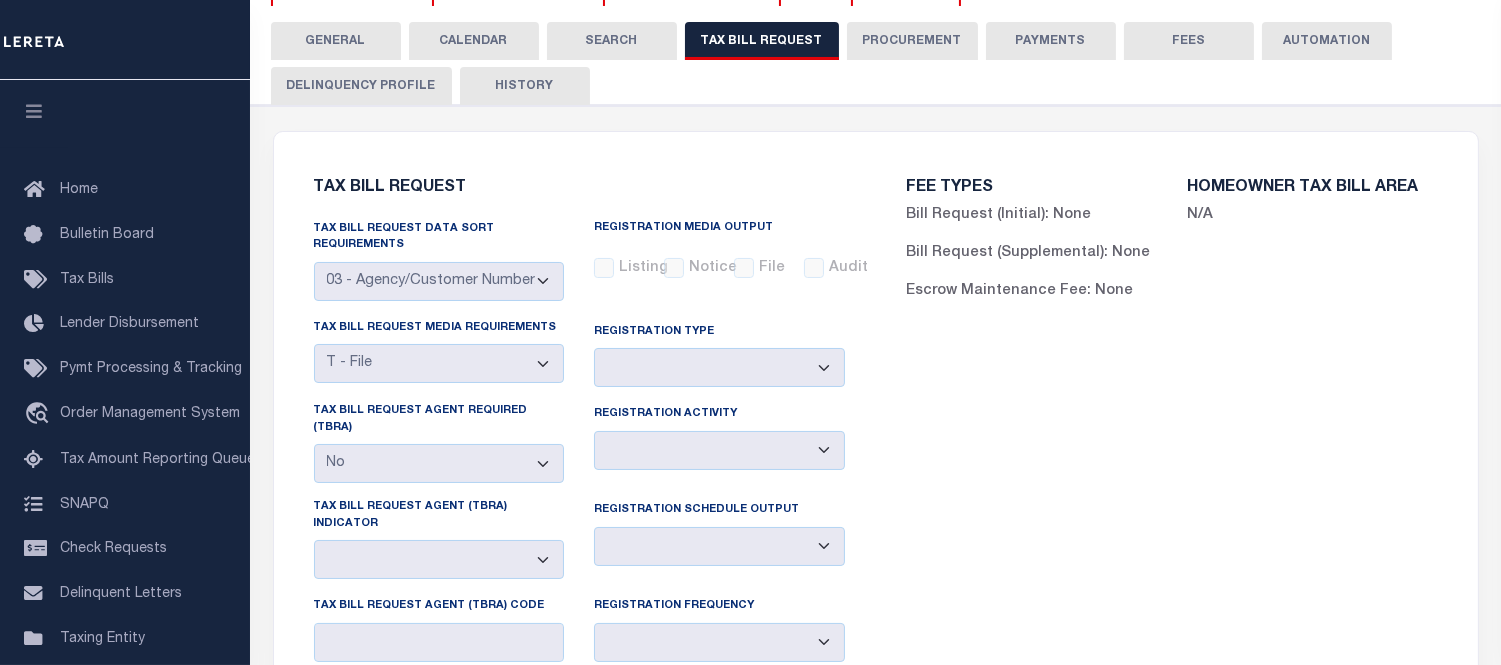 scroll, scrollTop: 111, scrollLeft: 0, axis: vertical 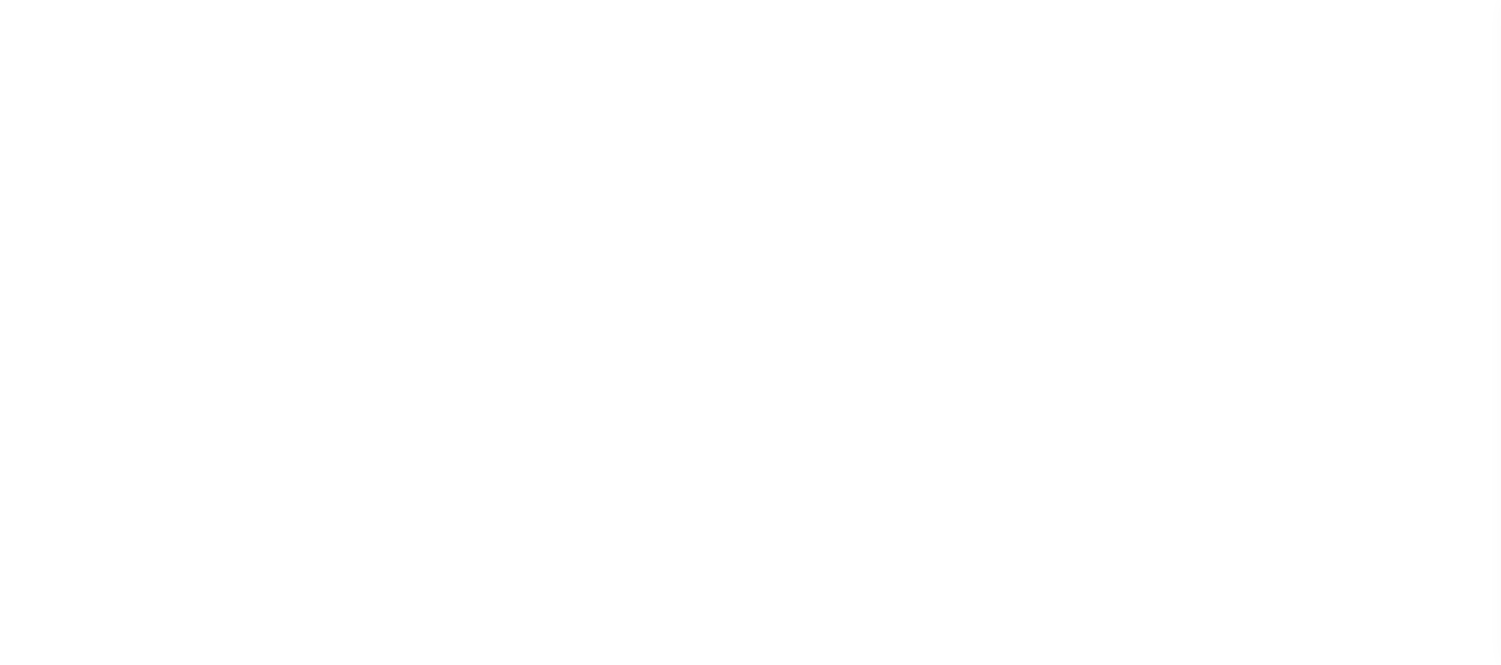 select 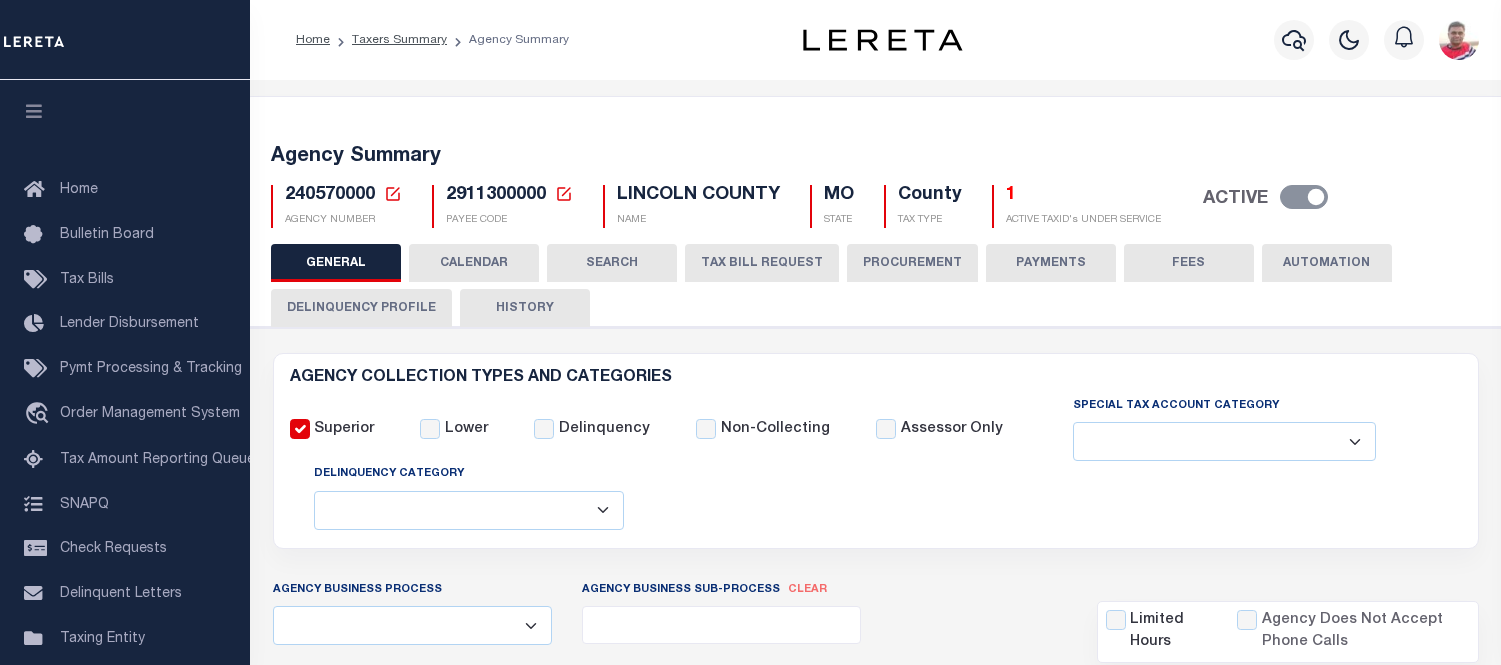 scroll, scrollTop: 0, scrollLeft: 0, axis: both 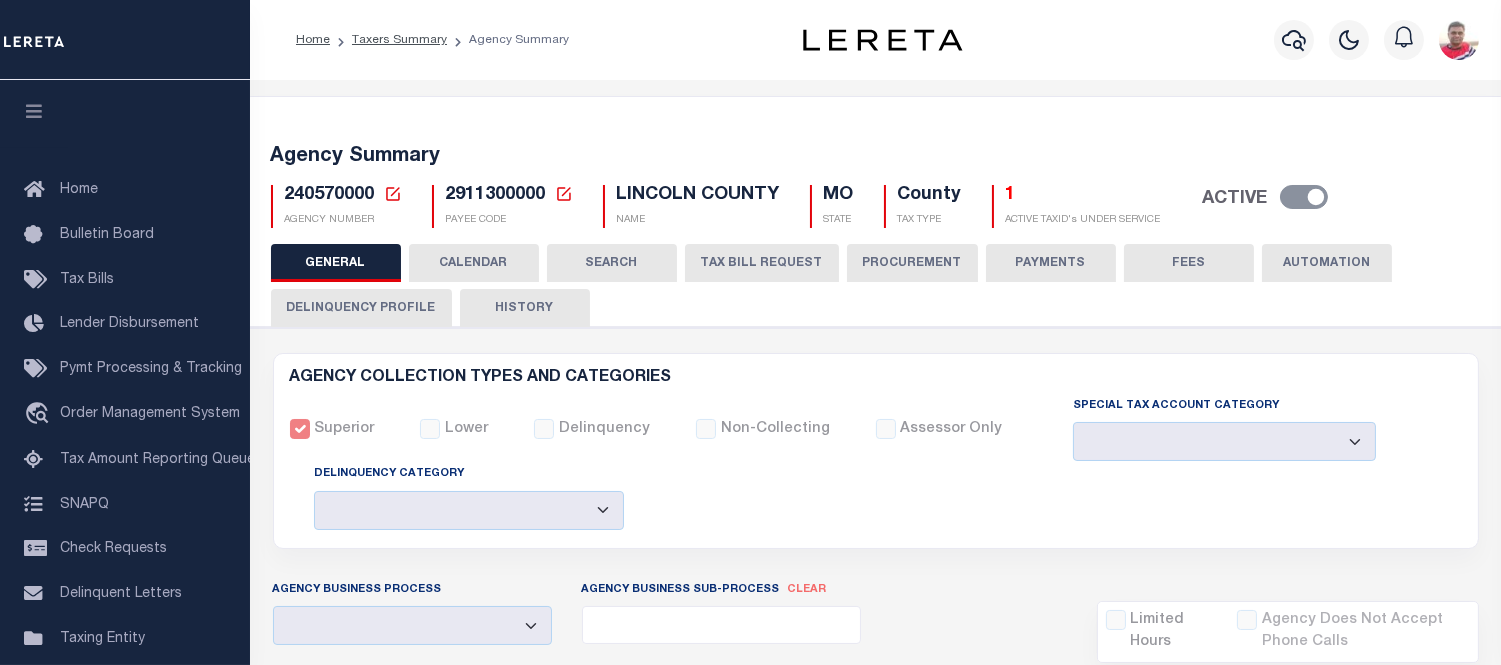 click on "CALENDAR" at bounding box center [474, 263] 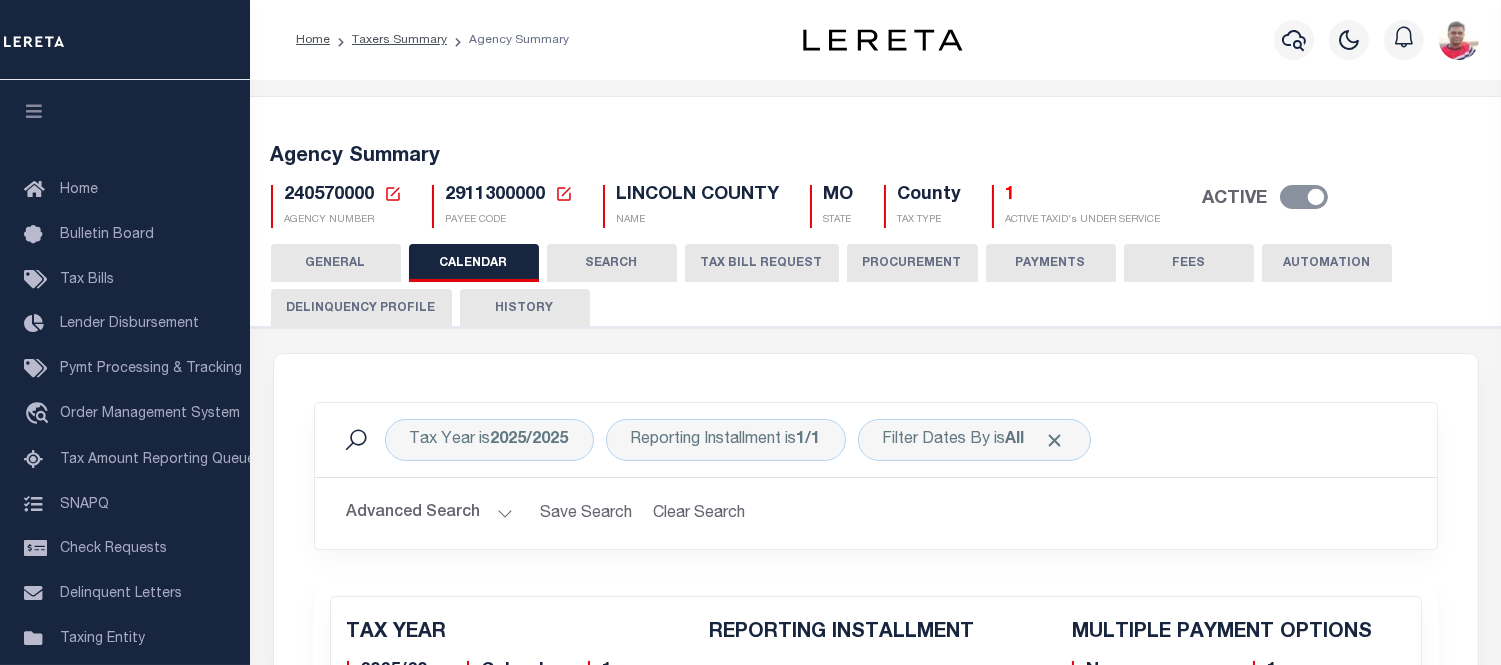 checkbox on "false" 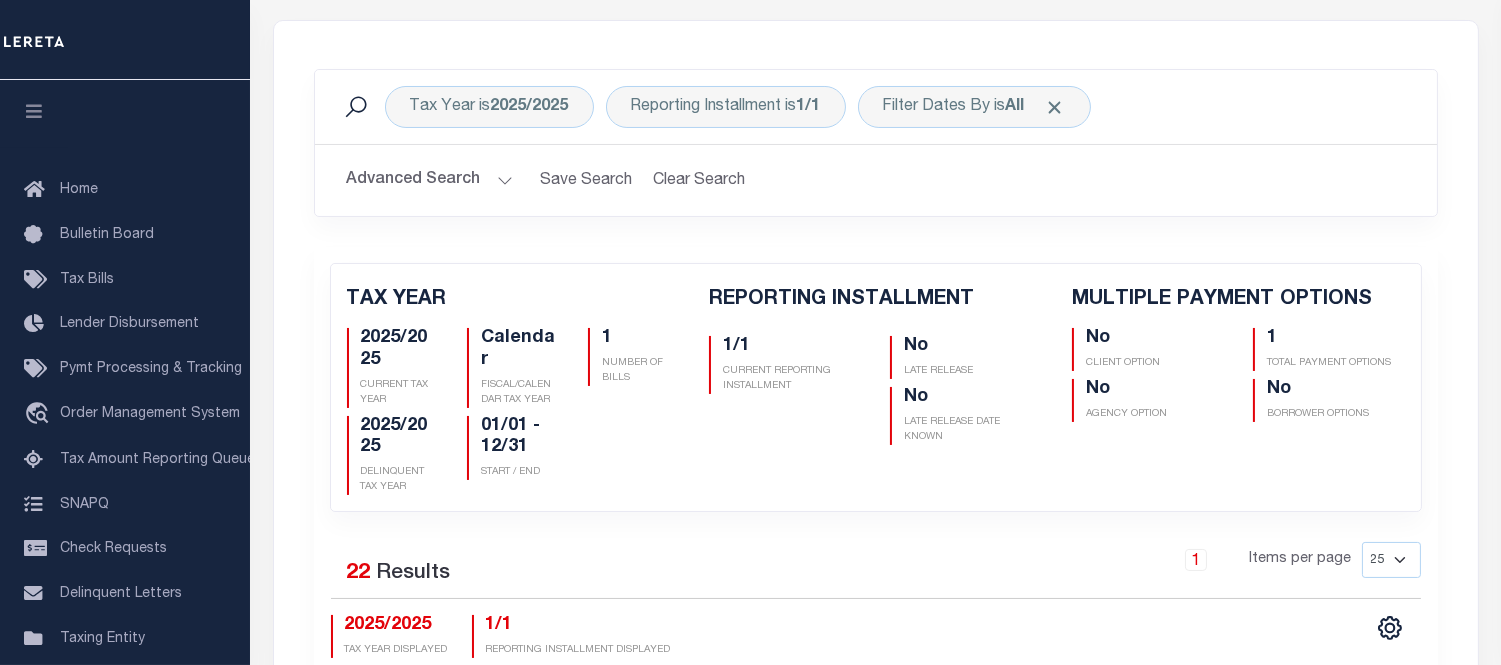 scroll, scrollTop: 666, scrollLeft: 0, axis: vertical 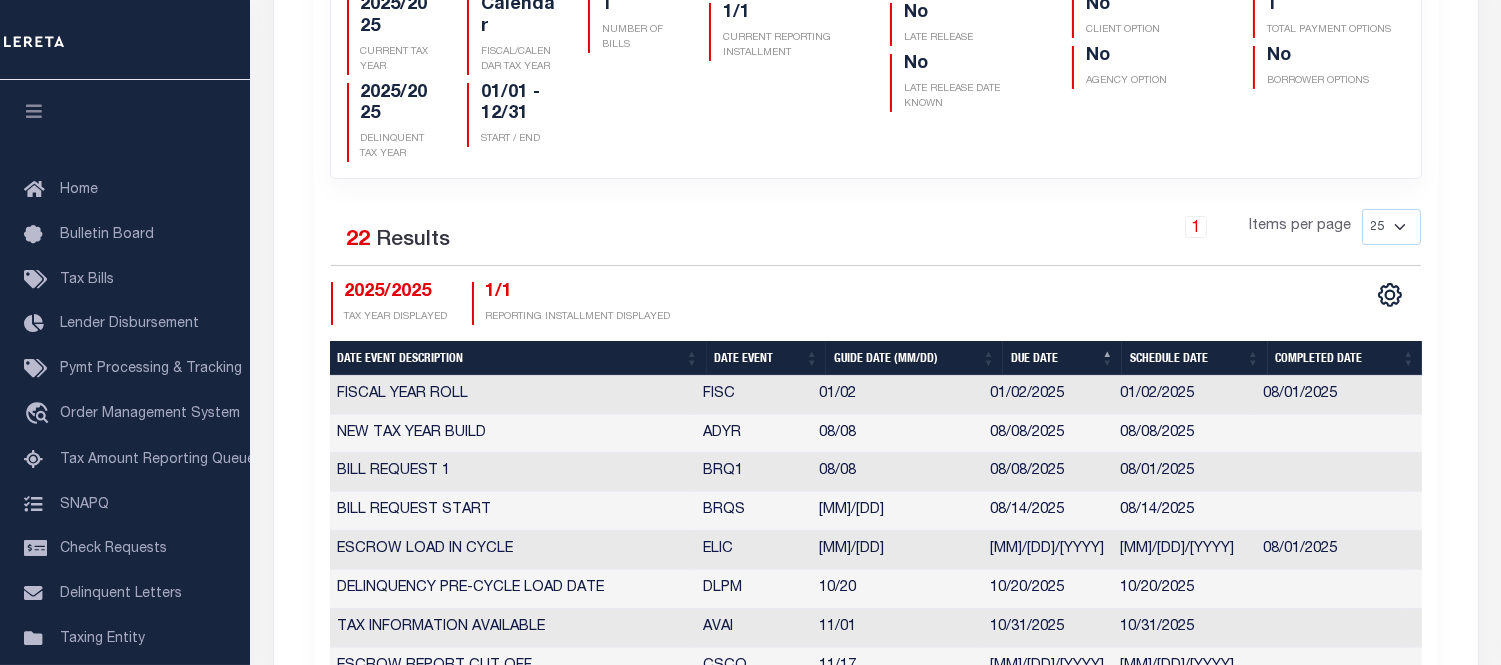 click on "Date Event" at bounding box center [767, 358] 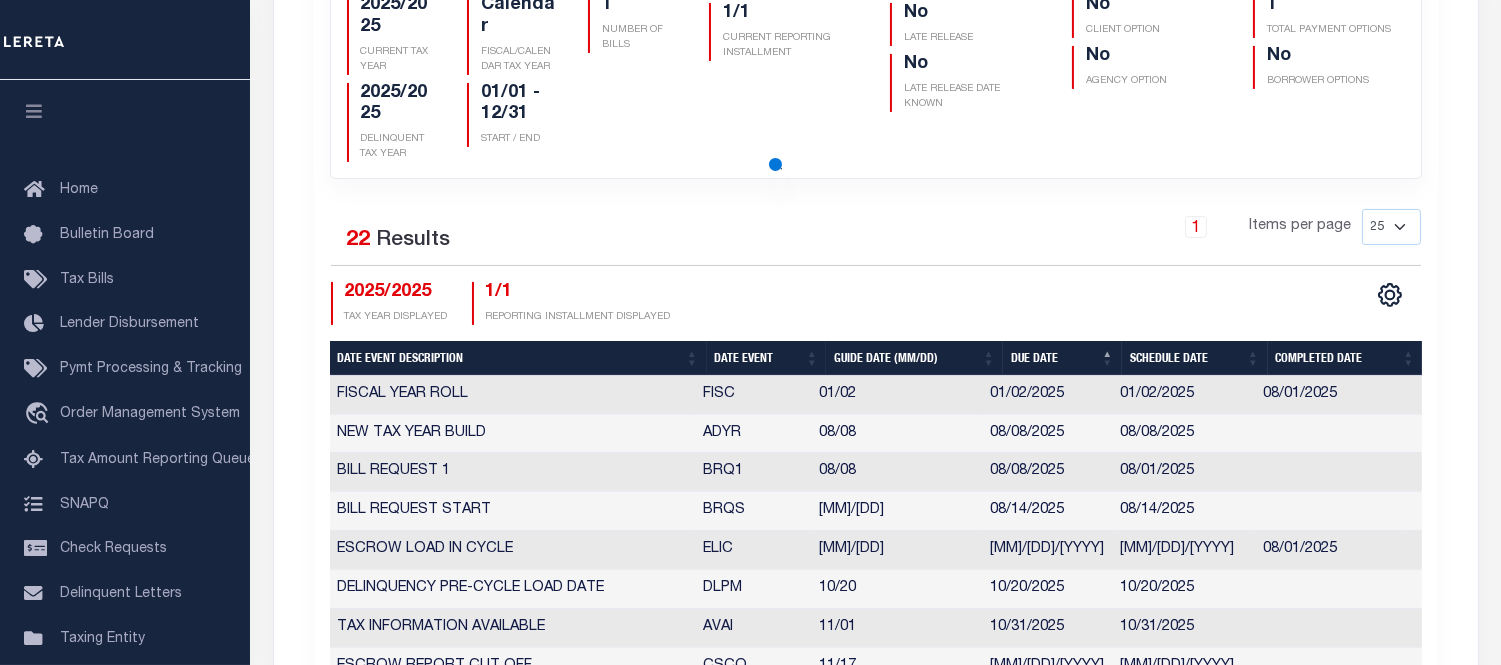 checkbox on "false" 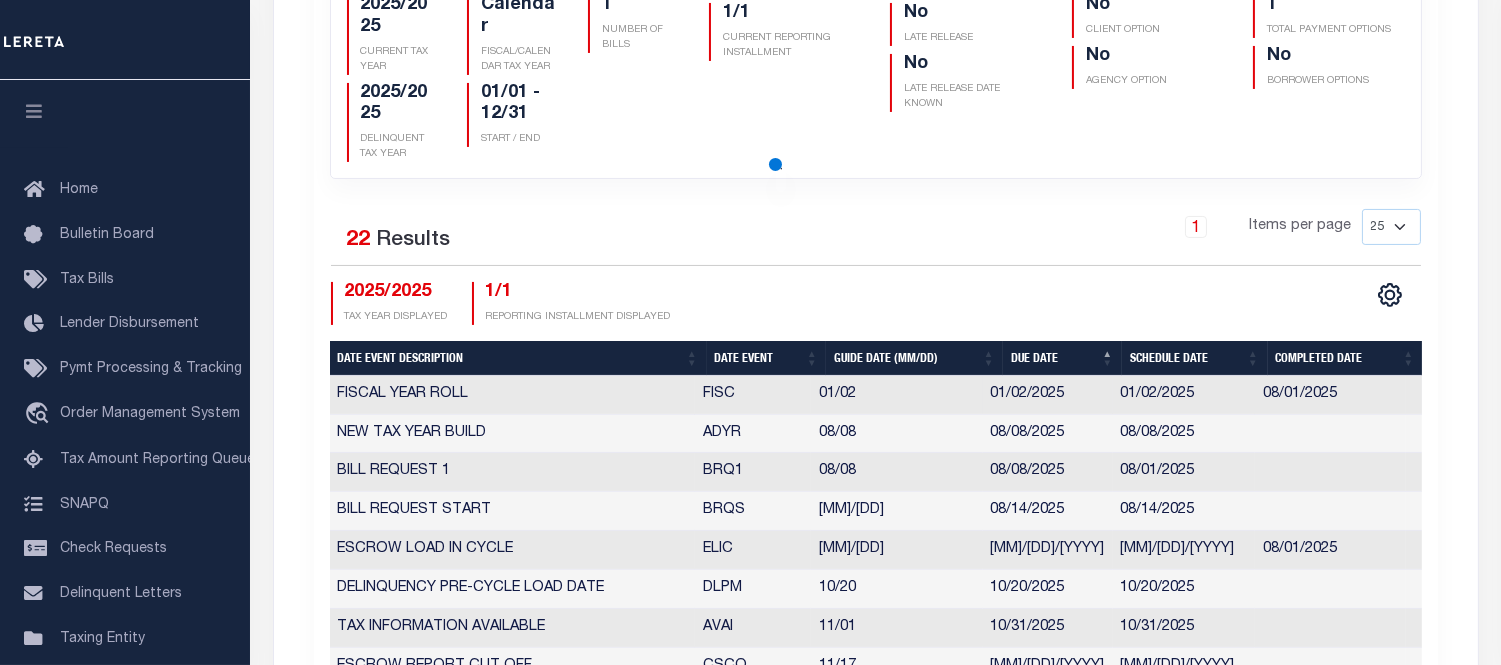 checkbox on "false" 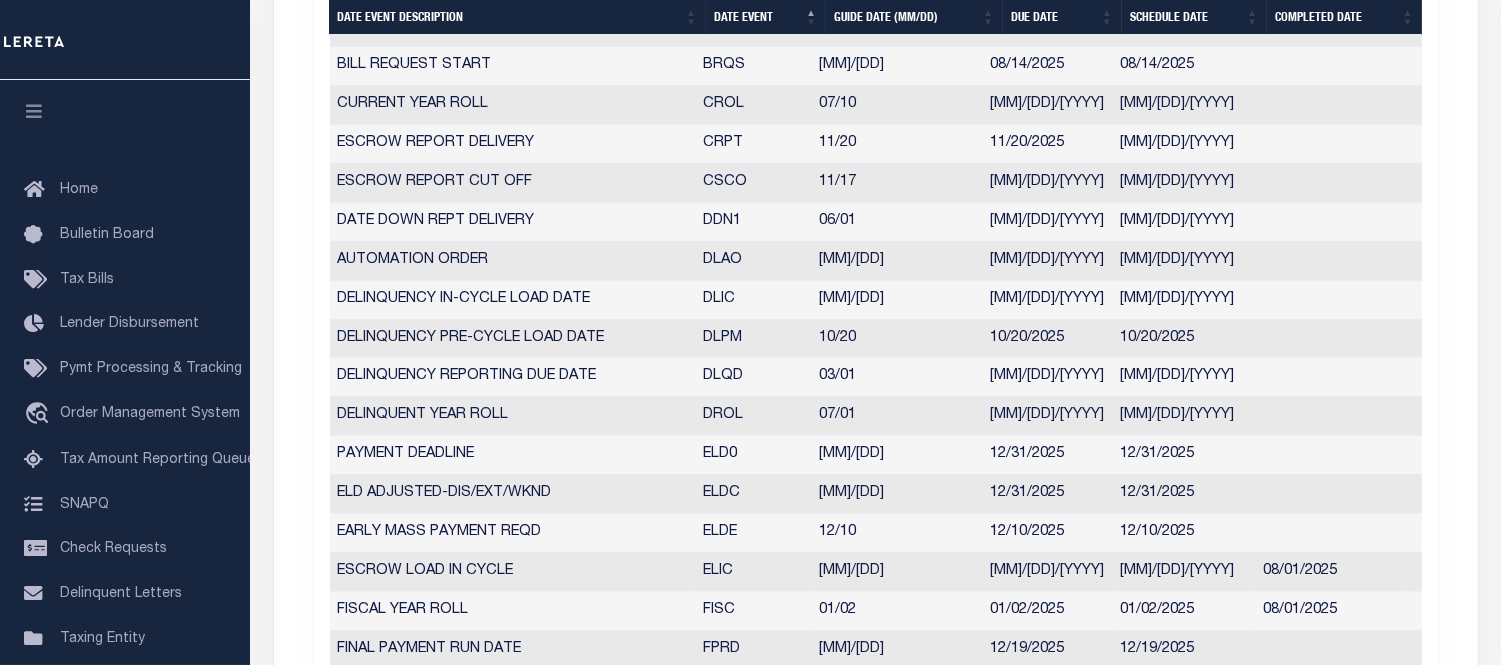 scroll, scrollTop: 888, scrollLeft: 0, axis: vertical 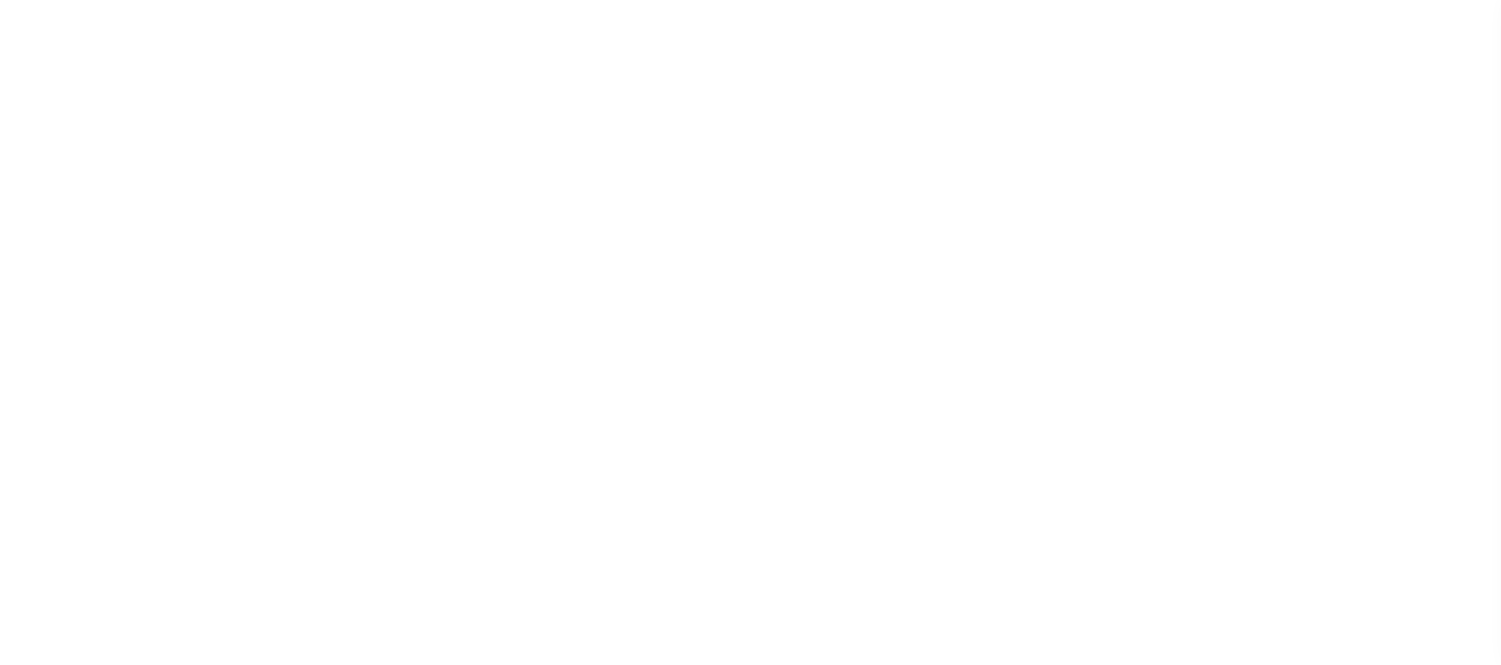 select 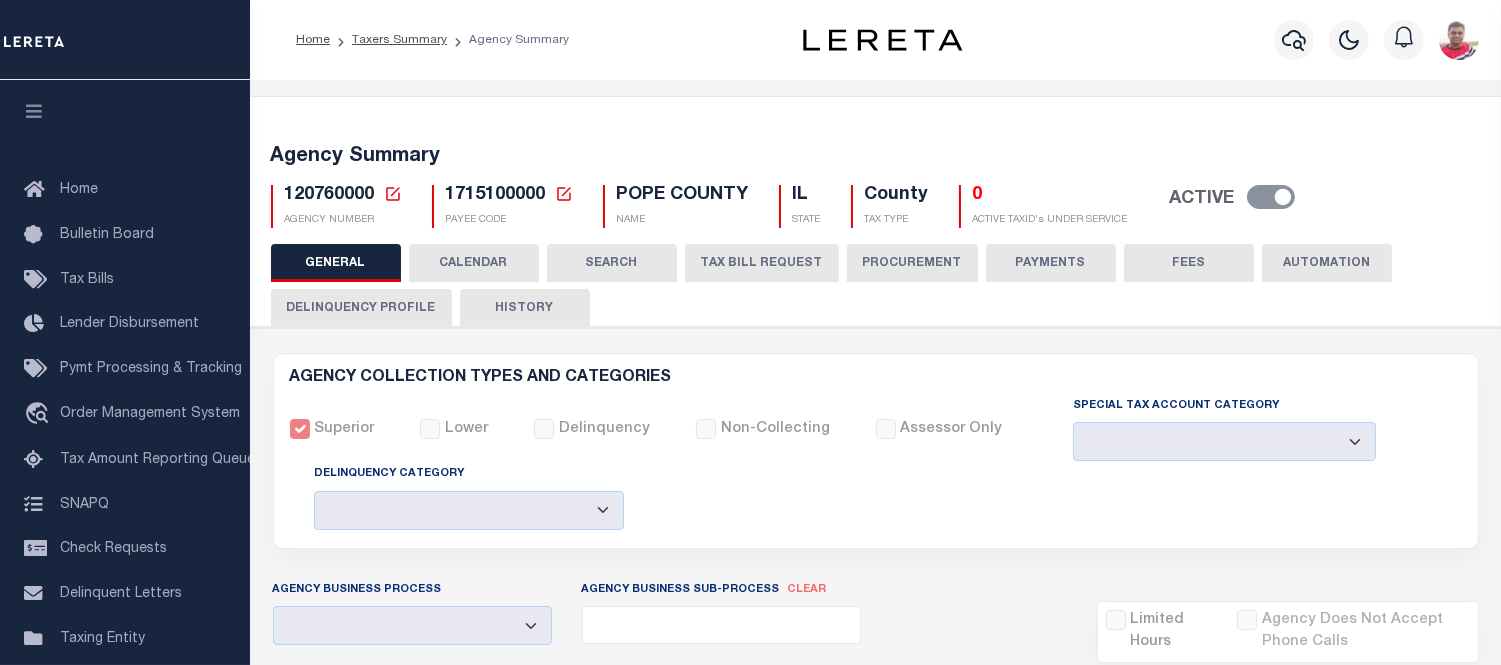 click on "TAX BILL REQUEST" at bounding box center [762, 263] 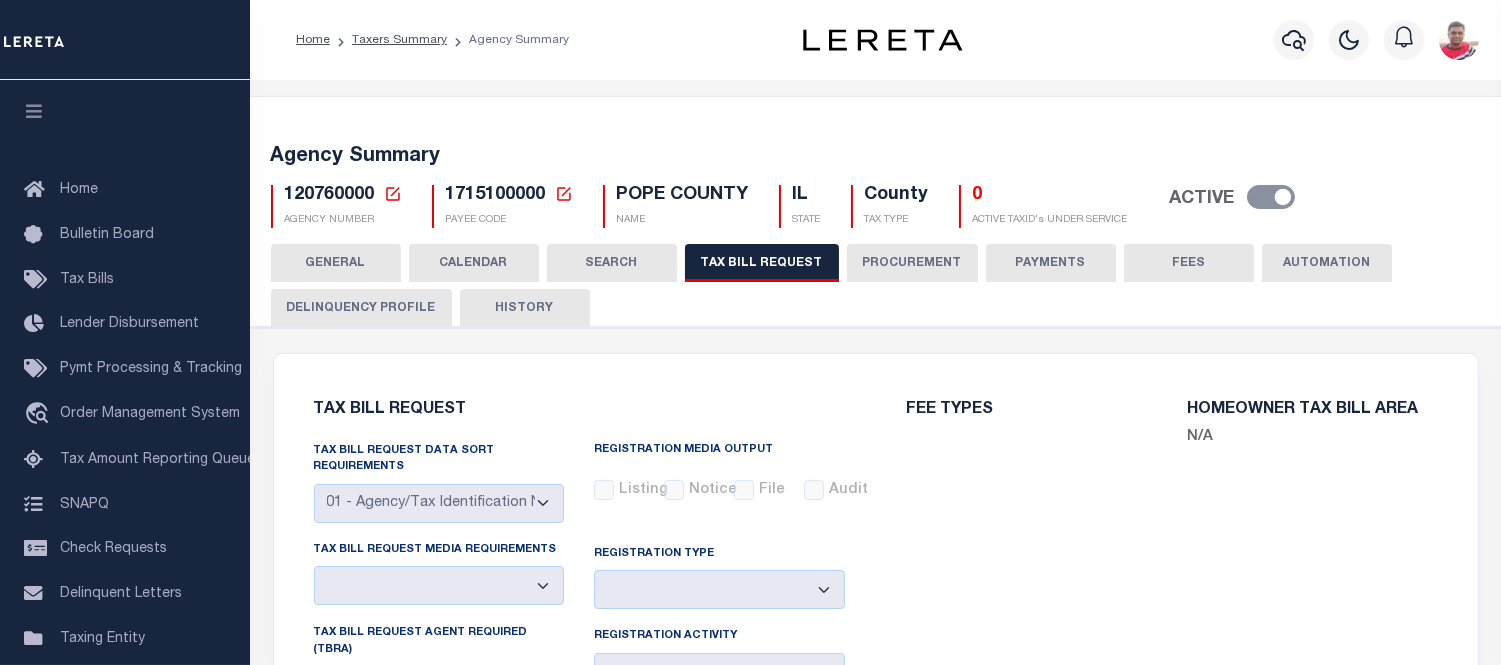 select on "27" 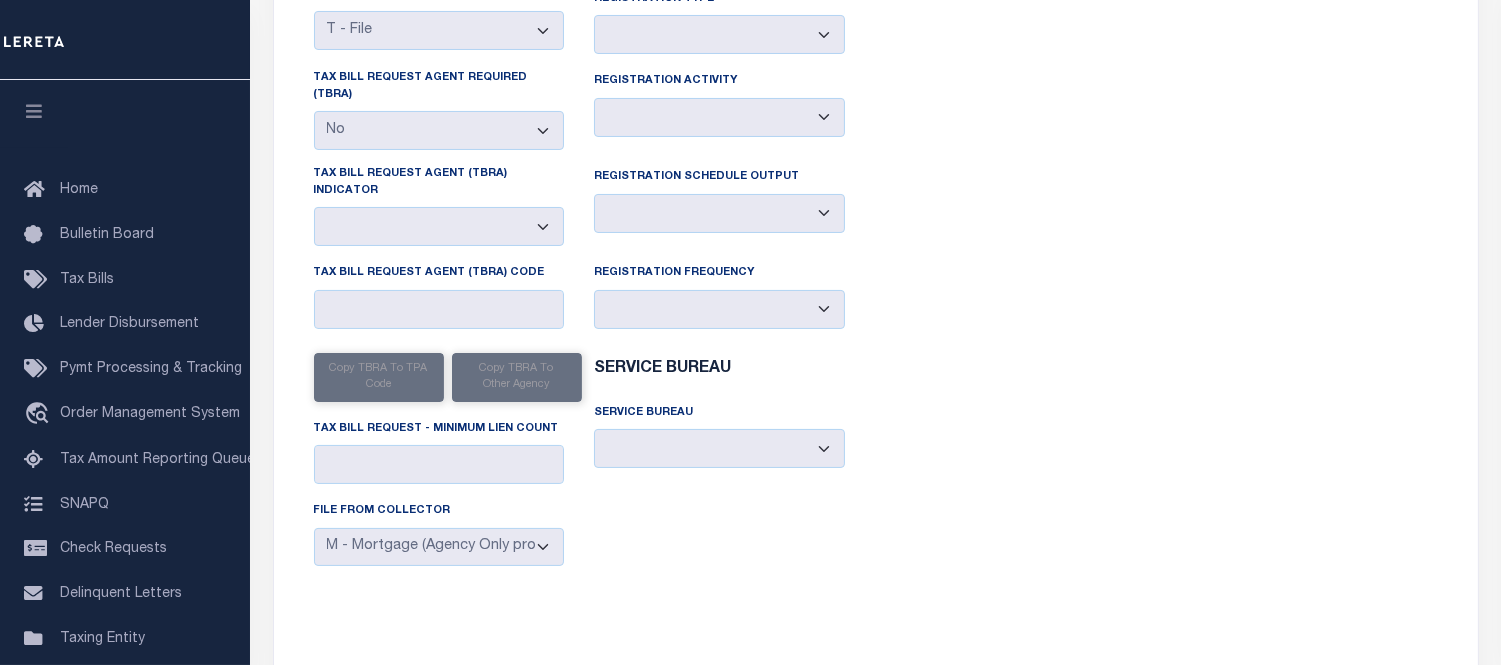 scroll, scrollTop: 111, scrollLeft: 0, axis: vertical 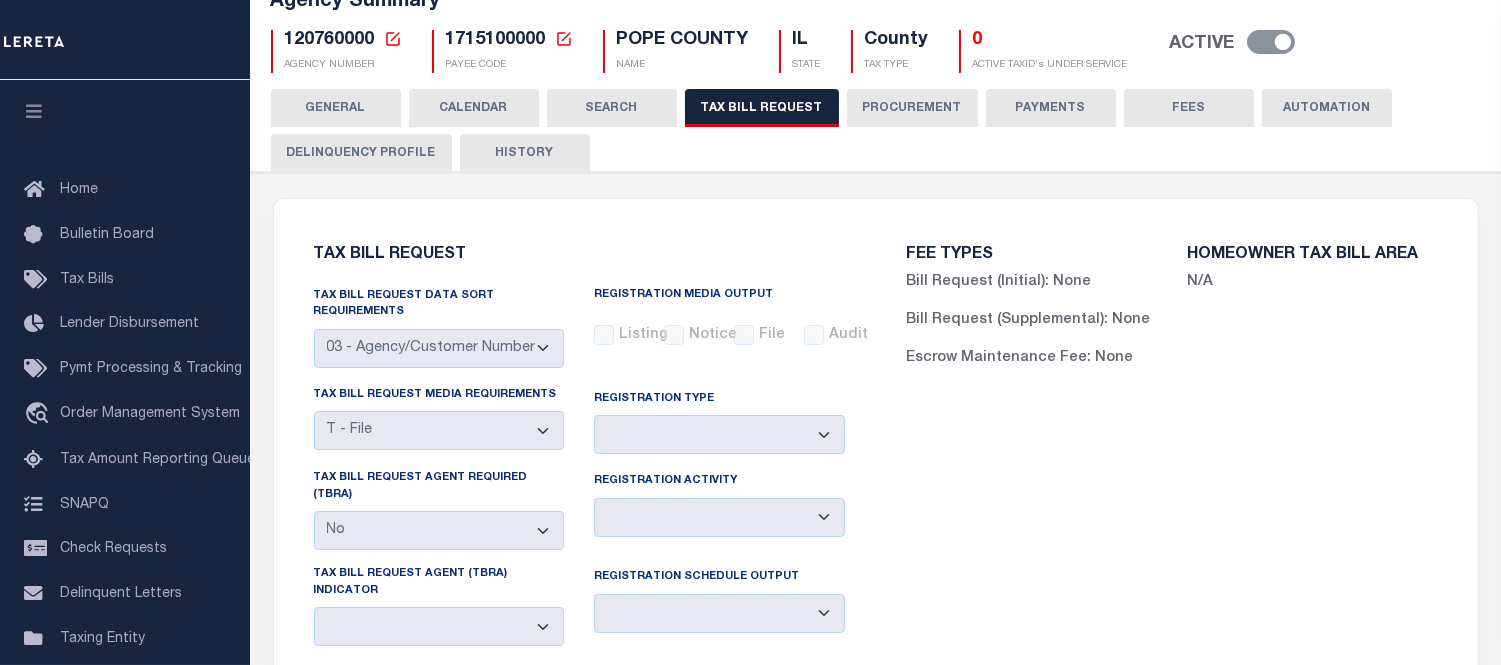 type 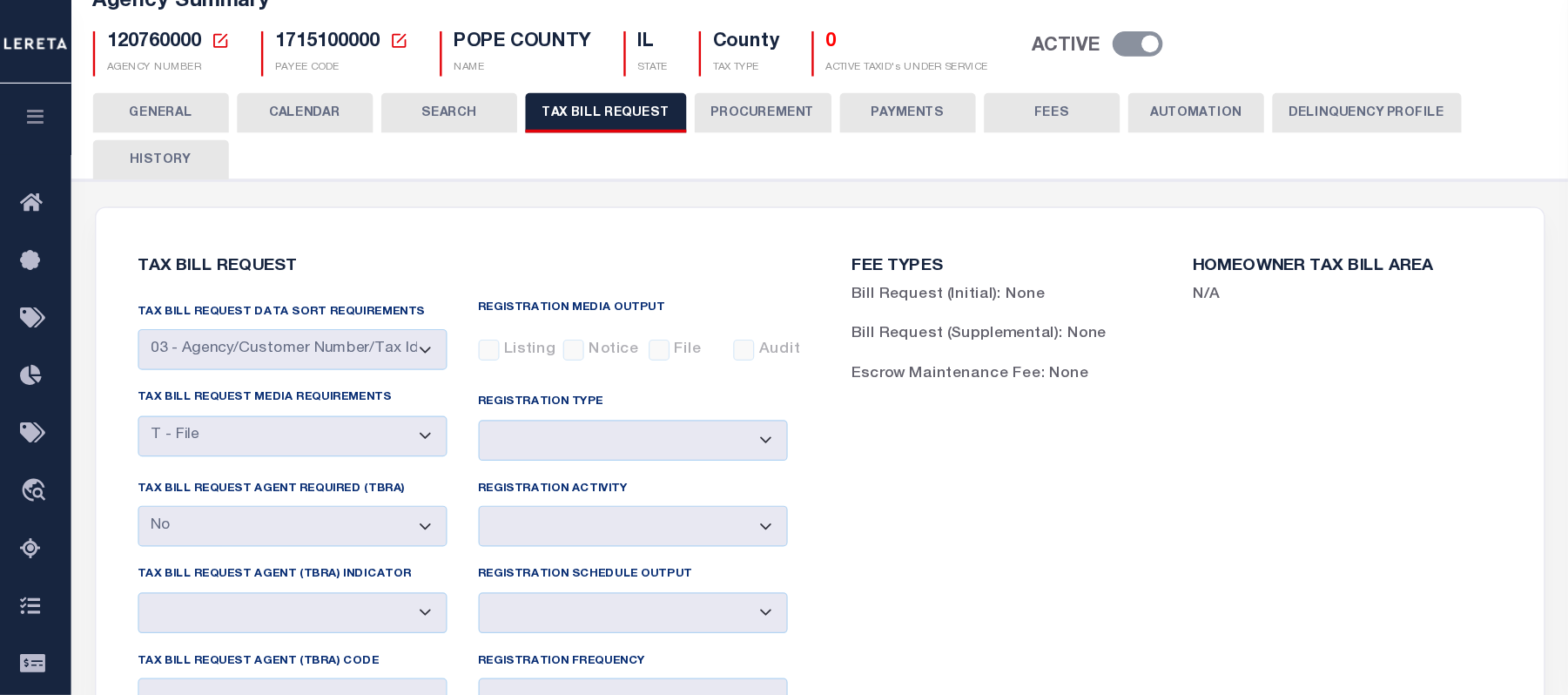 scroll, scrollTop: 134, scrollLeft: 0, axis: vertical 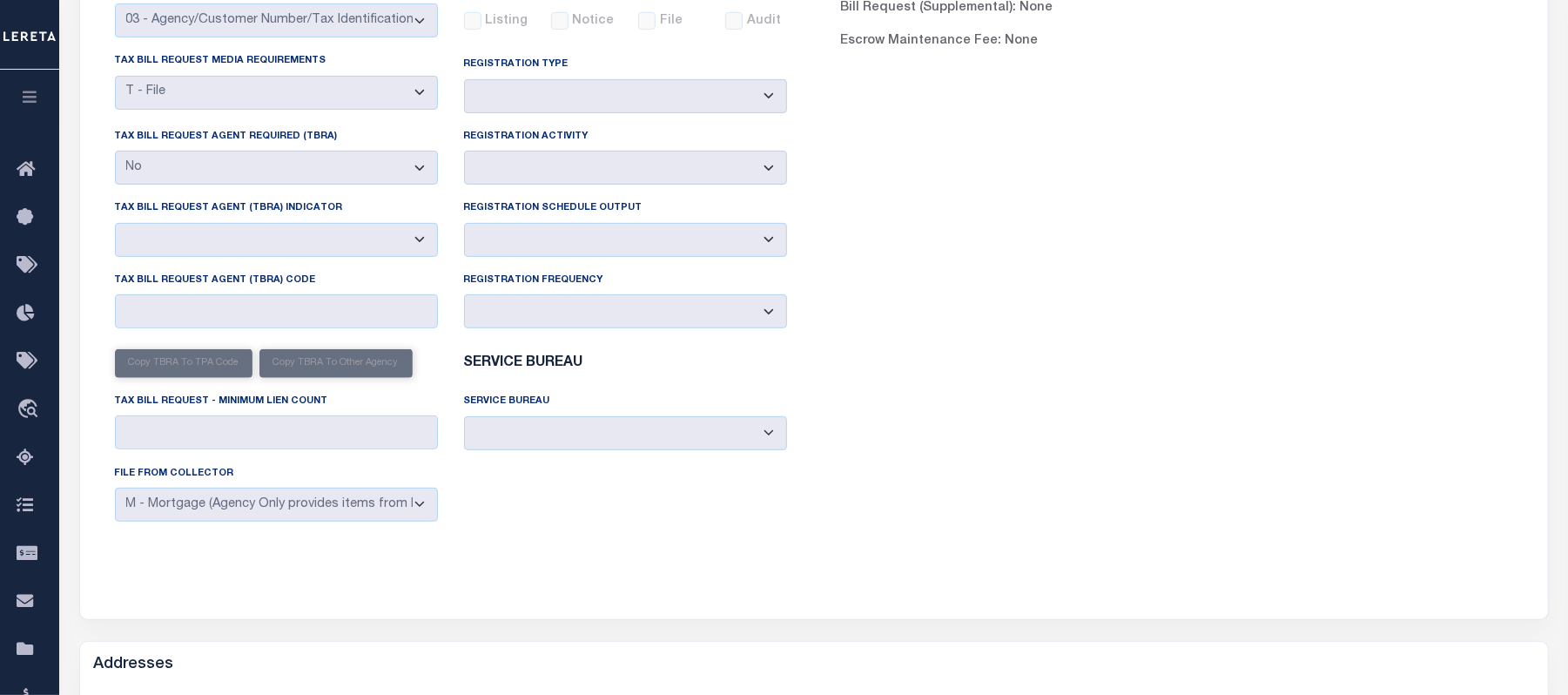 click on "Registration Schedule Output" at bounding box center [553, 208] 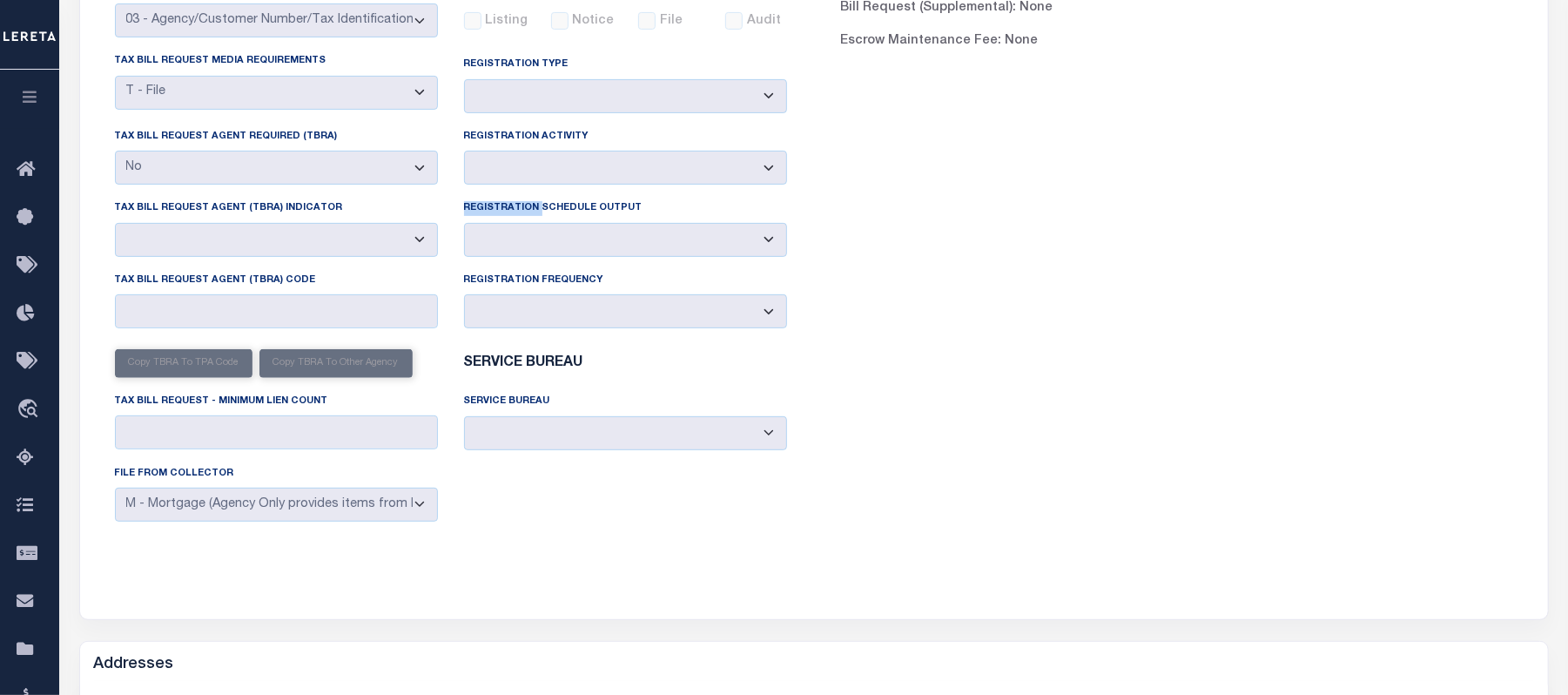 click on "Registration Schedule Output" at bounding box center [553, 208] 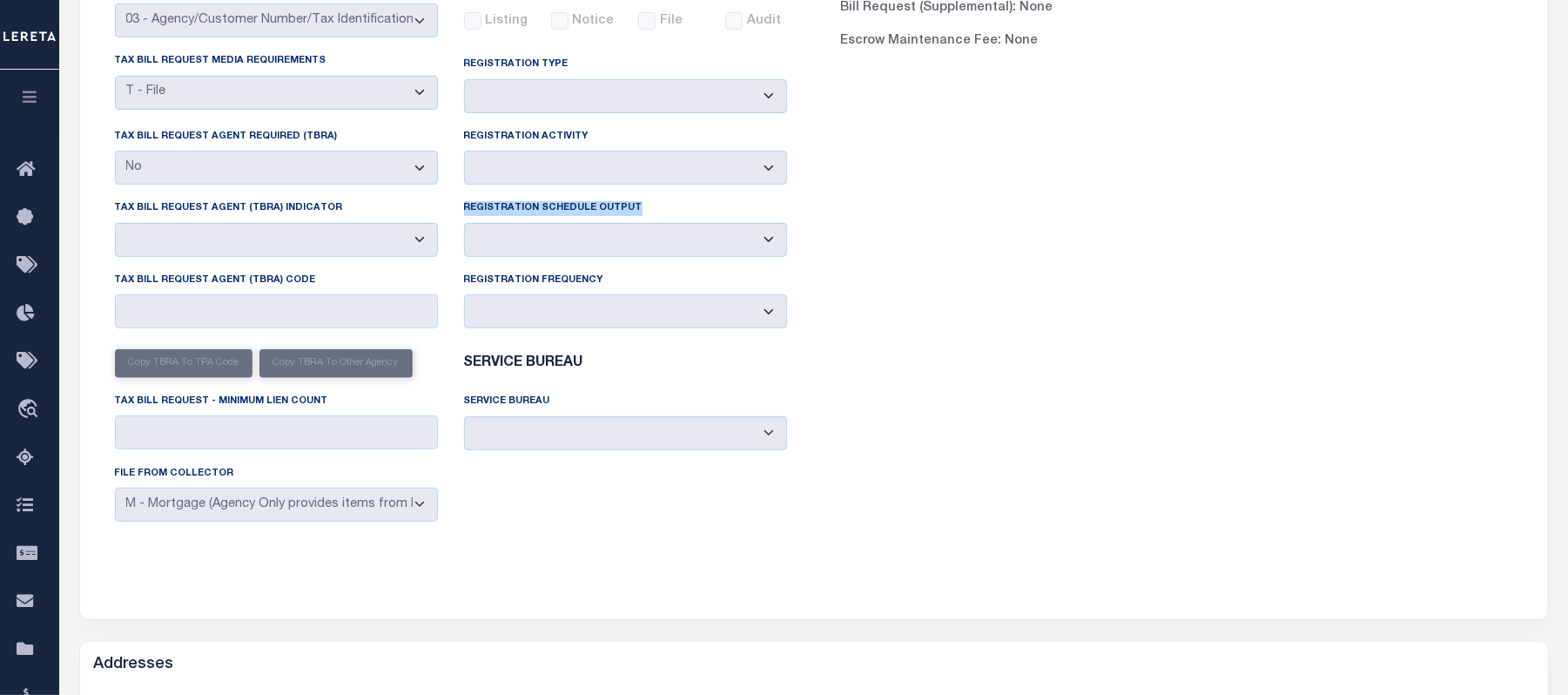 click on "Registration Schedule Output" at bounding box center (553, 208) 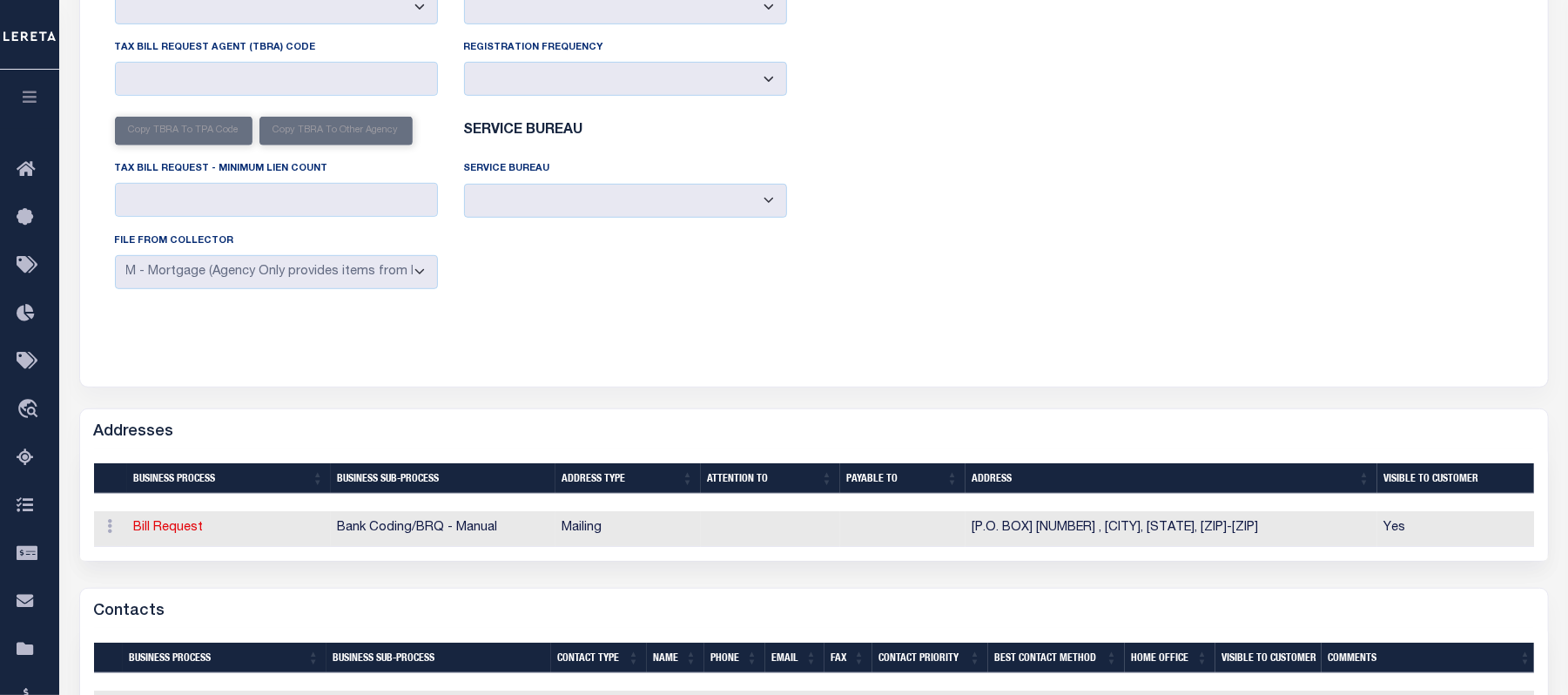 scroll, scrollTop: 251, scrollLeft: 0, axis: vertical 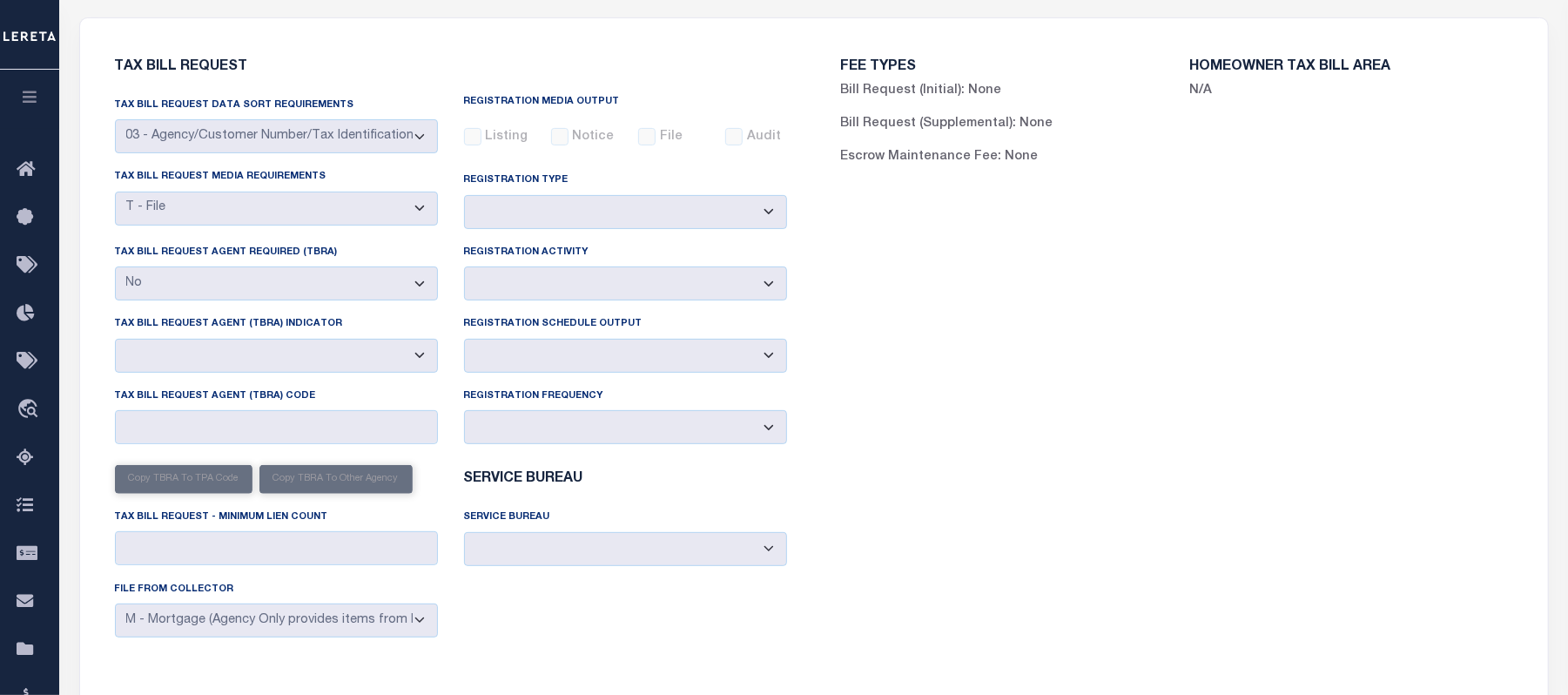 click on "FEE TYPES
Bill Request (Initial): None Bill Request (Supplemental): None Escrow Maintenance Fee: None
HOMEOWNER TAX BILL AREA
N/A" at bounding box center (1177, 366) 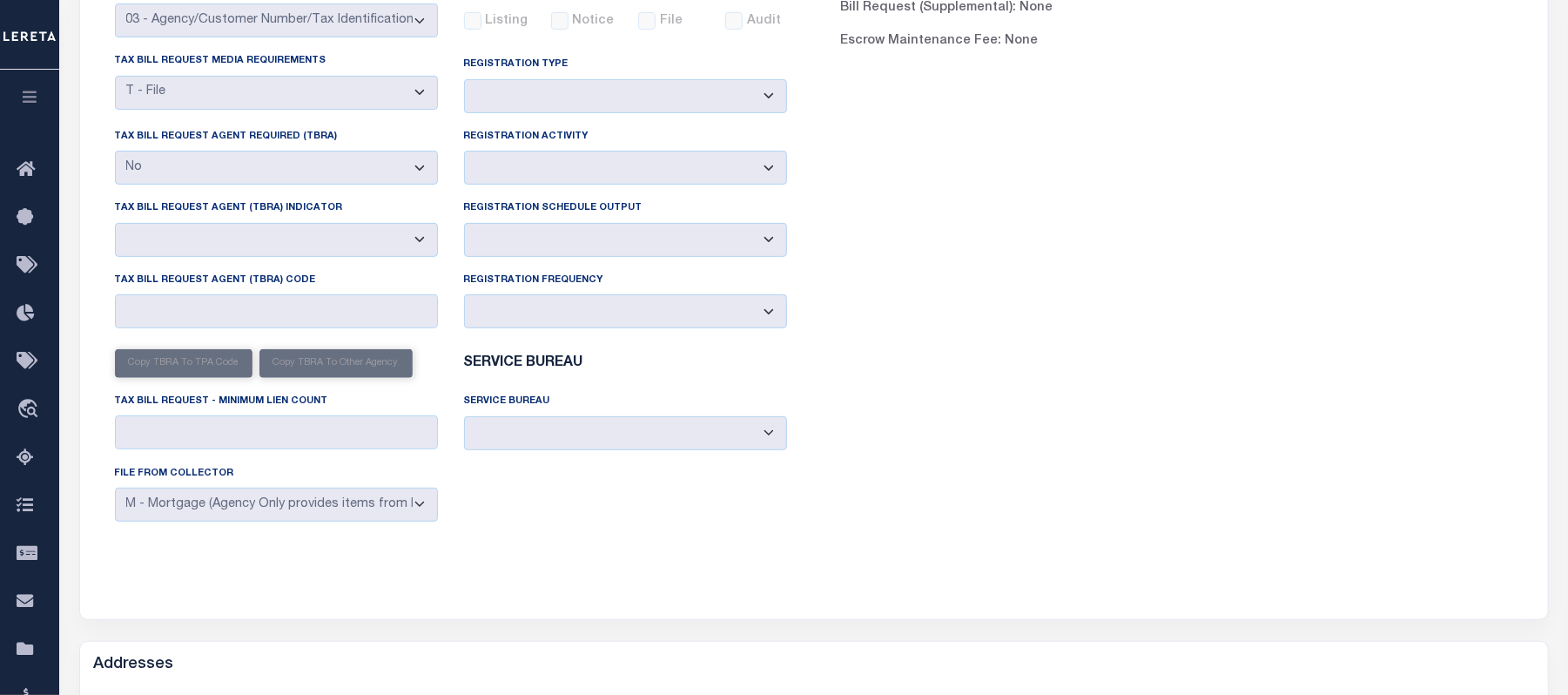 scroll, scrollTop: 18, scrollLeft: 0, axis: vertical 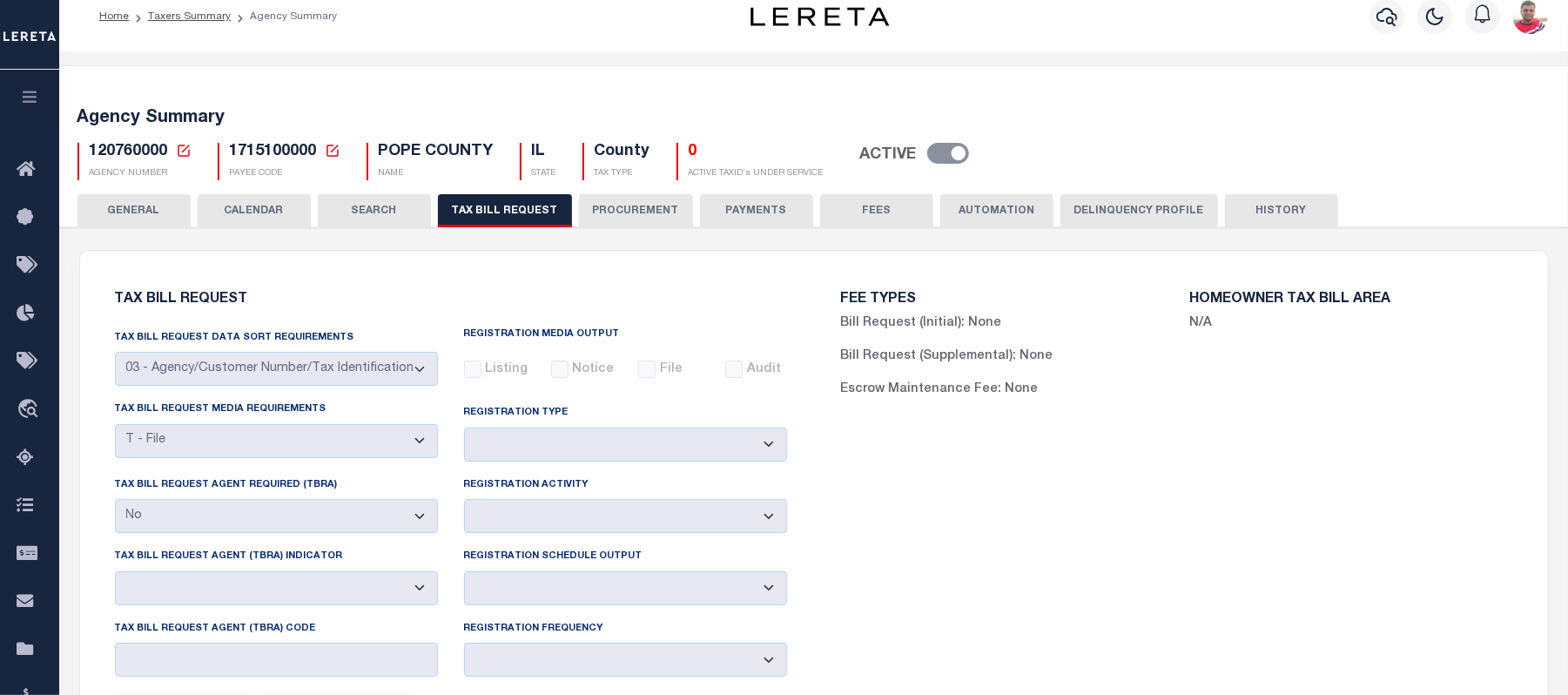 click on "CALENDAR" at bounding box center [254, 211] 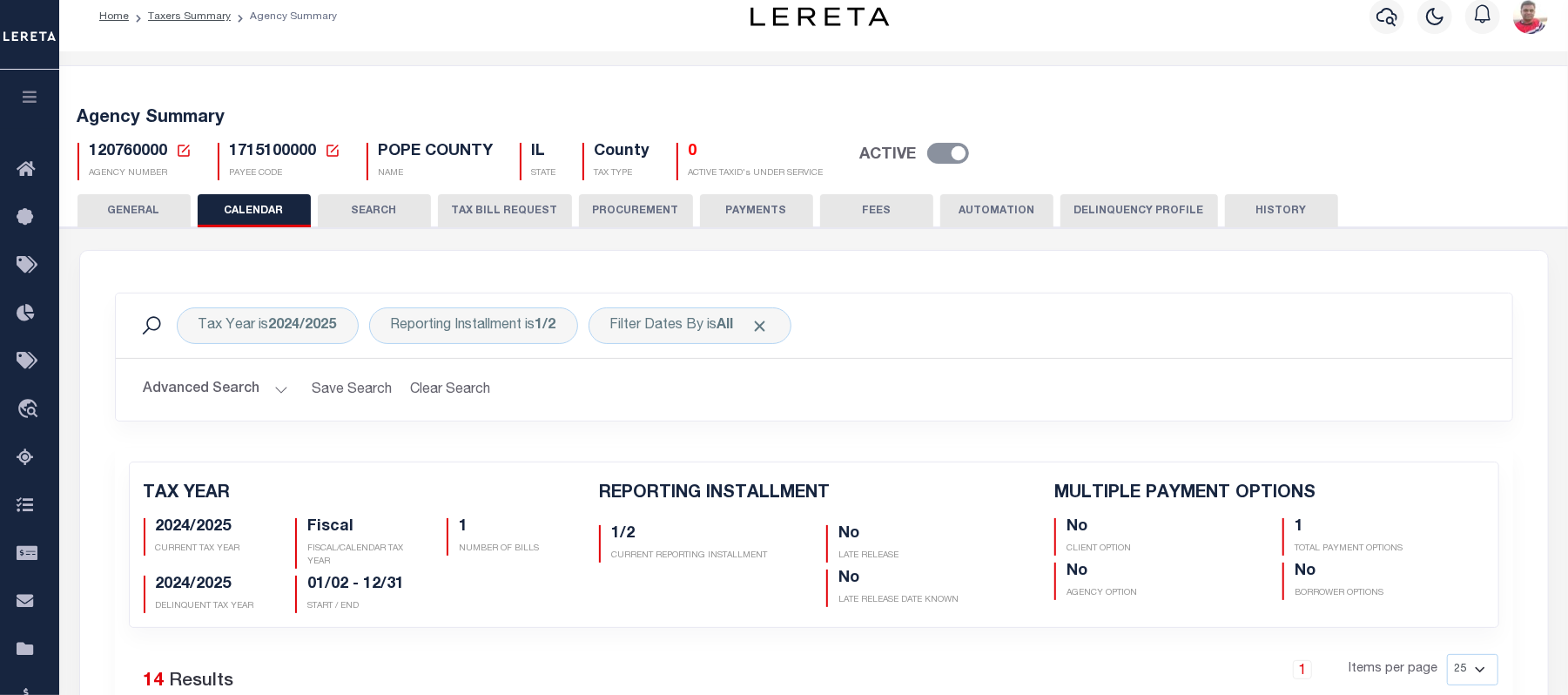 checkbox on "false" 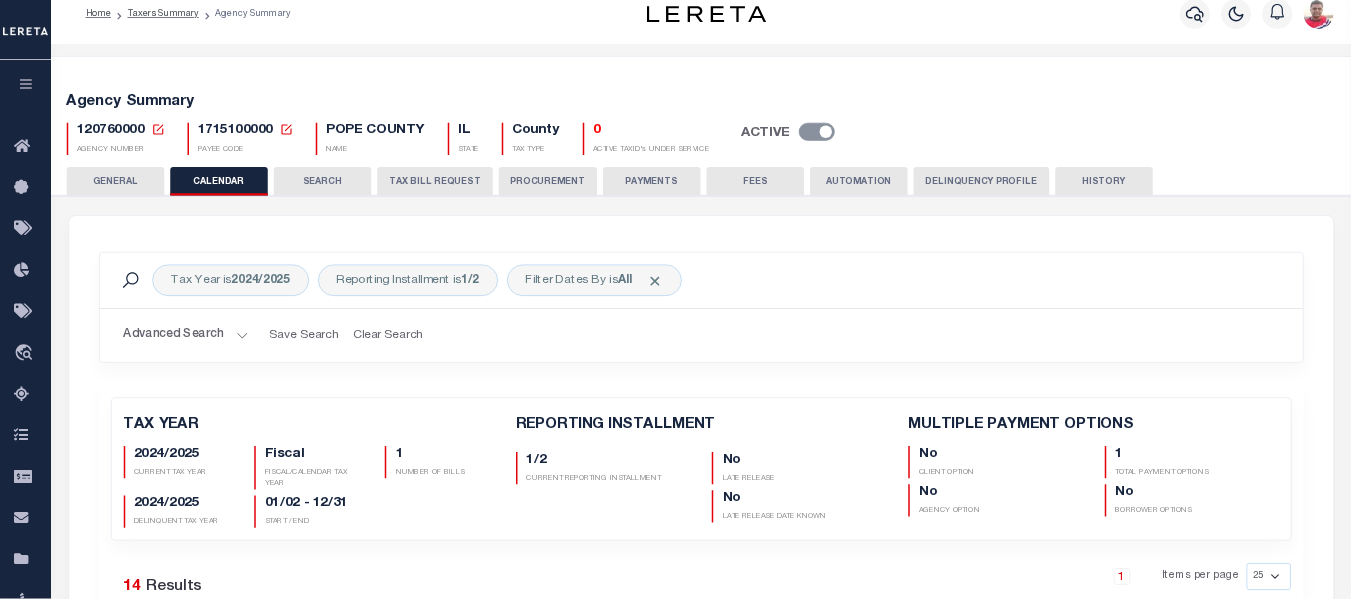 scroll, scrollTop: 221, scrollLeft: 0, axis: vertical 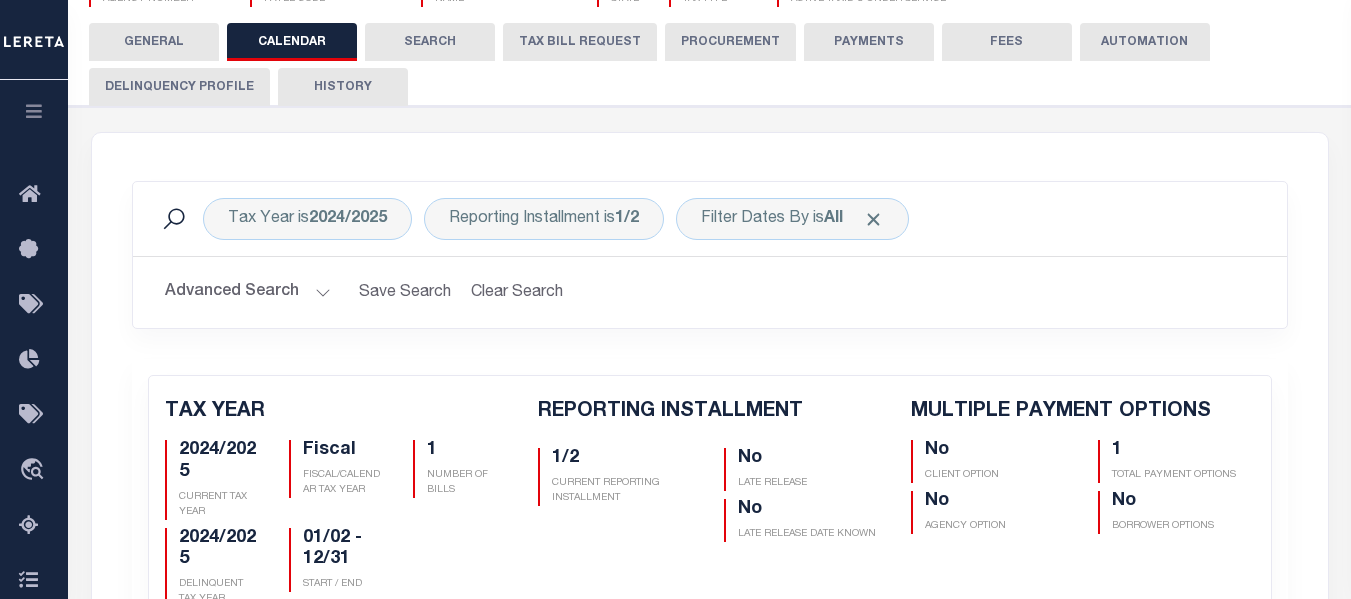 click on "Advanced Search
Save Search Clear Search
Client Number
Contains Contains" at bounding box center (710, 292) 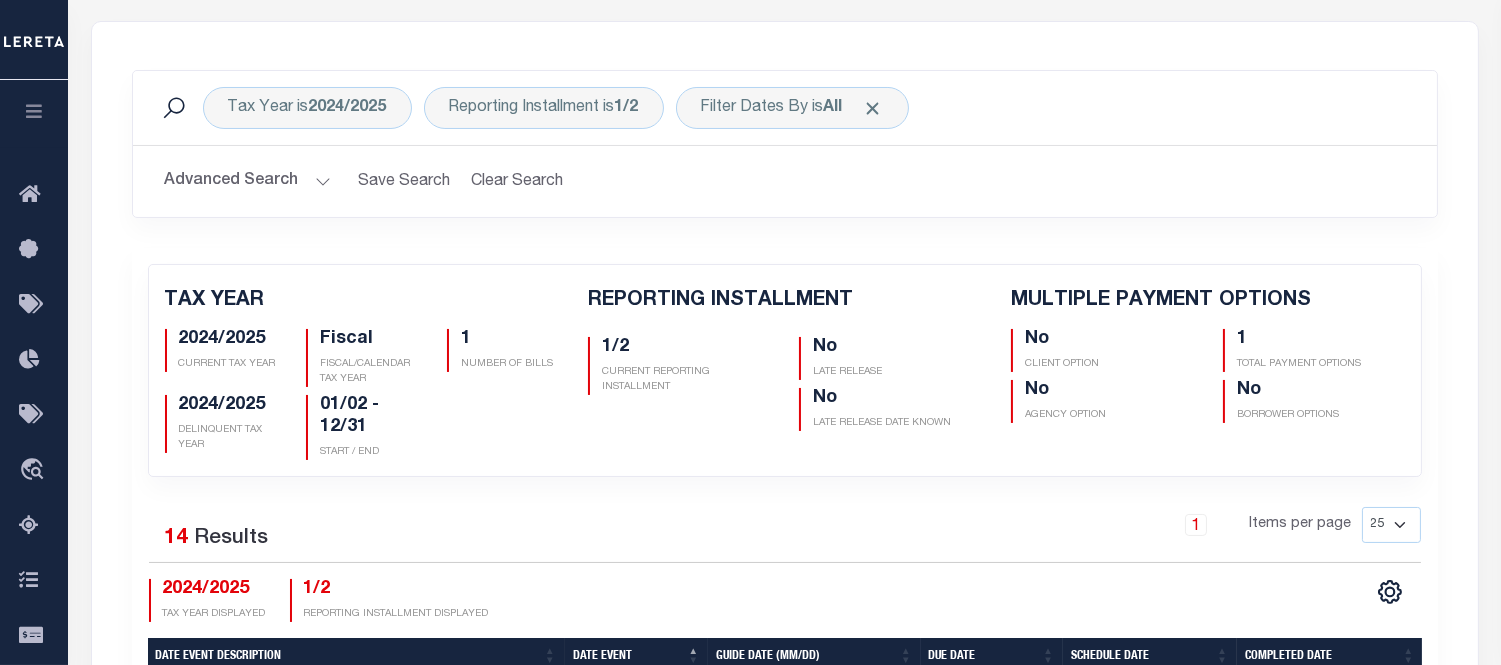 scroll, scrollTop: 554, scrollLeft: 0, axis: vertical 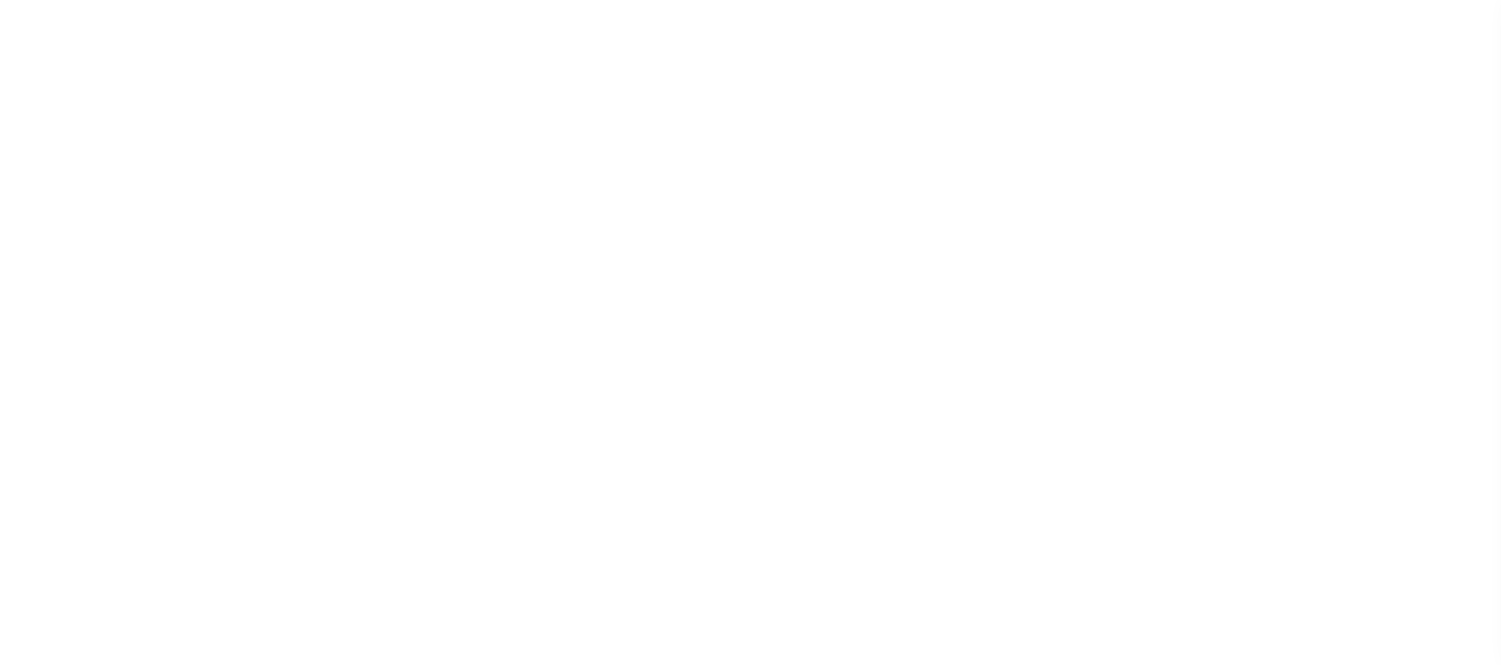 select 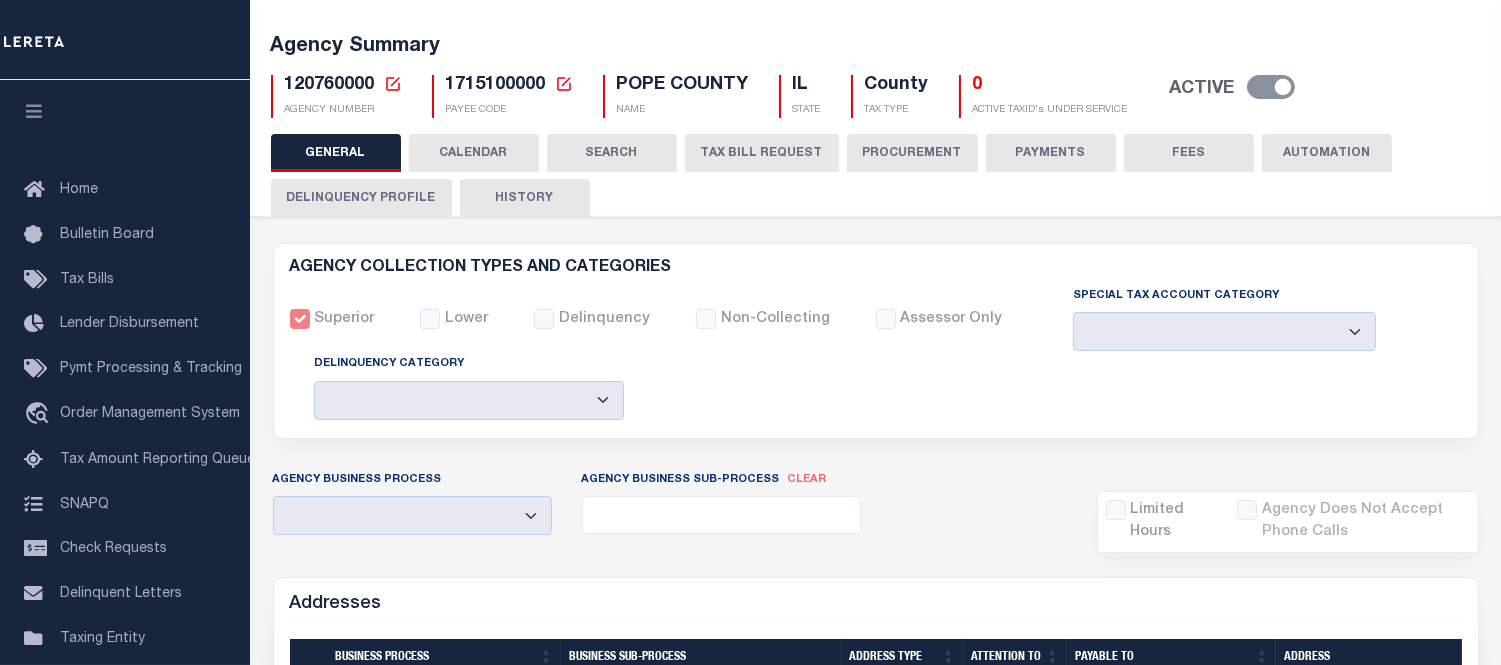 scroll, scrollTop: 0, scrollLeft: 0, axis: both 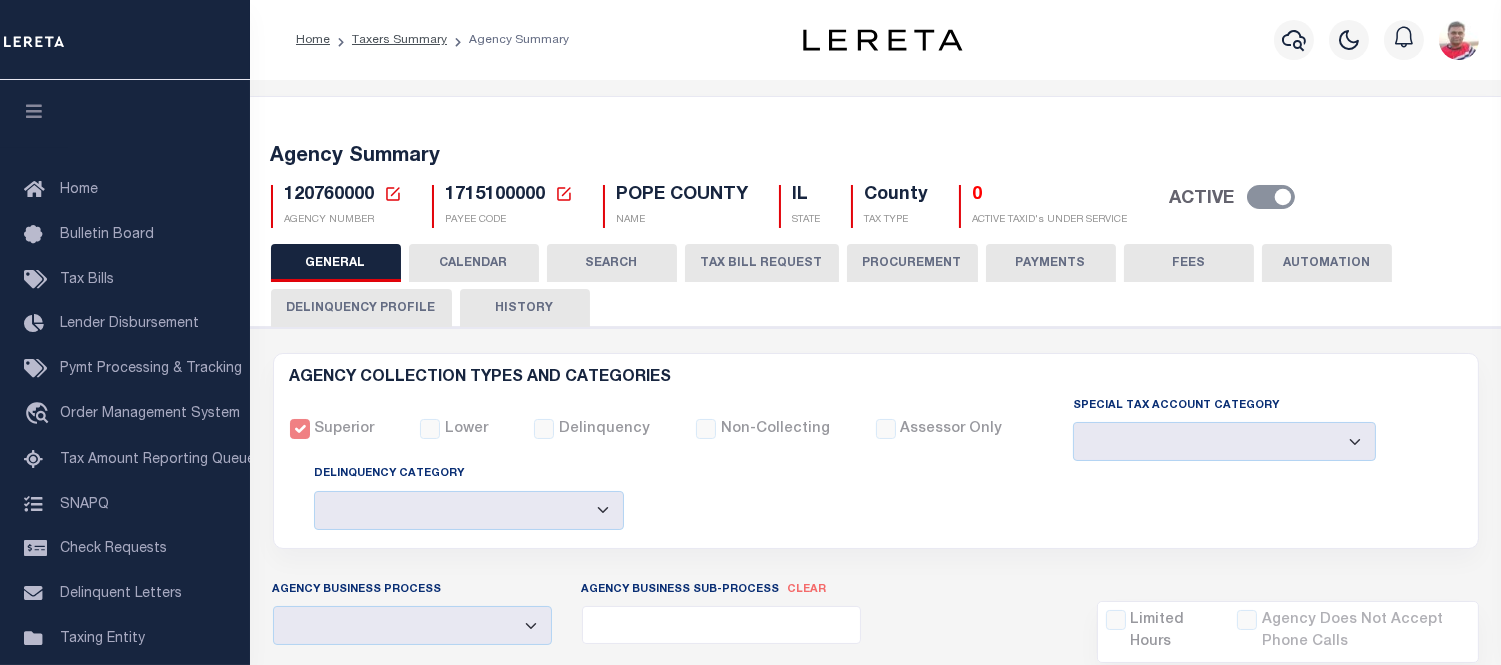 click on "CALENDAR" at bounding box center [474, 263] 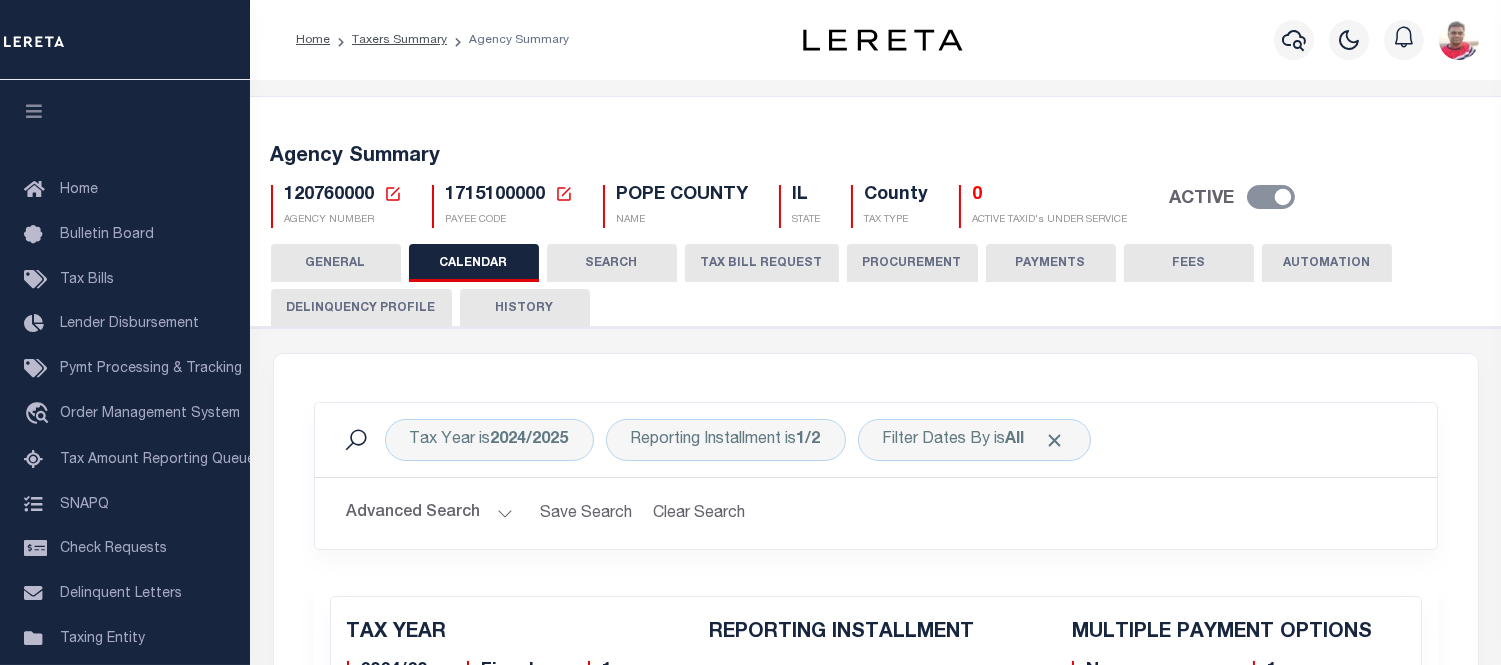 checkbox on "false" 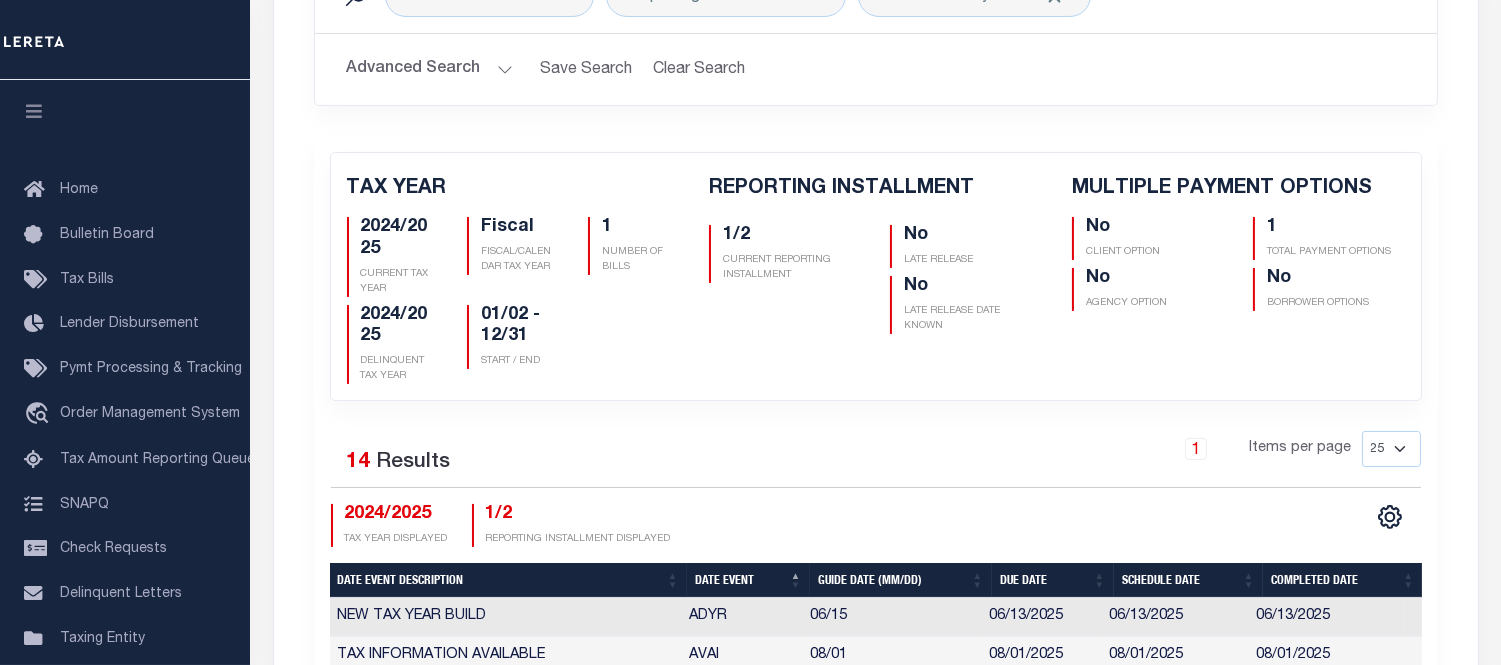 scroll, scrollTop: 777, scrollLeft: 0, axis: vertical 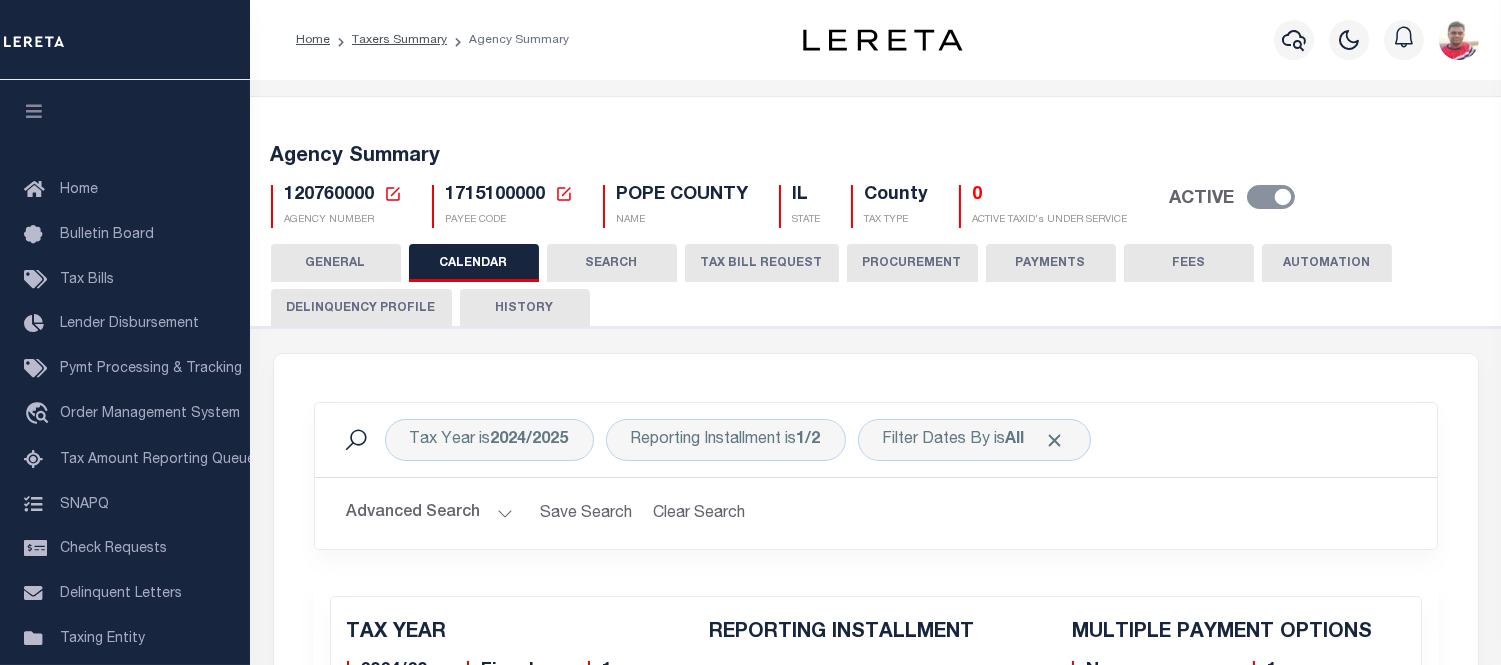 click on "Taxers Summary" at bounding box center [388, 40] 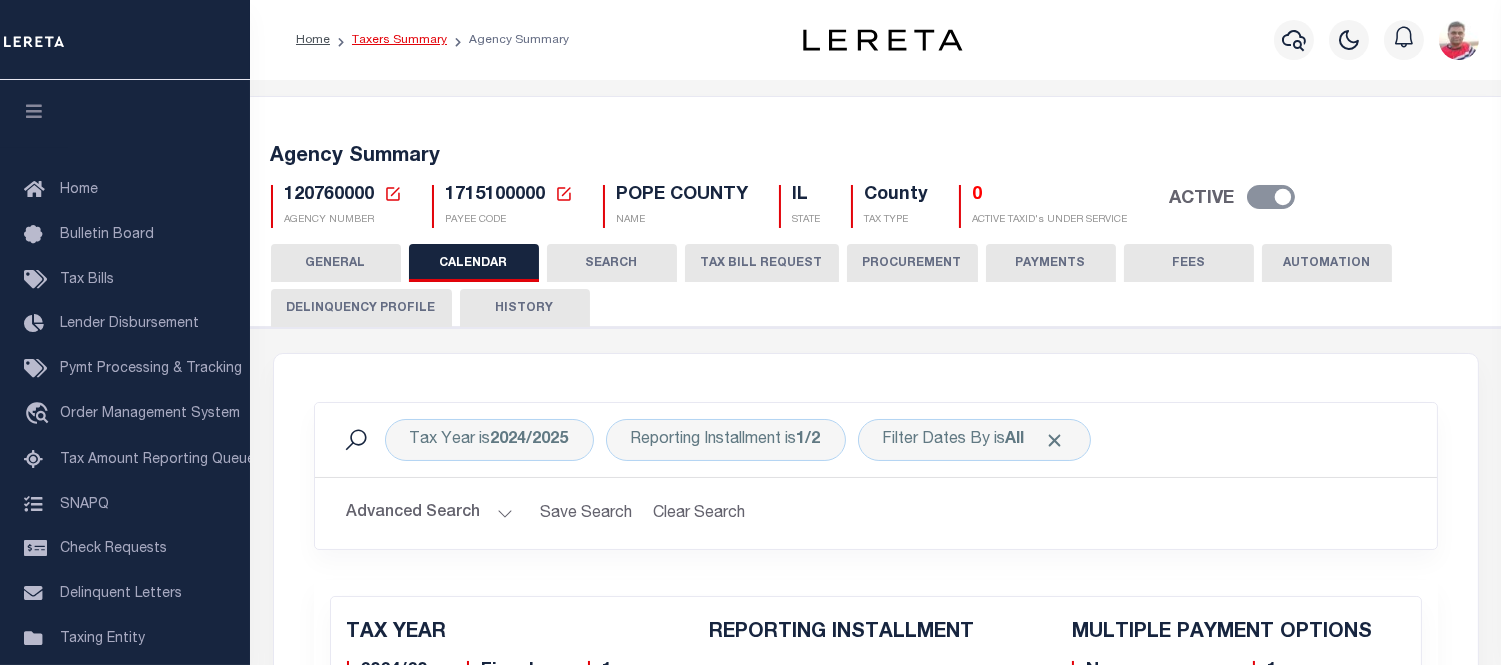 drag, startPoint x: 403, startPoint y: 30, endPoint x: 412, endPoint y: 40, distance: 13.453624 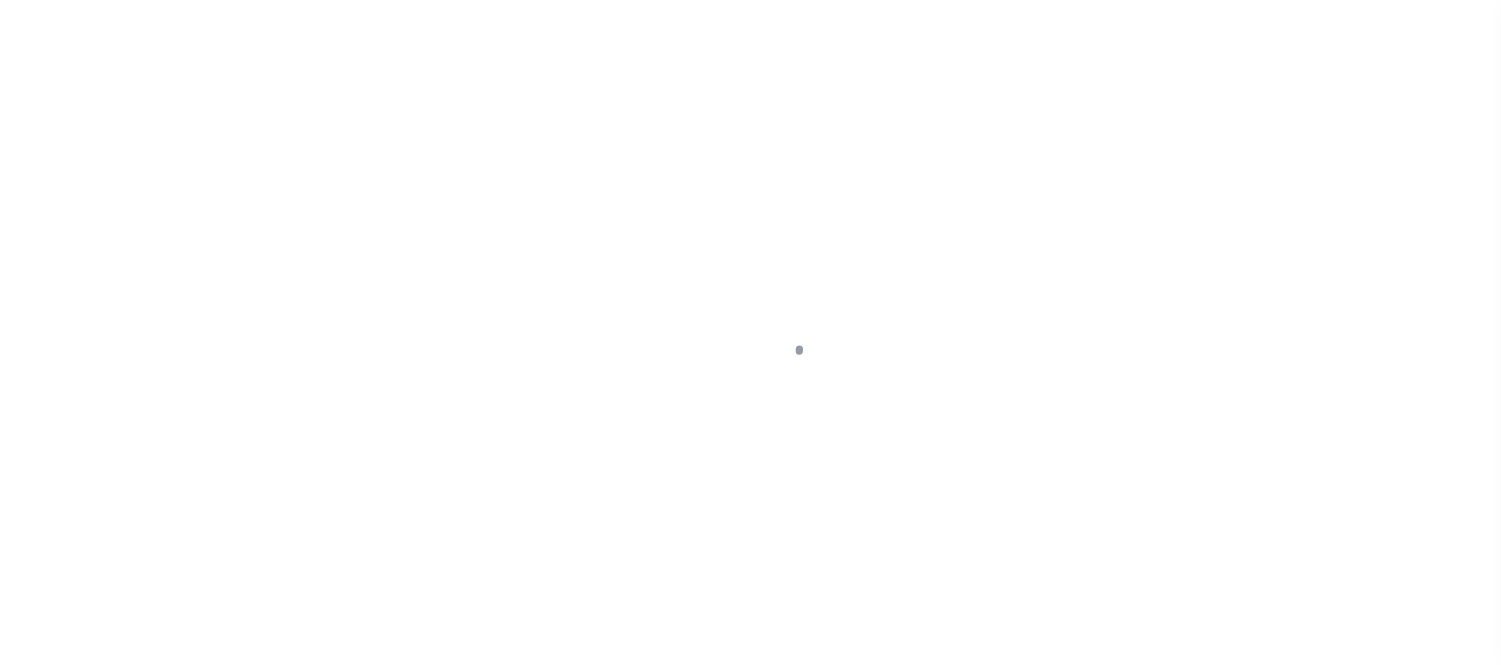 select 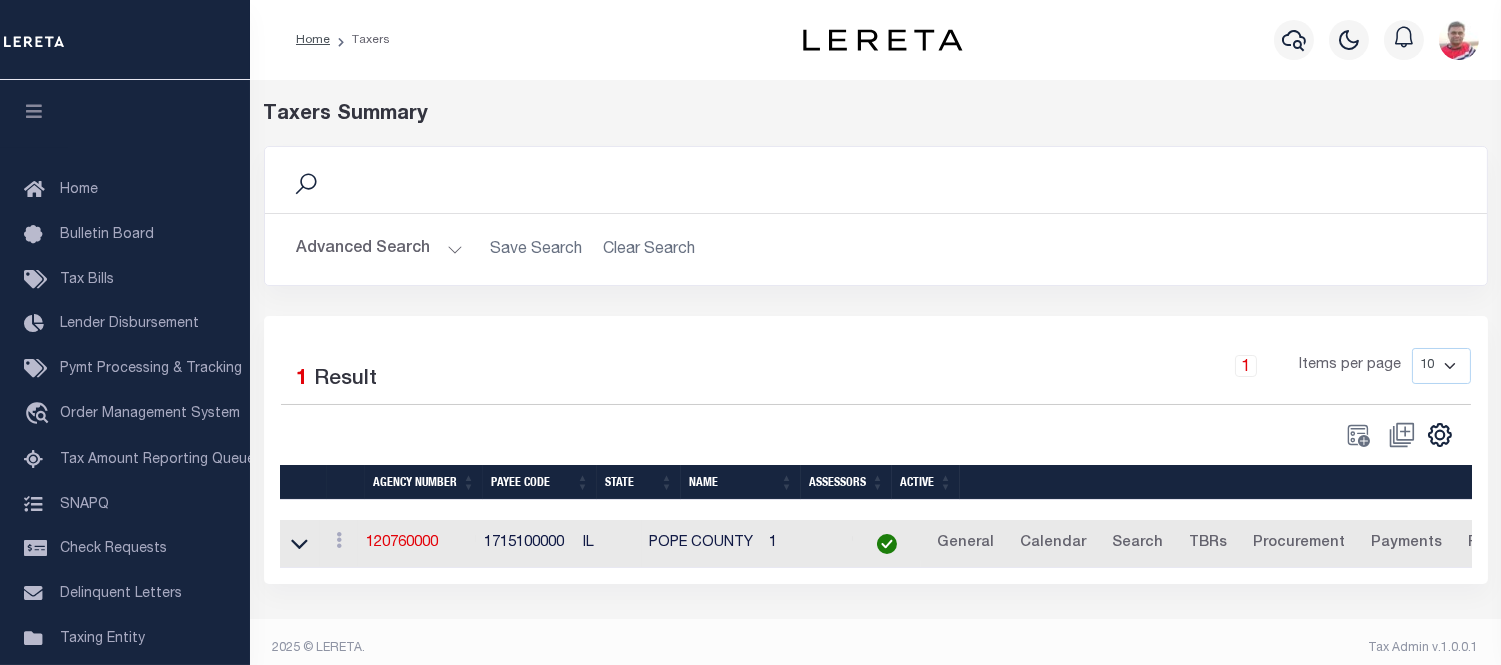 drag, startPoint x: 366, startPoint y: 240, endPoint x: 451, endPoint y: 336, distance: 128.22246 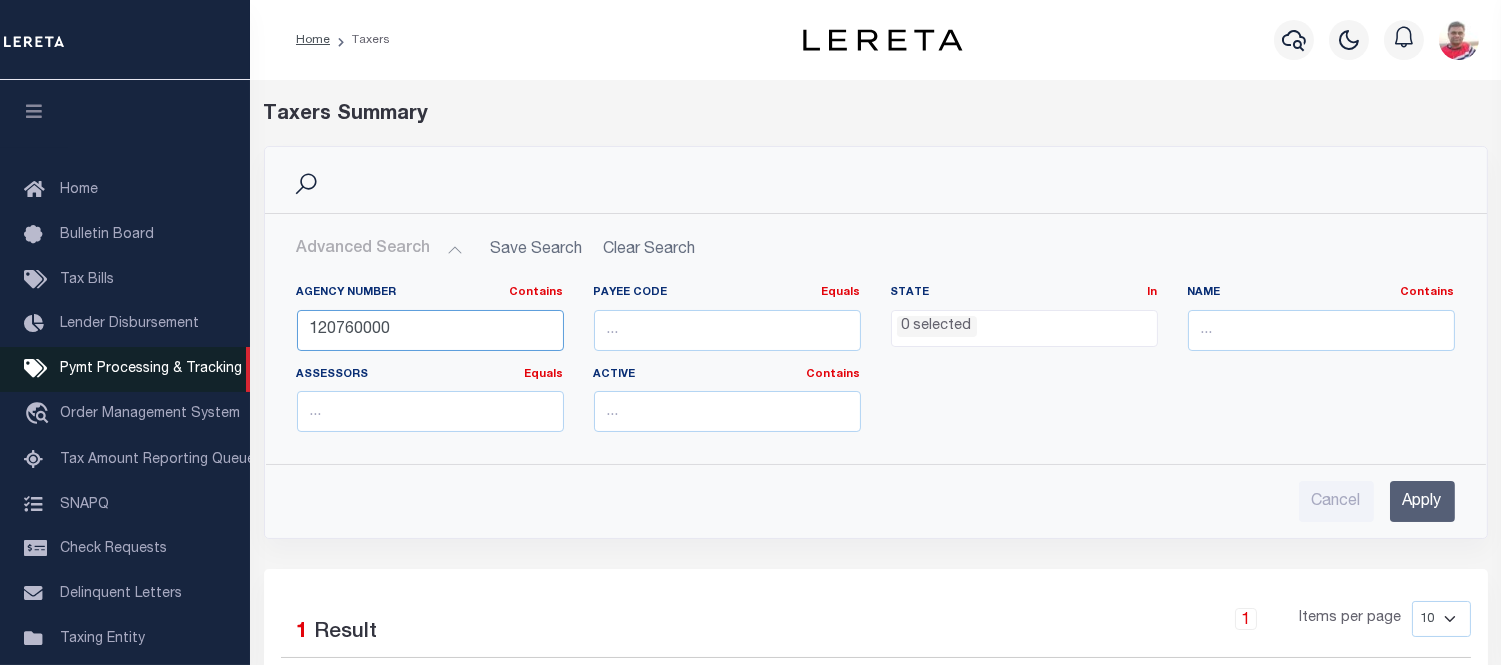 drag, startPoint x: 374, startPoint y: 328, endPoint x: 208, endPoint y: 372, distance: 171.73235 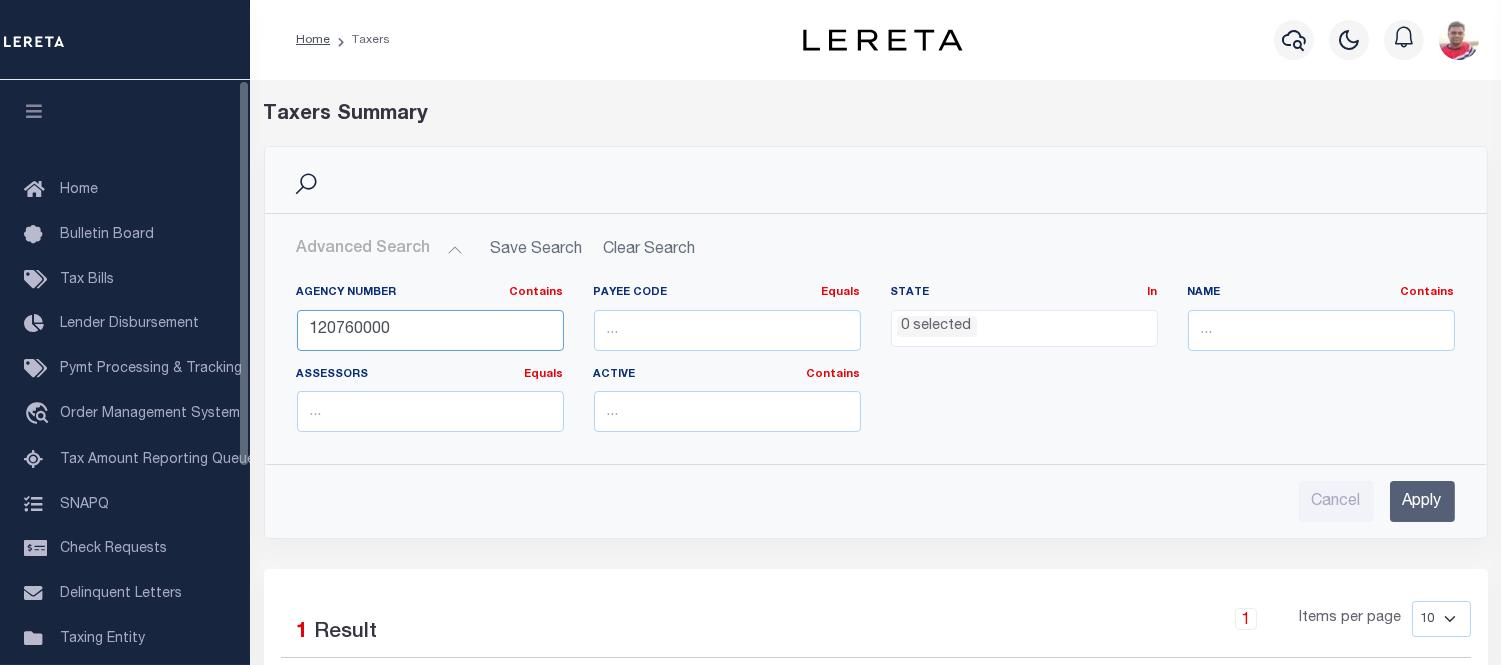 paste on "24057" 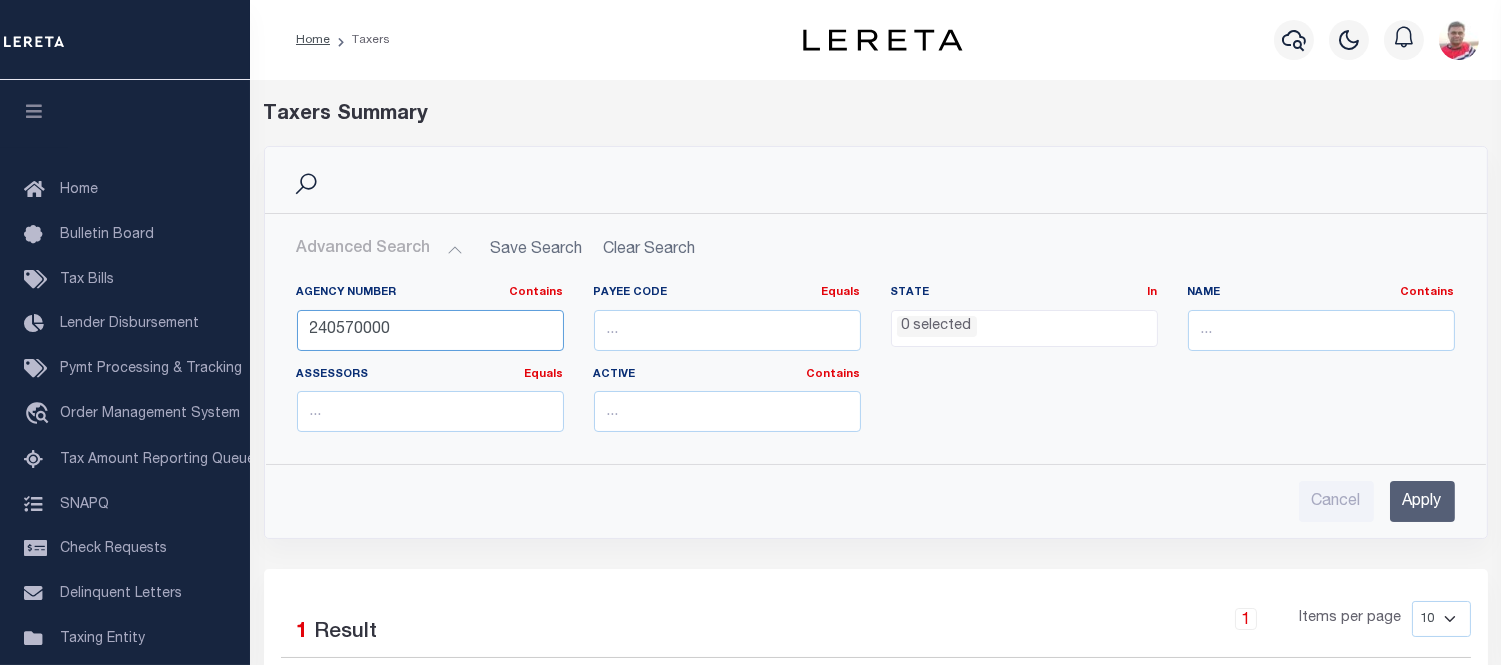type on "240570000" 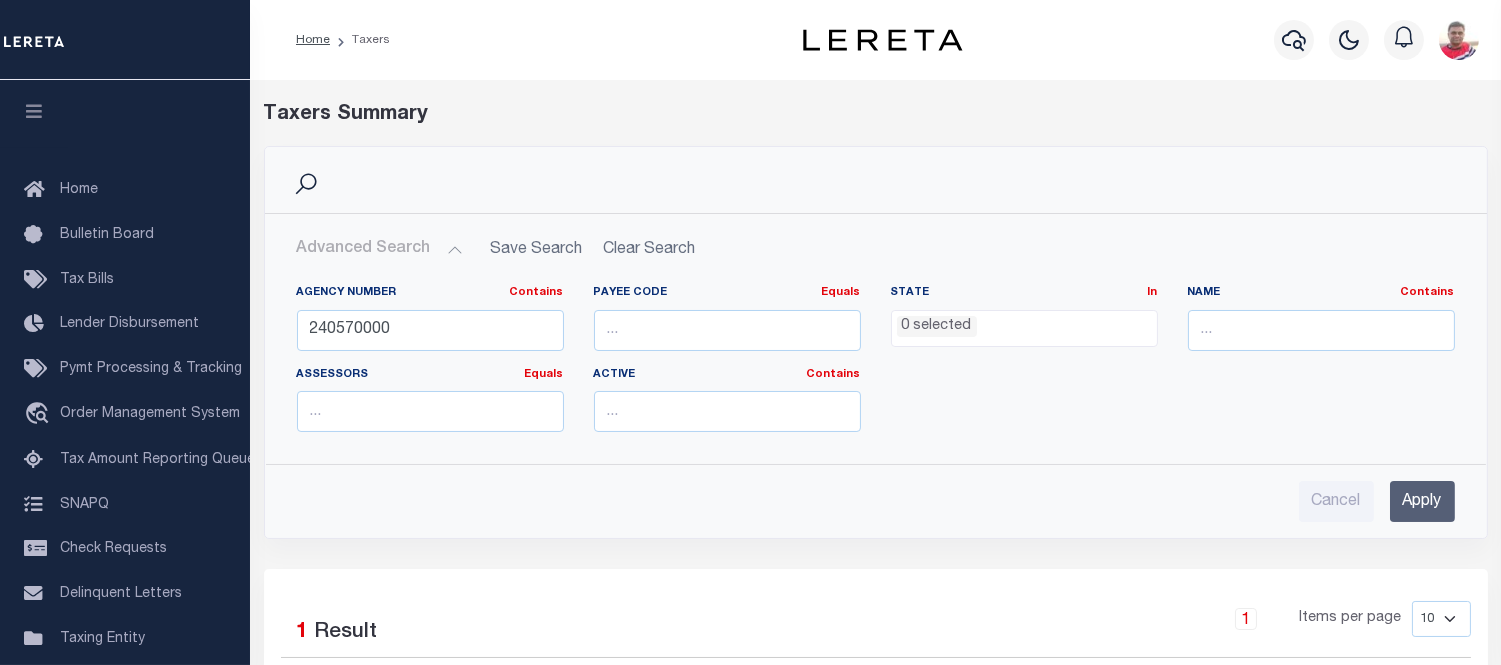 click on "Apply" at bounding box center (1422, 501) 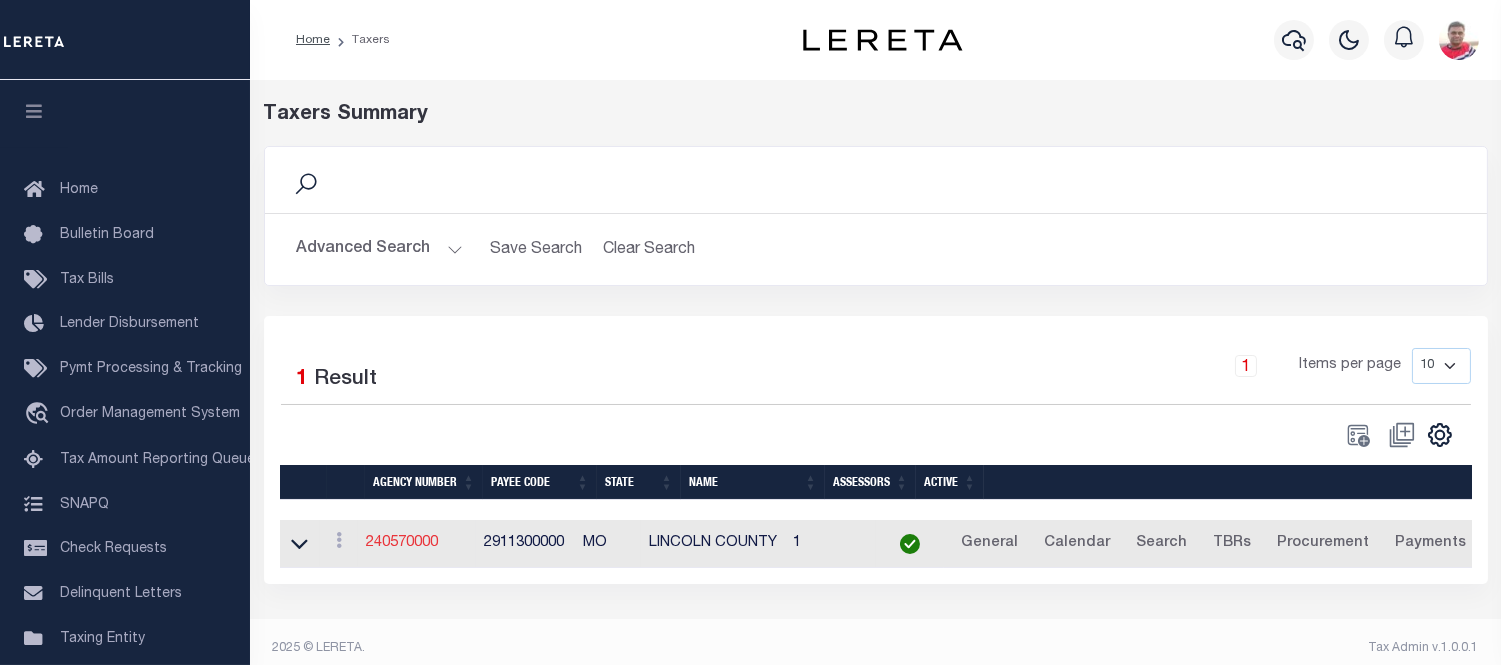 drag, startPoint x: 435, startPoint y: 551, endPoint x: 456, endPoint y: 486, distance: 68.30813 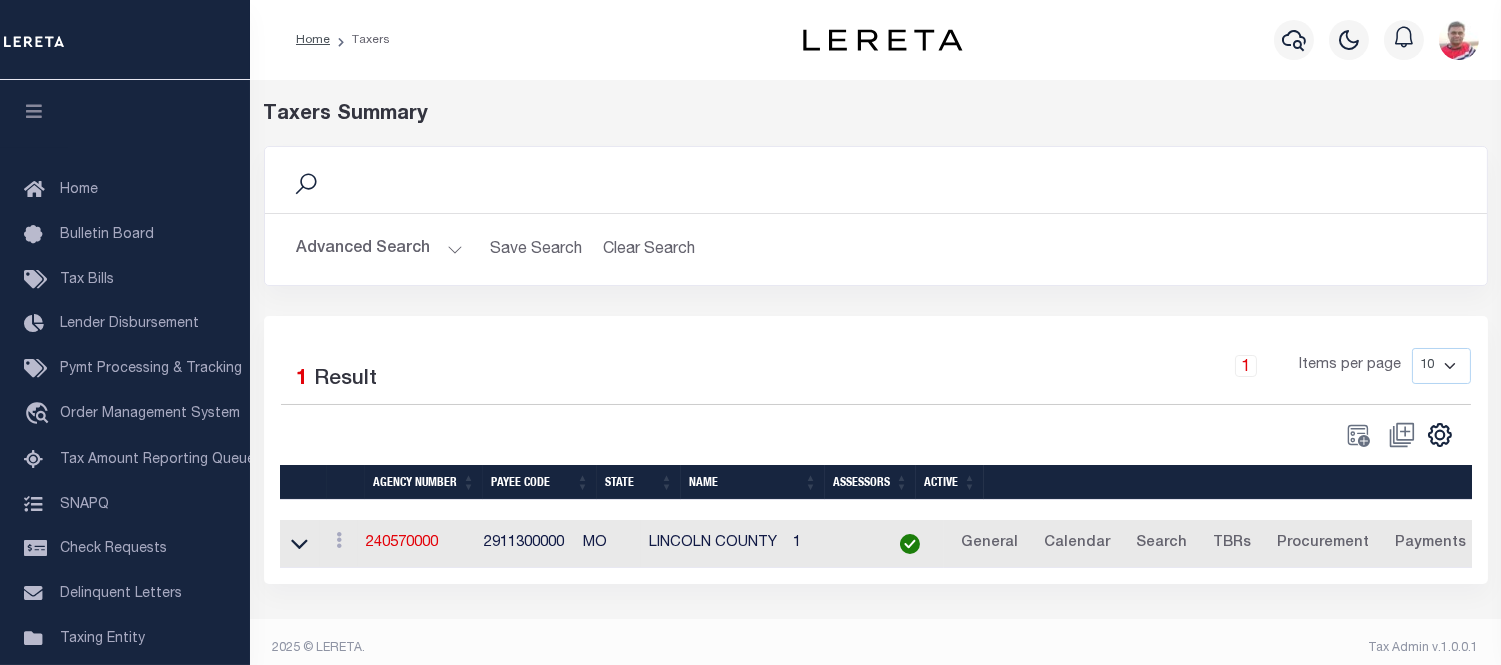 click on "240570000" at bounding box center [402, 543] 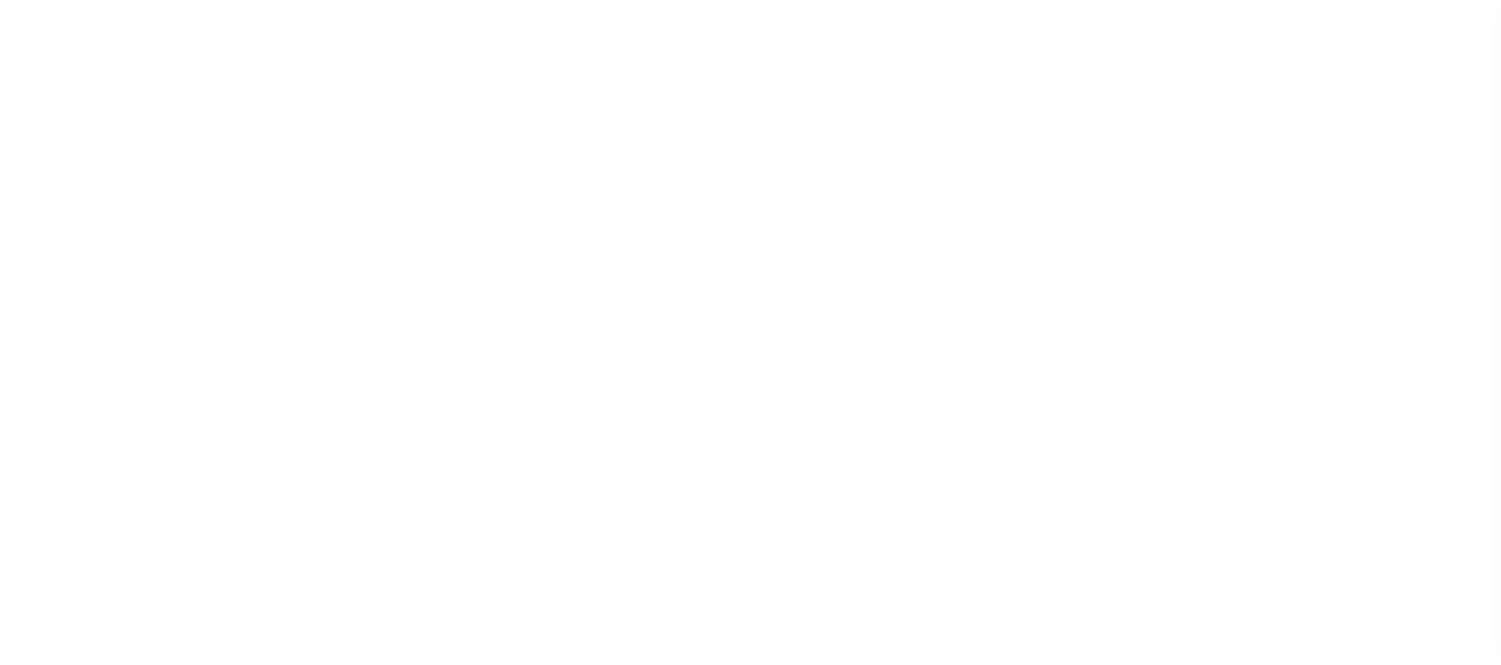 select 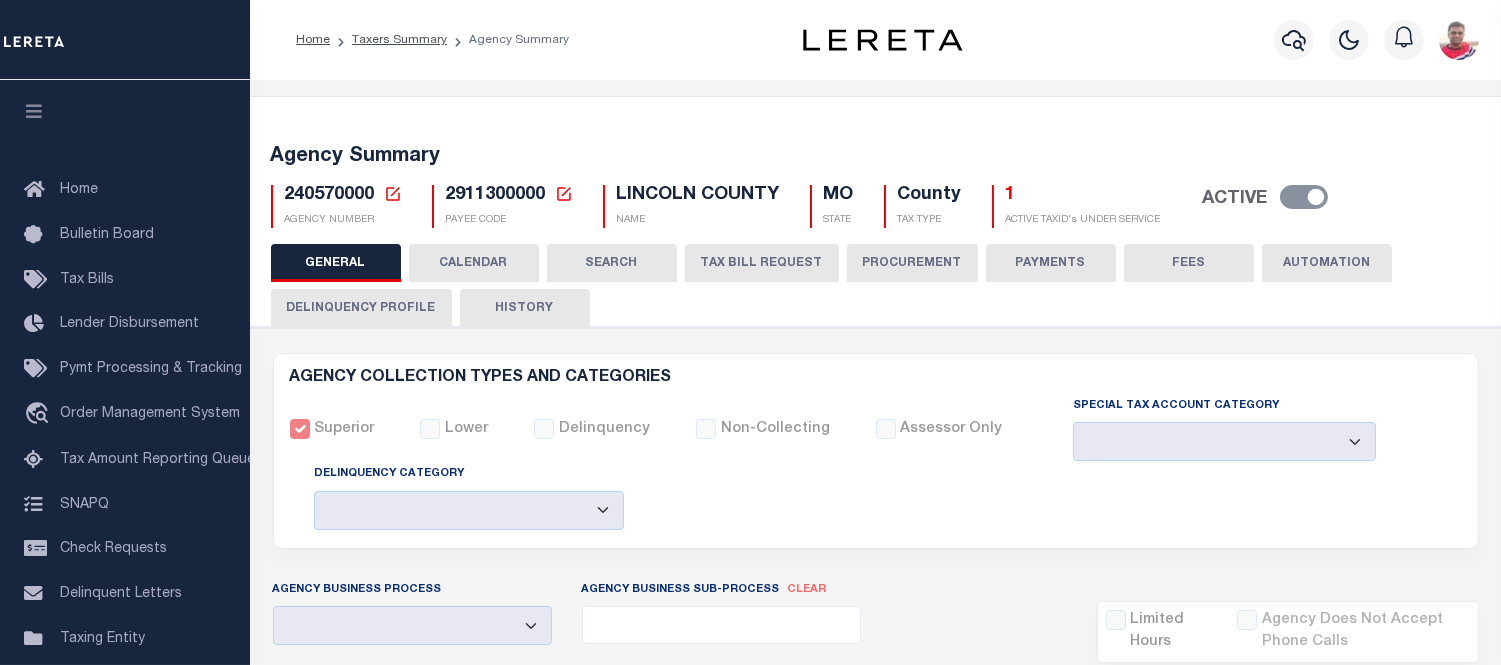 click on "CALENDAR" at bounding box center [474, 263] 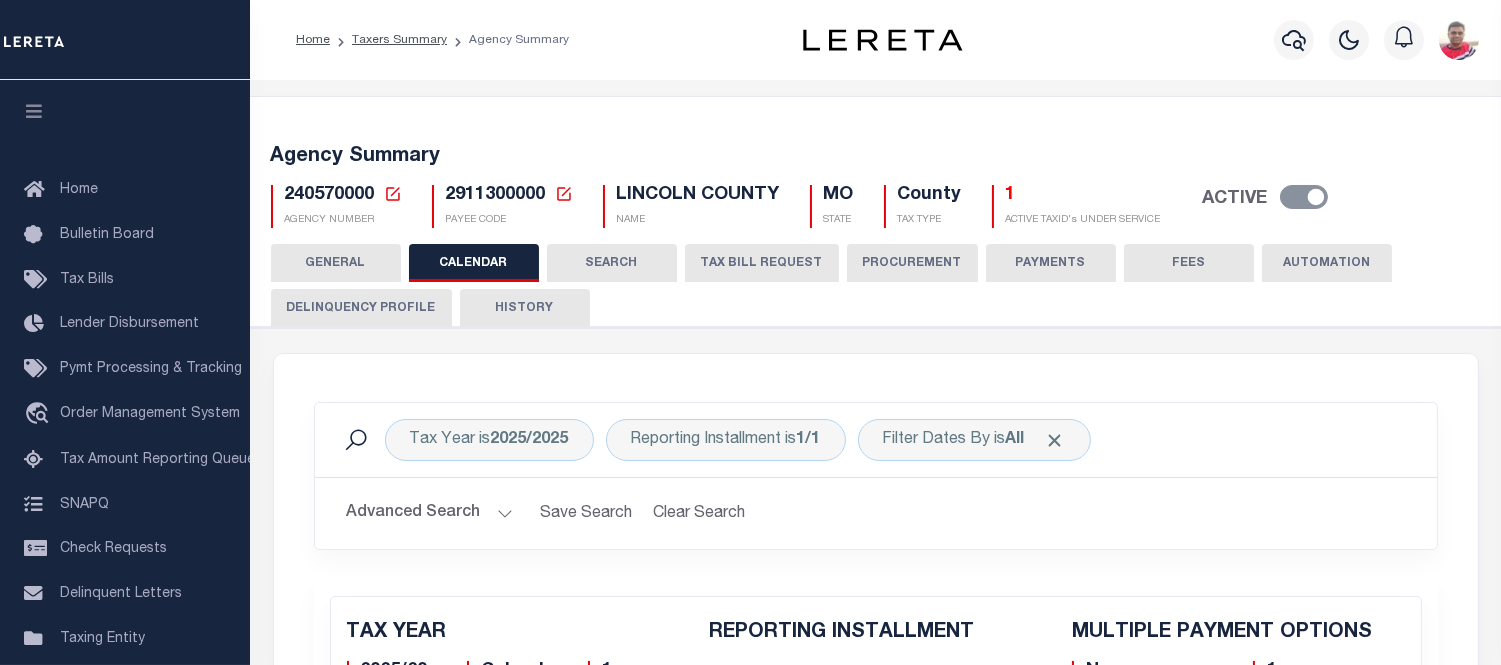 checkbox on "false" 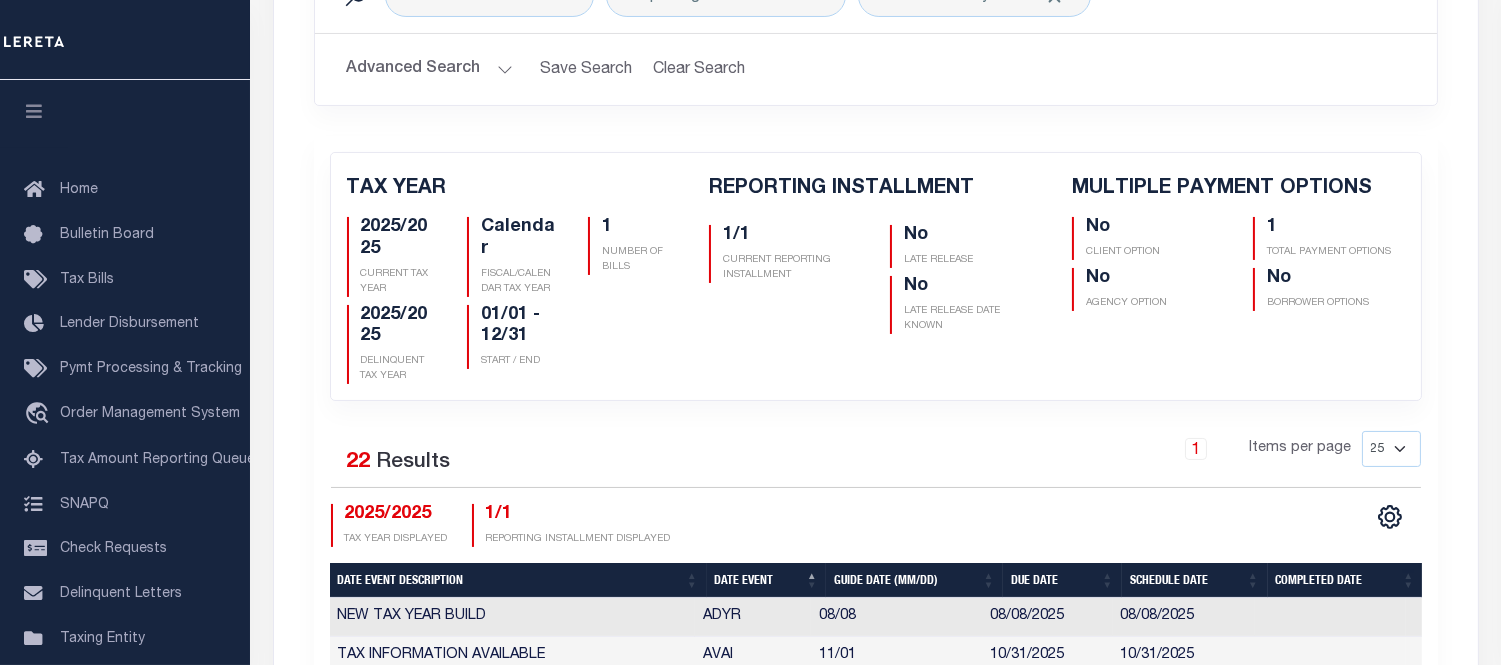 scroll, scrollTop: 777, scrollLeft: 0, axis: vertical 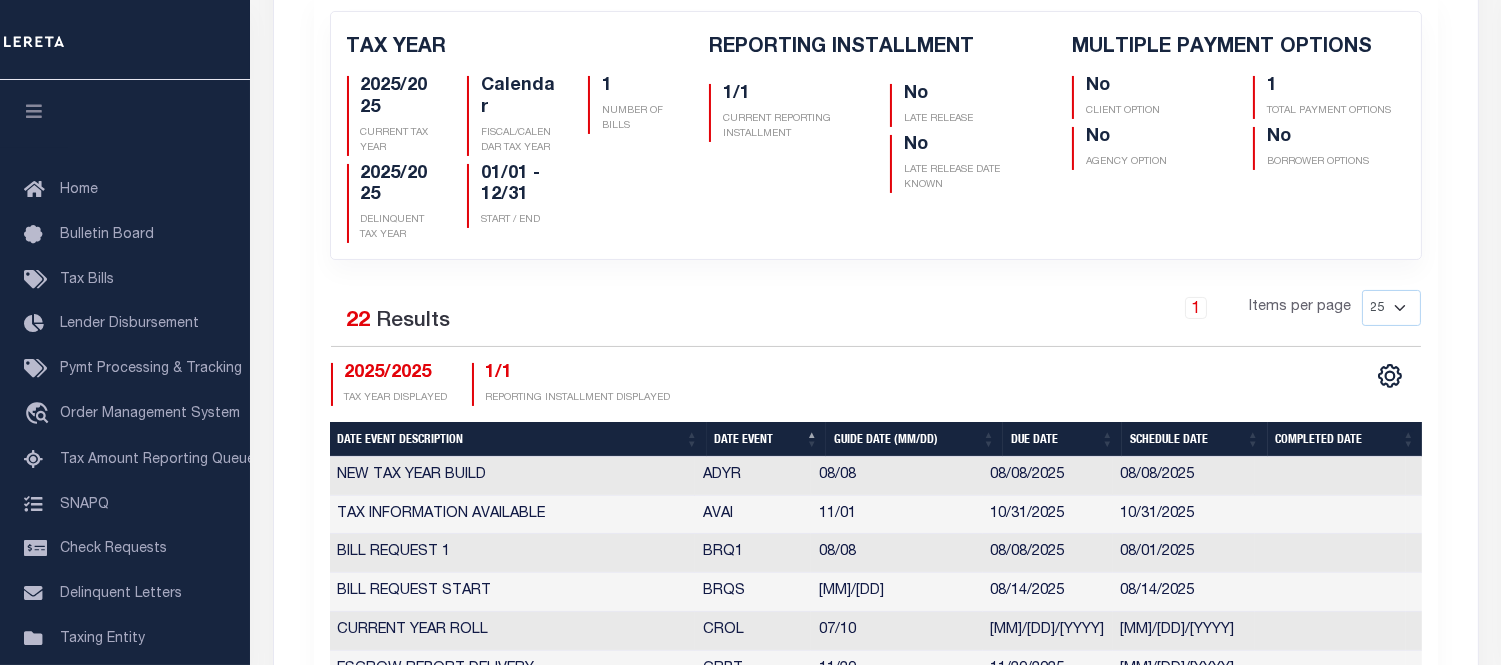 type 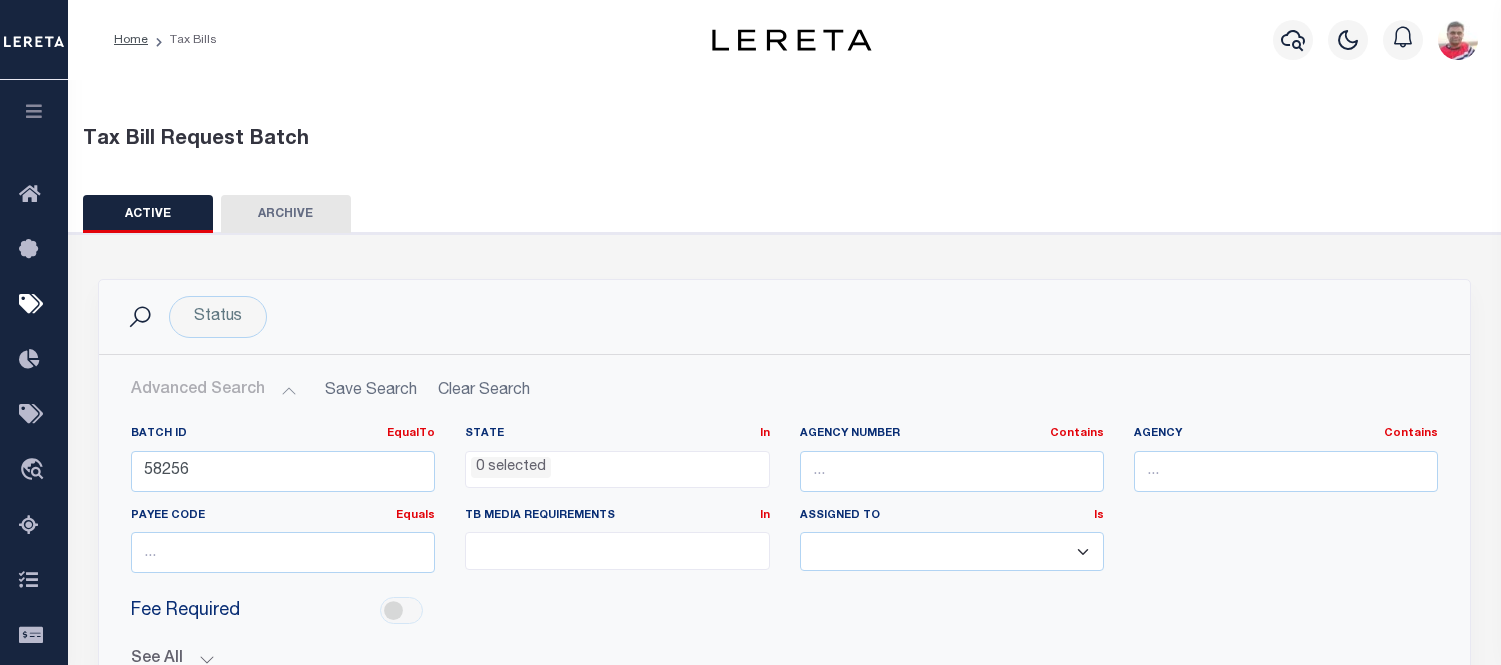 select 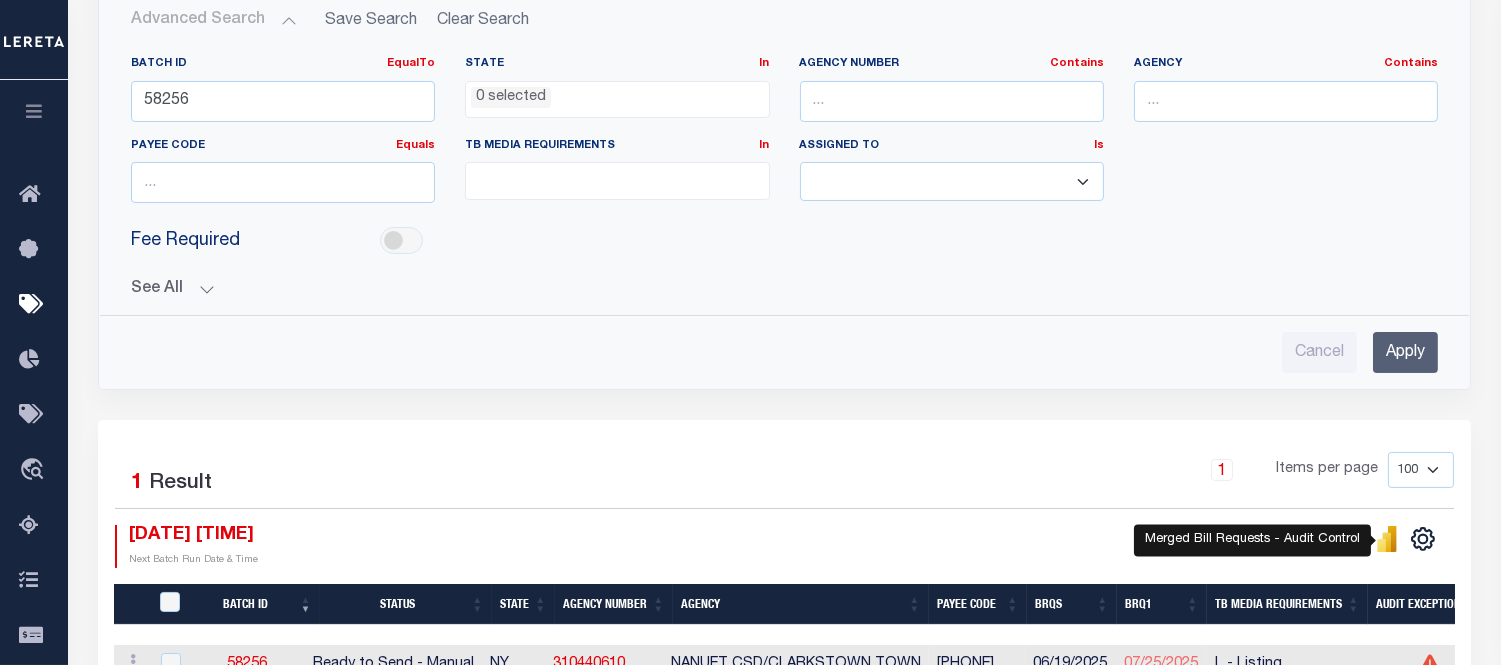 scroll, scrollTop: 370, scrollLeft: 0, axis: vertical 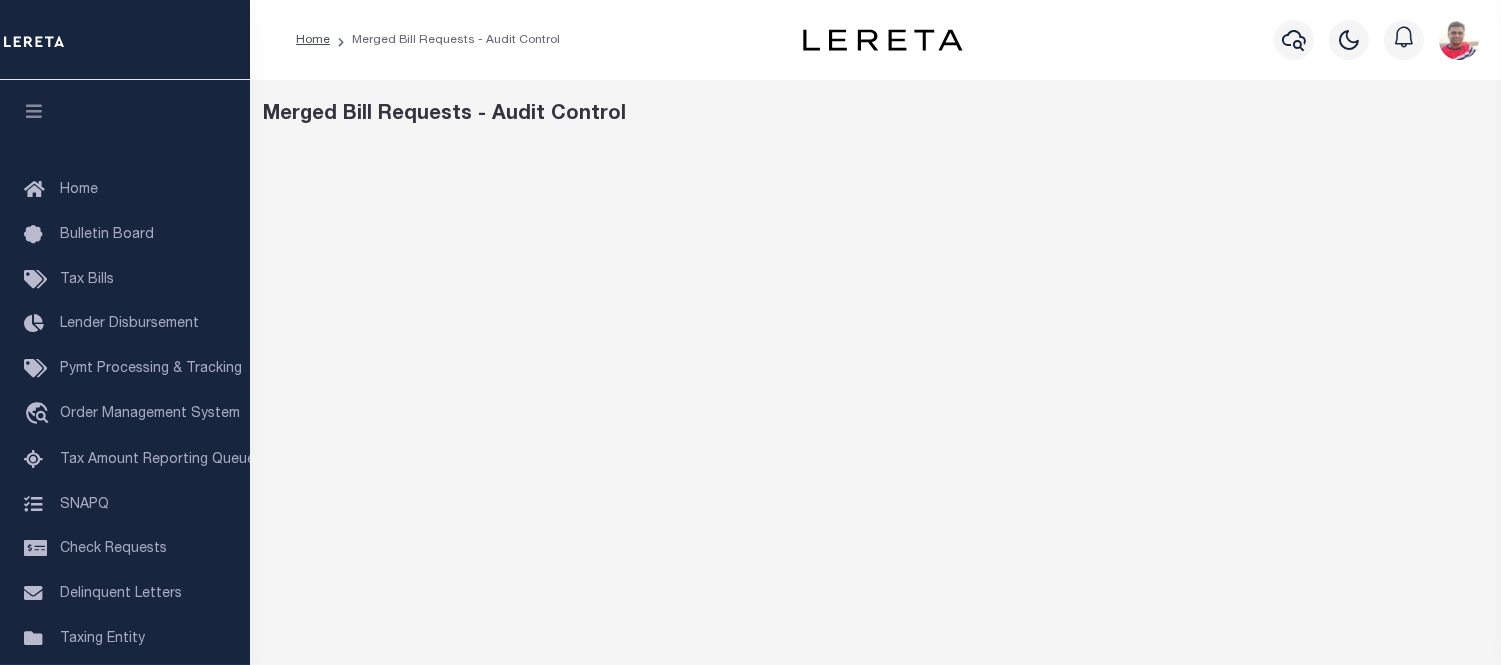 click on "Merged Bill Requests - Audit Control" at bounding box center (875, 518) 